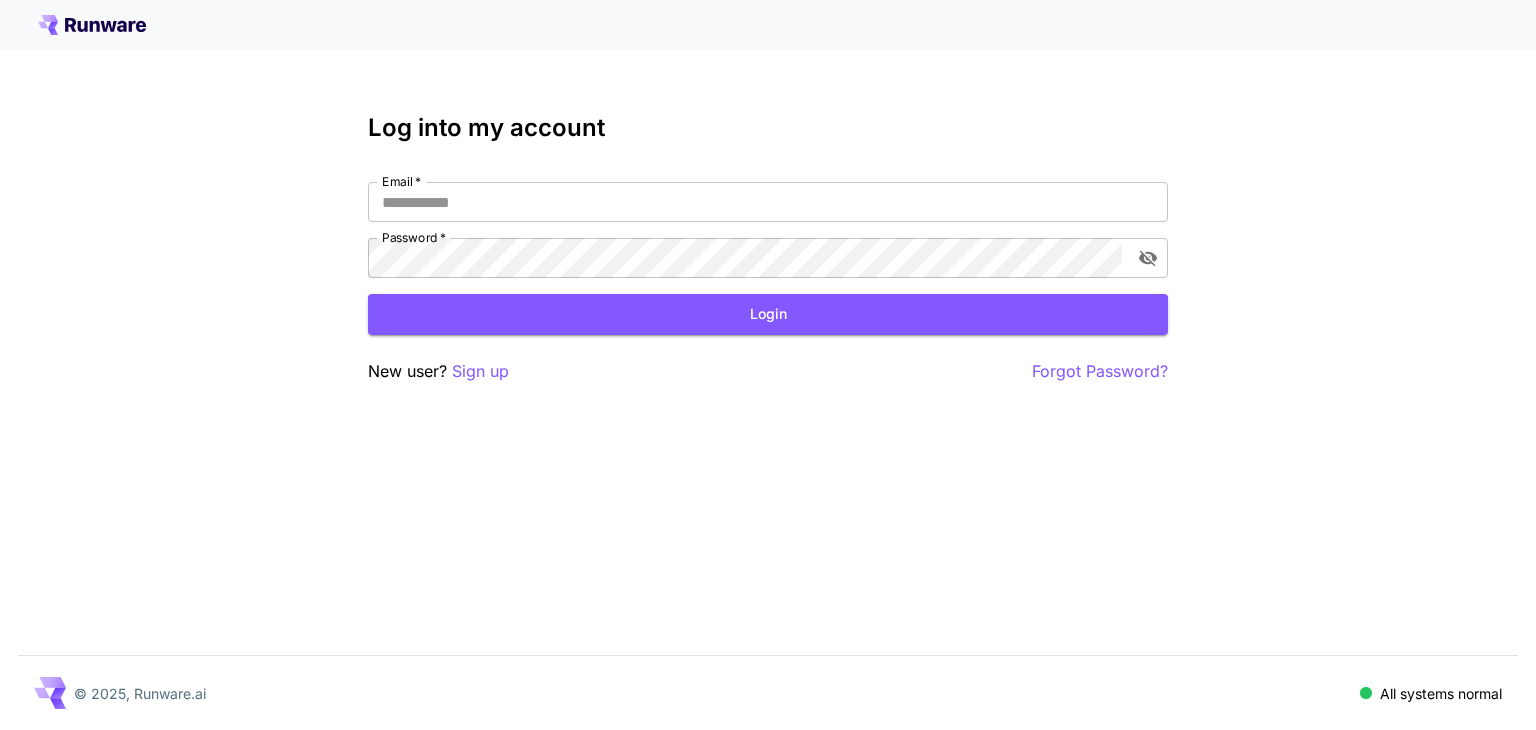 scroll, scrollTop: 0, scrollLeft: 0, axis: both 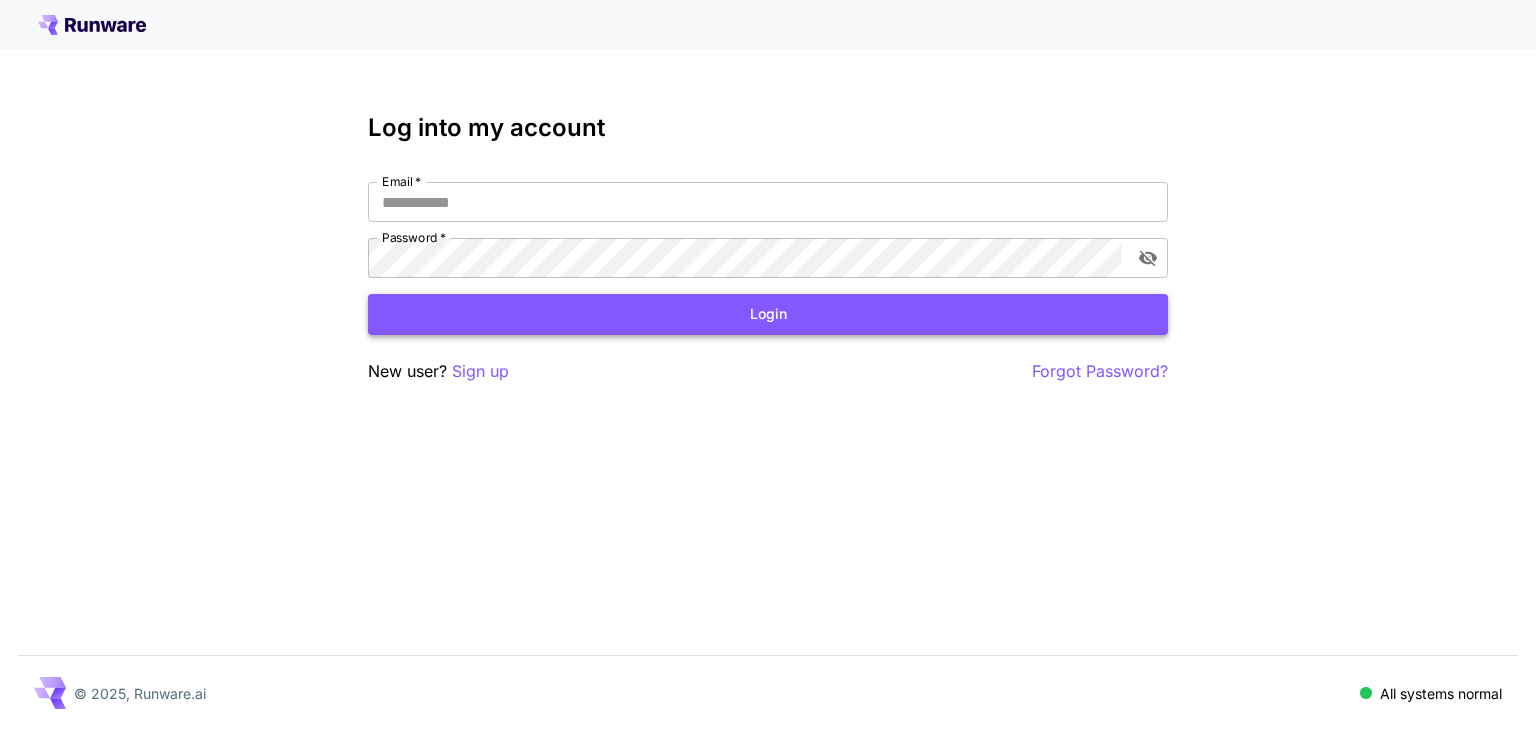 type on "**********" 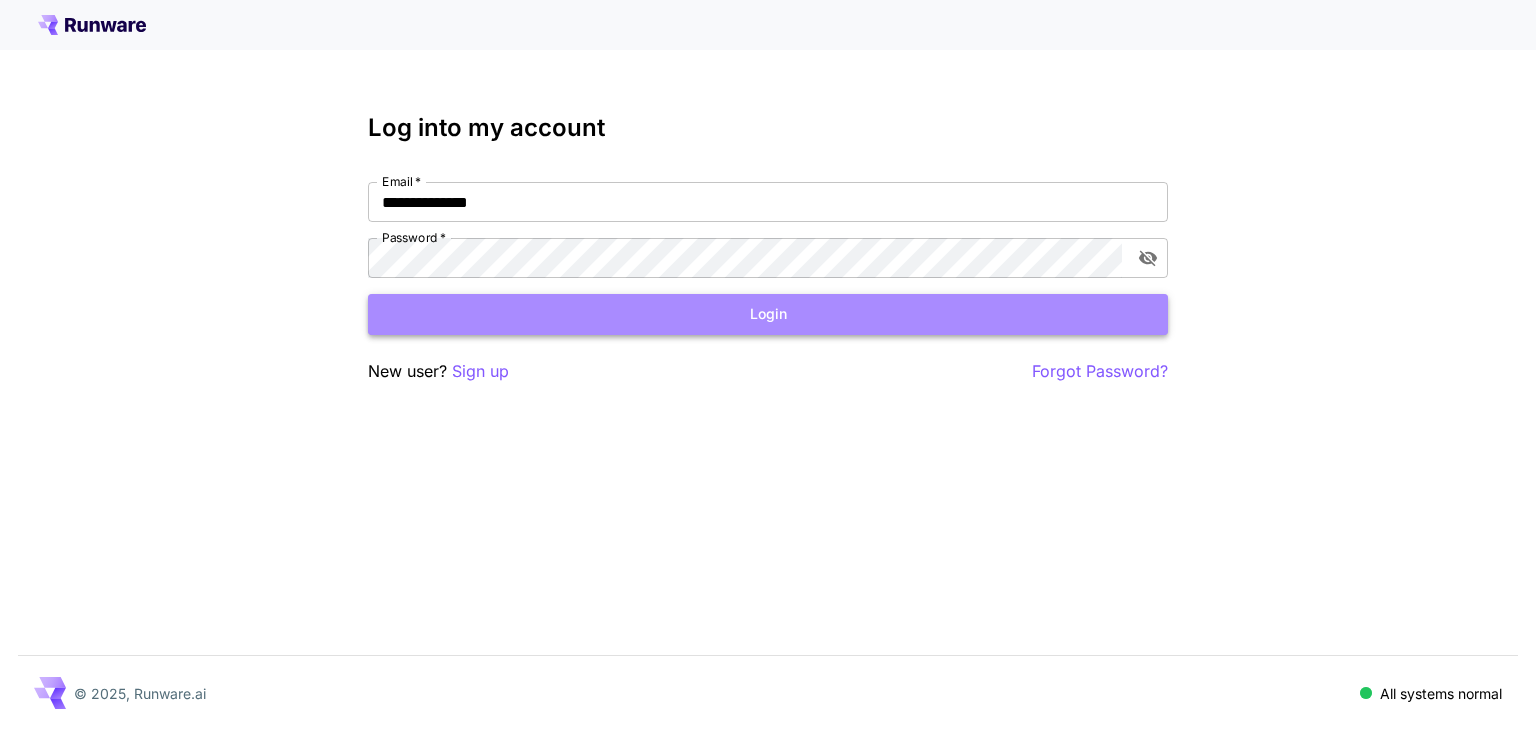 click on "Login" at bounding box center (768, 314) 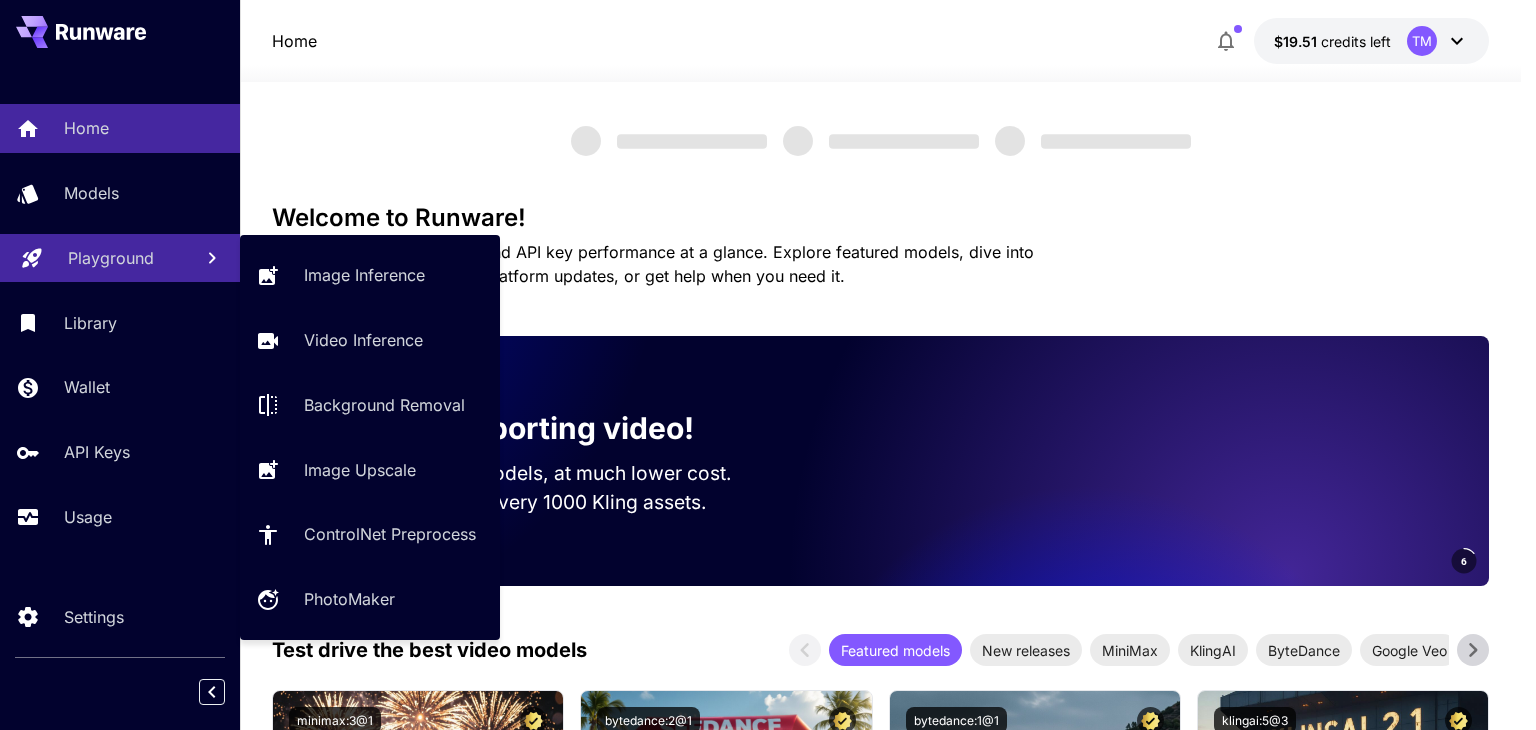 click on "Playground" at bounding box center (120, 258) 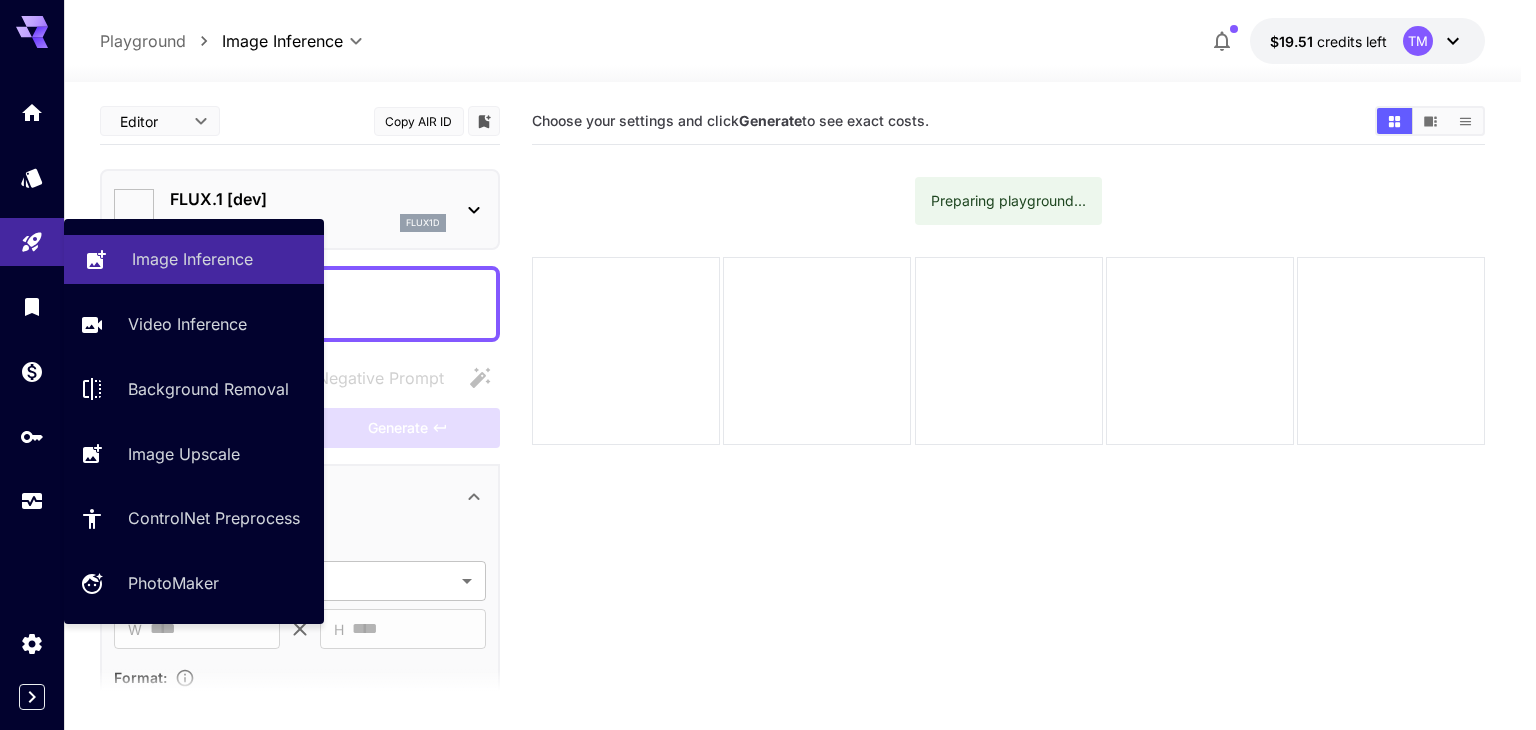 type on "**********" 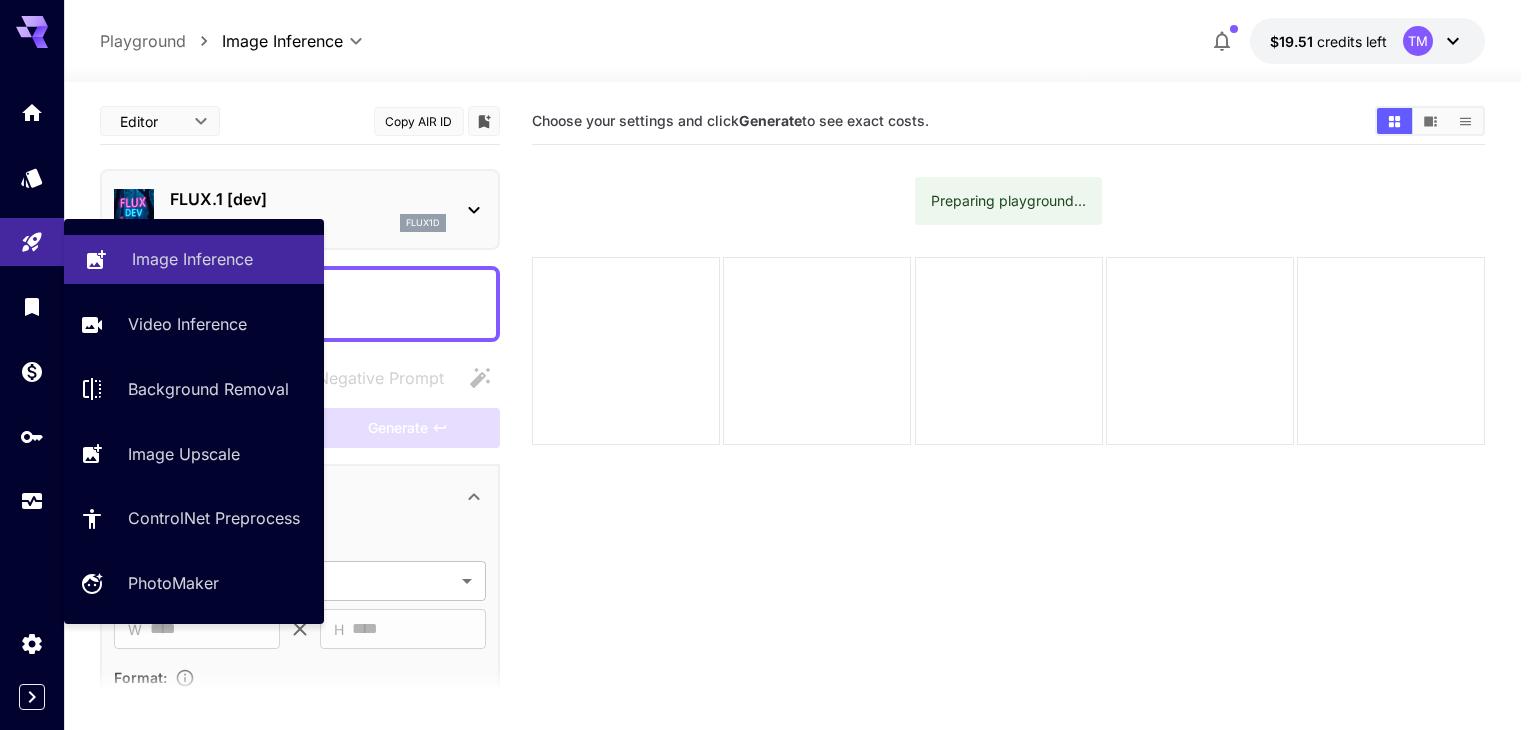 click on "Image Inference" at bounding box center [192, 259] 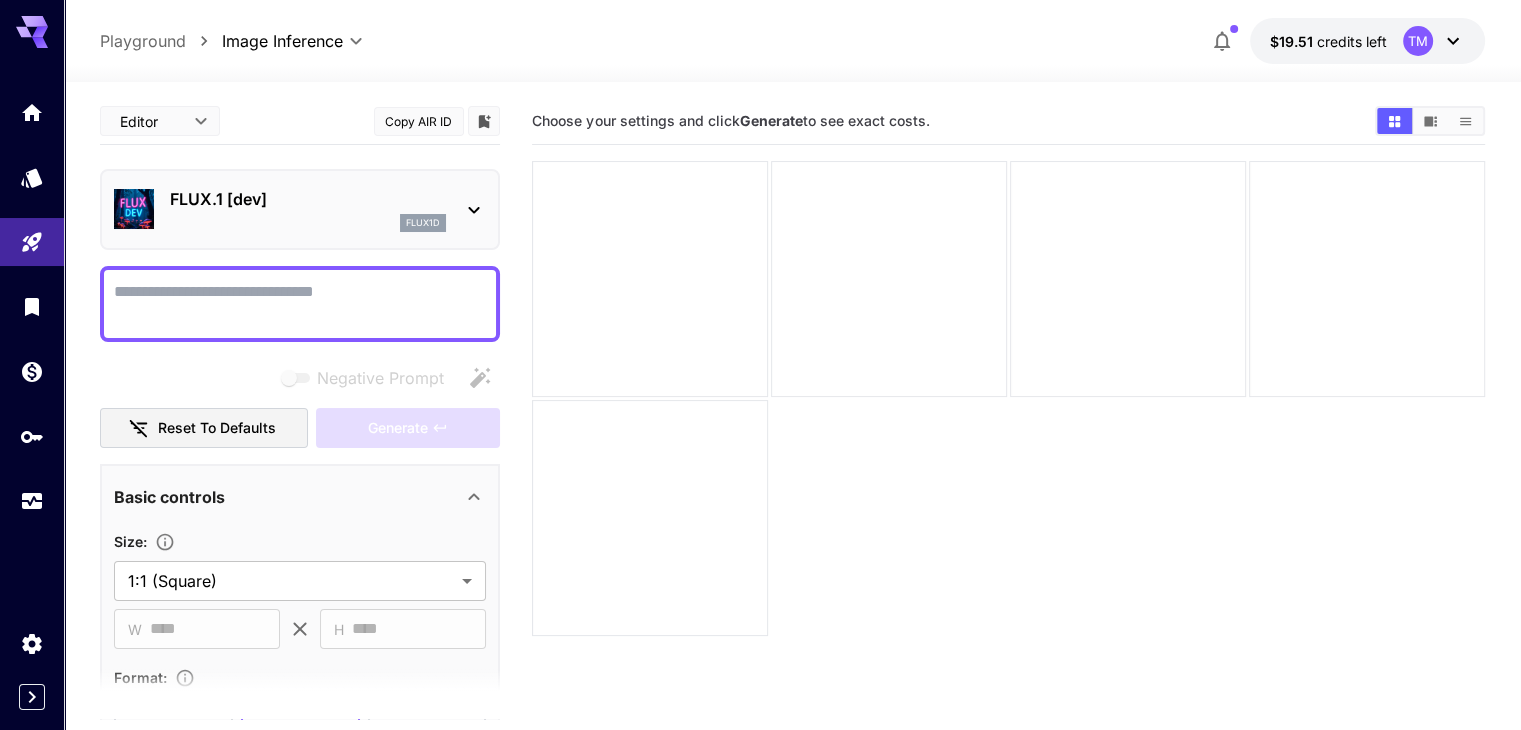 click 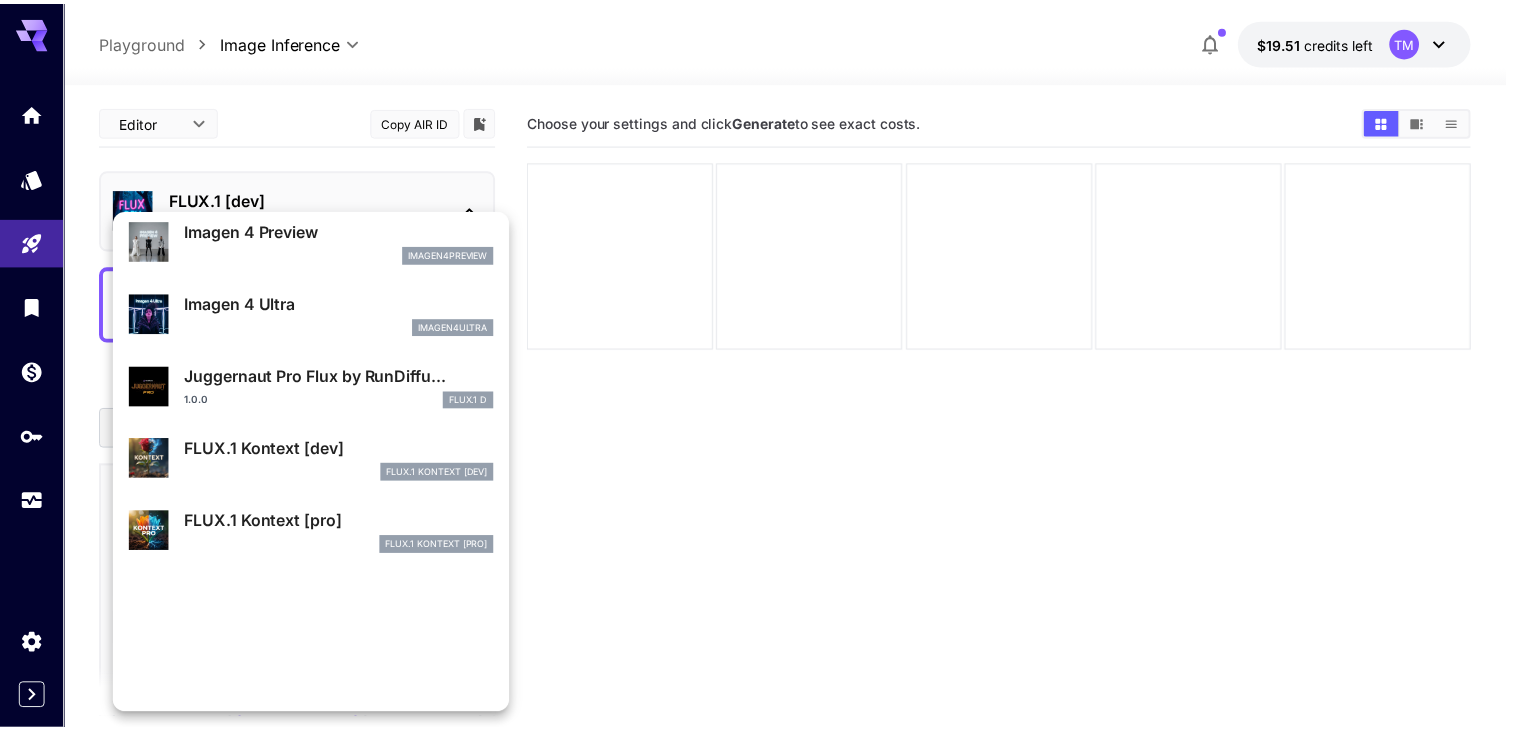 scroll, scrollTop: 601, scrollLeft: 0, axis: vertical 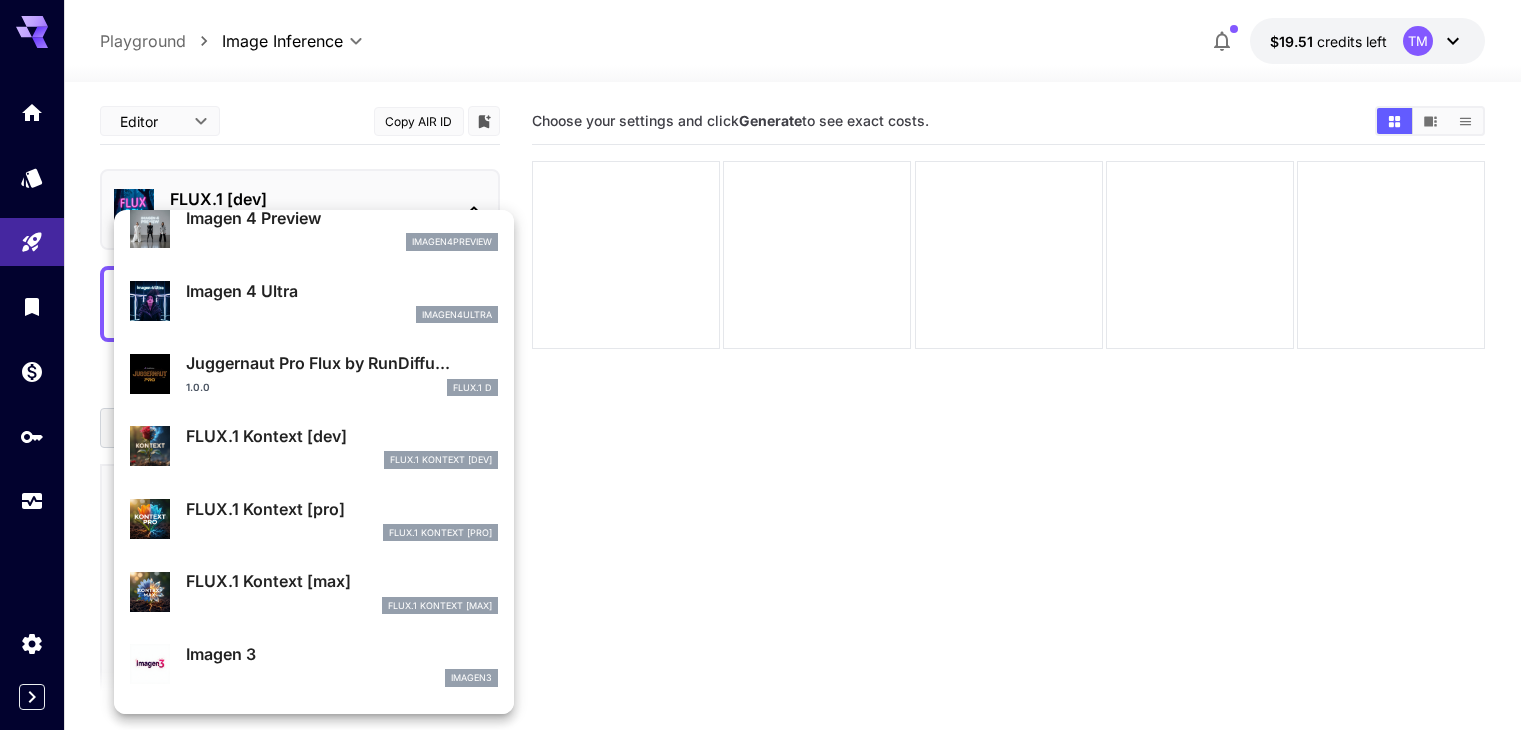 click on "FlUX.1 Kontext [pro]" at bounding box center [440, 533] 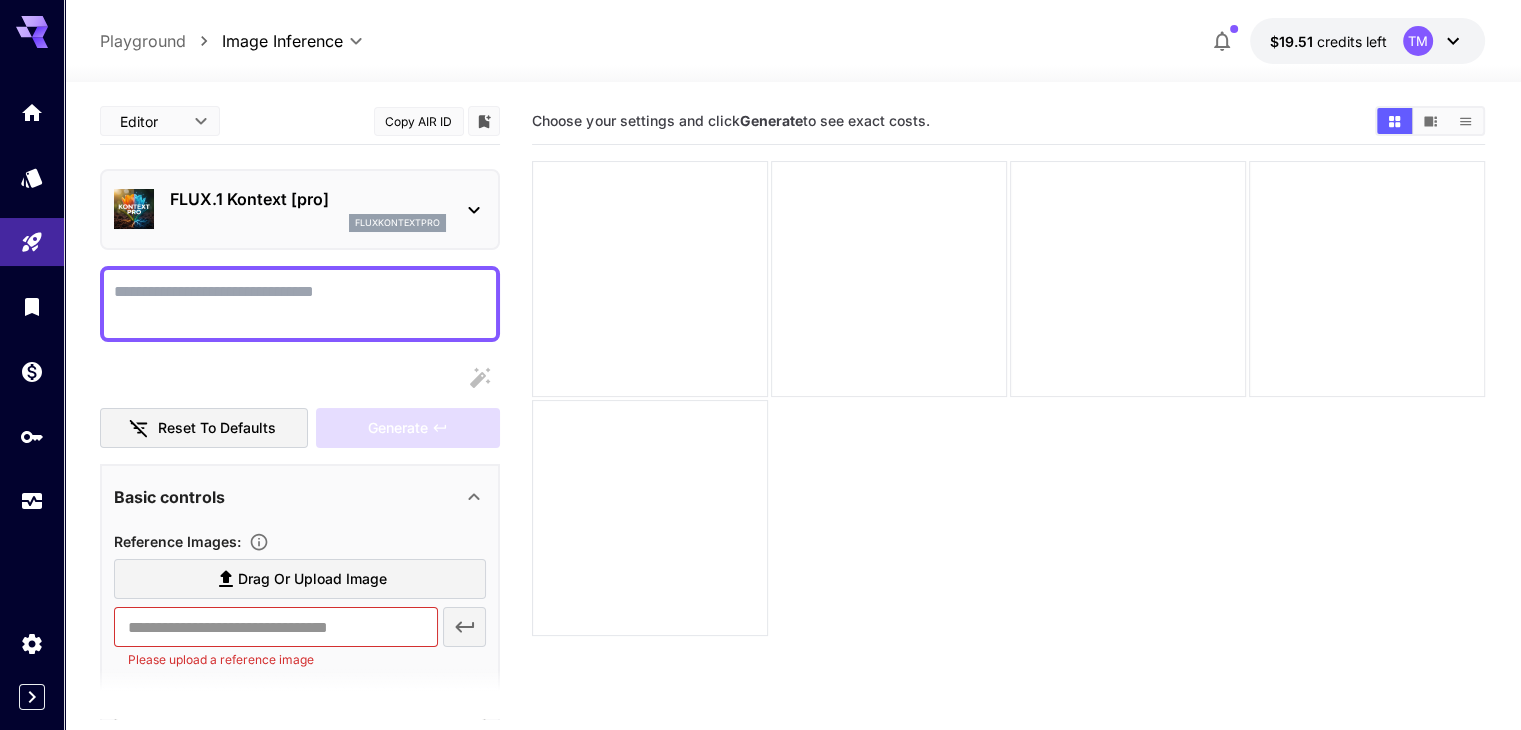 click on "Display cost in response" at bounding box center (300, 304) 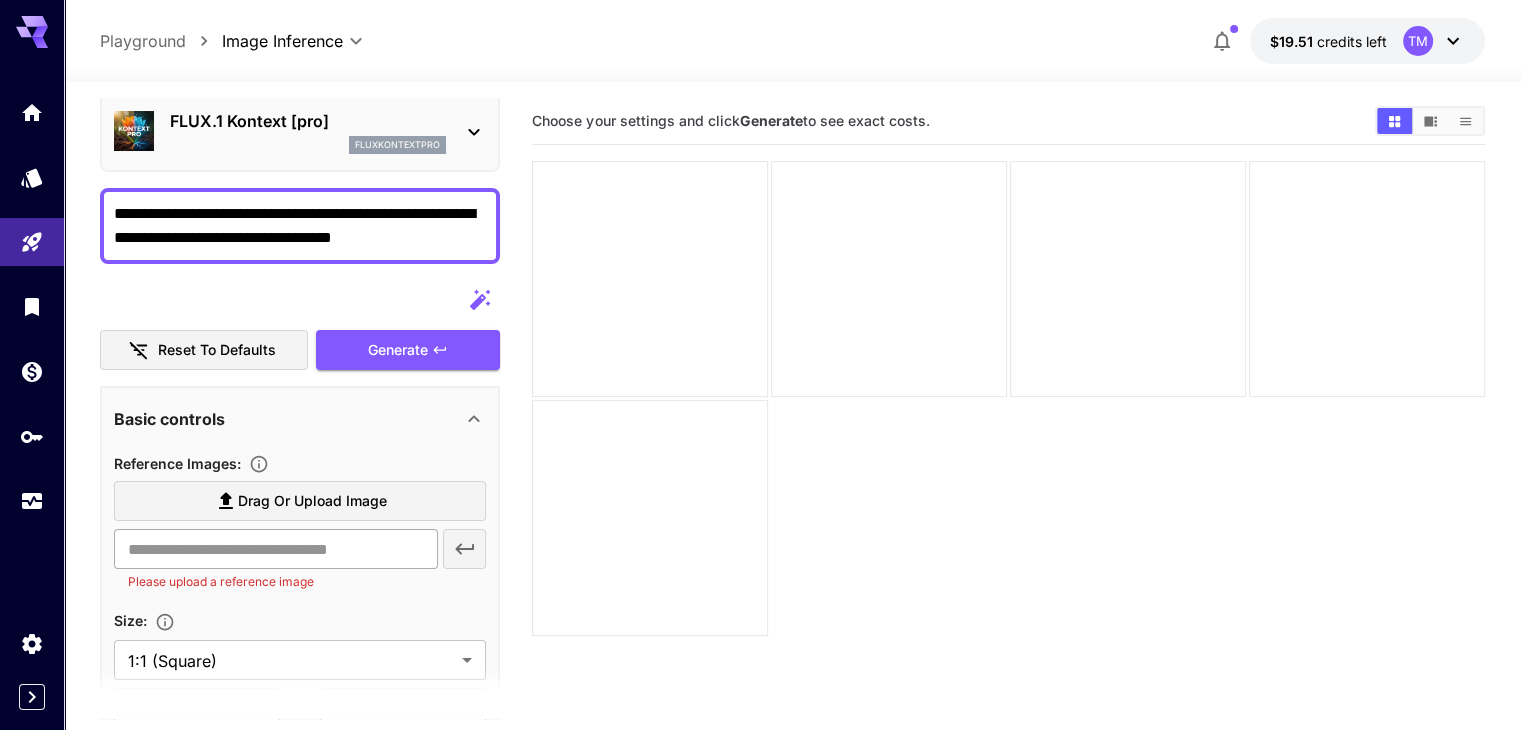 scroll, scrollTop: 200, scrollLeft: 0, axis: vertical 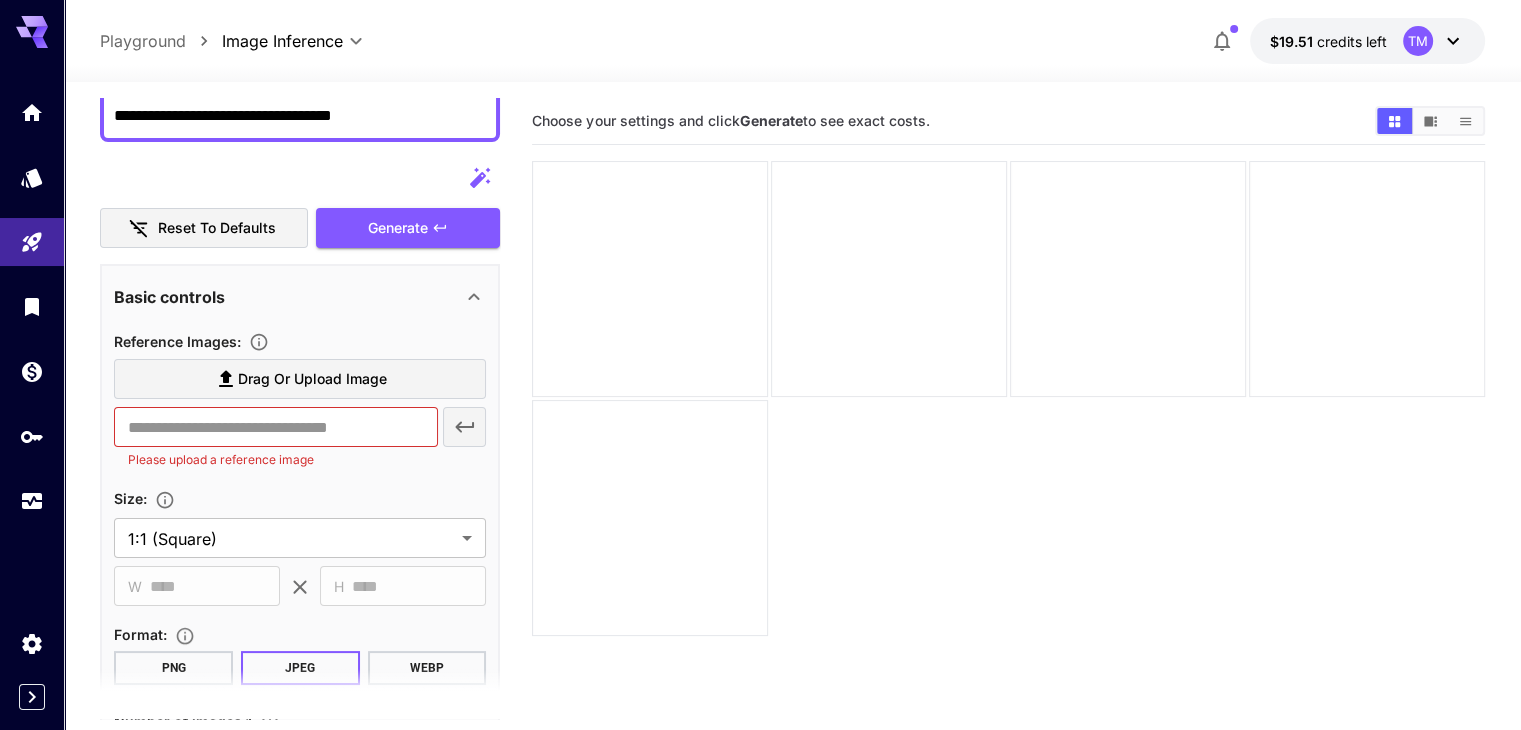 type on "**********" 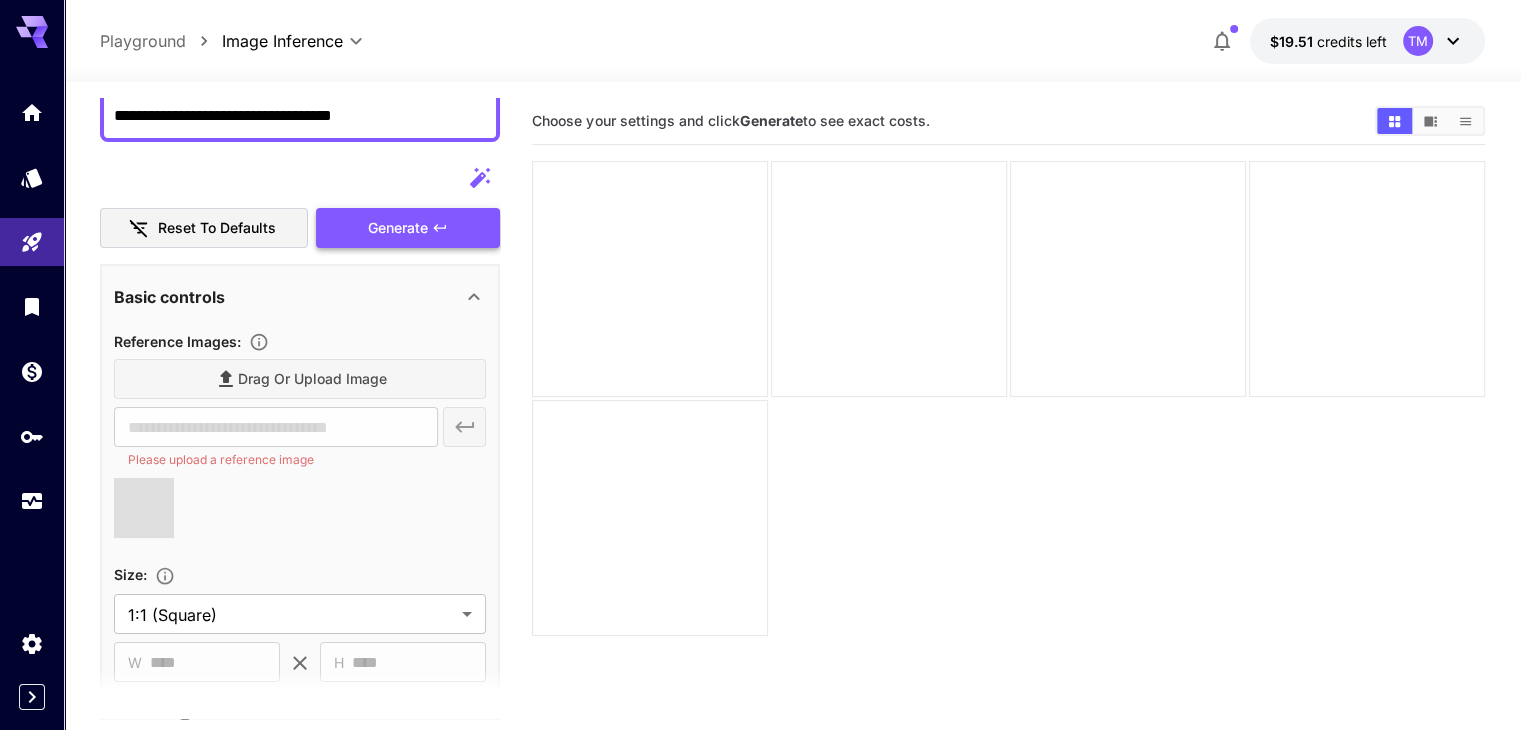 type on "**********" 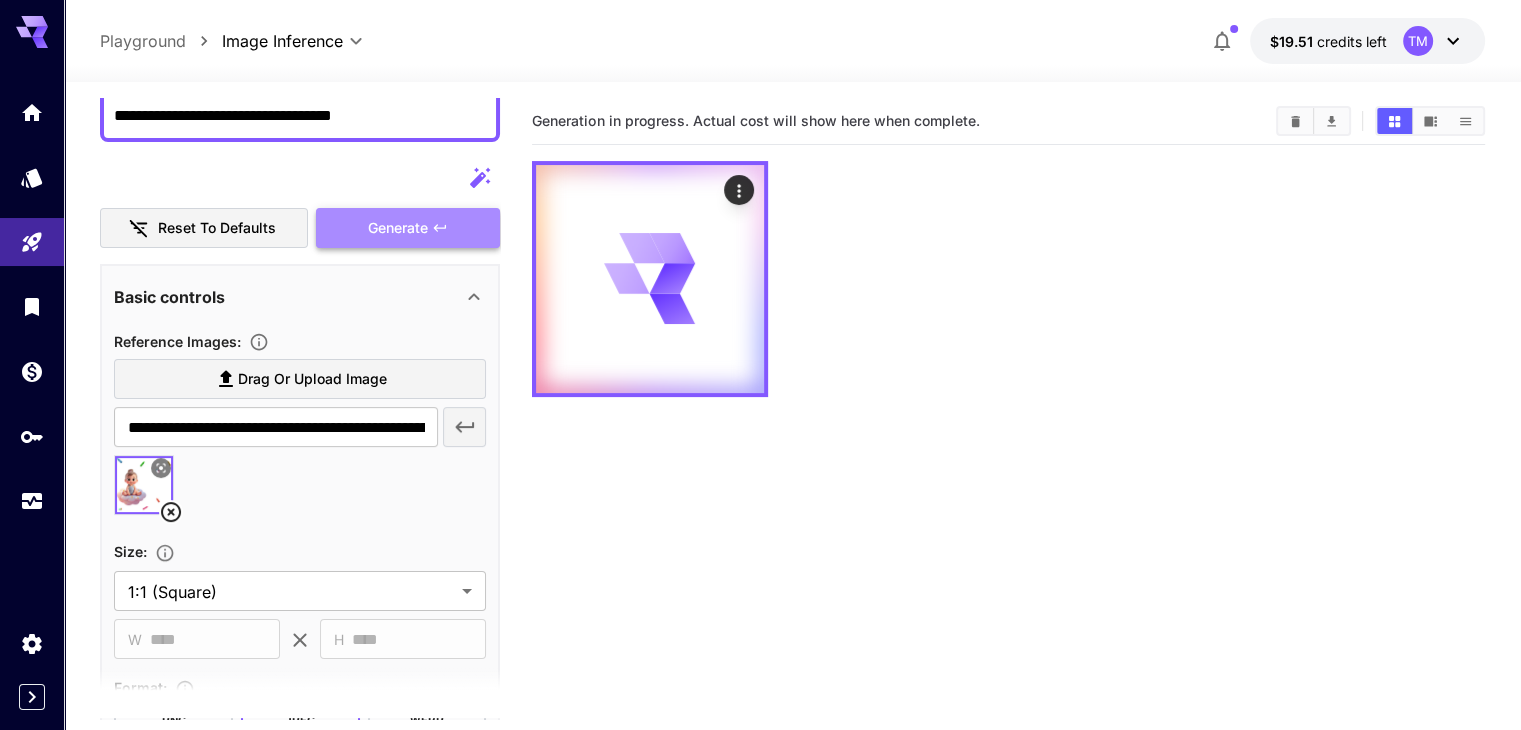 click on "Generate" at bounding box center [398, 228] 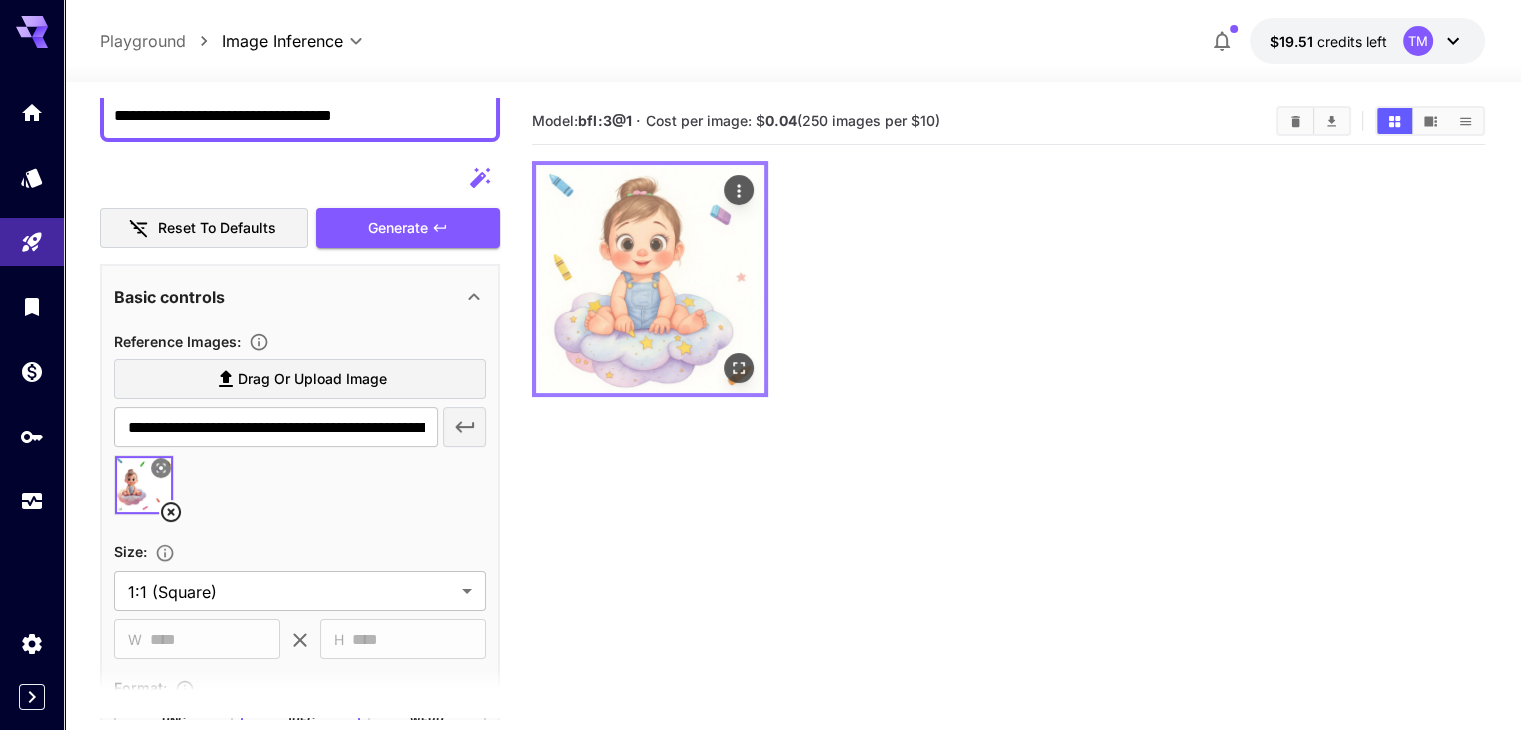 click at bounding box center [650, 279] 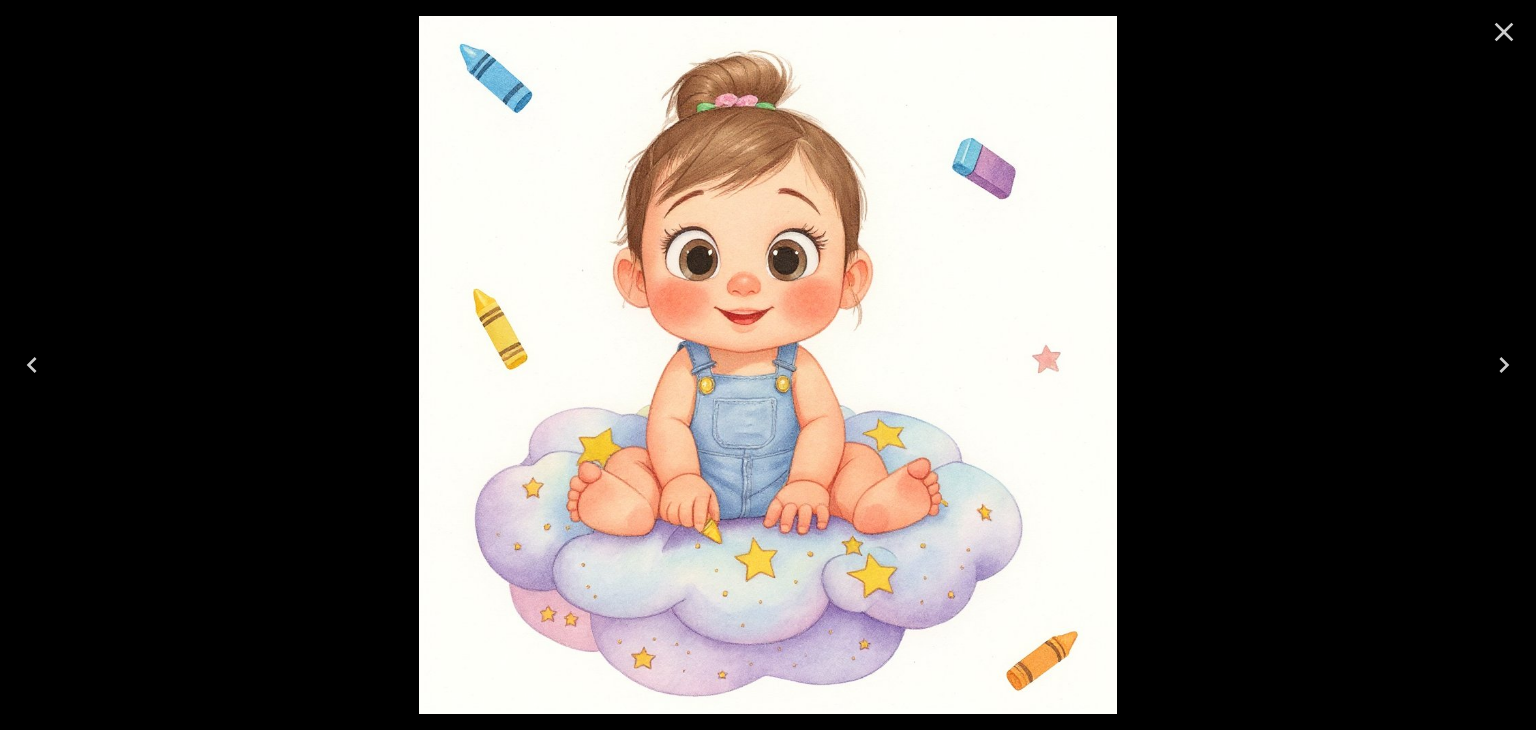 click at bounding box center [768, 365] 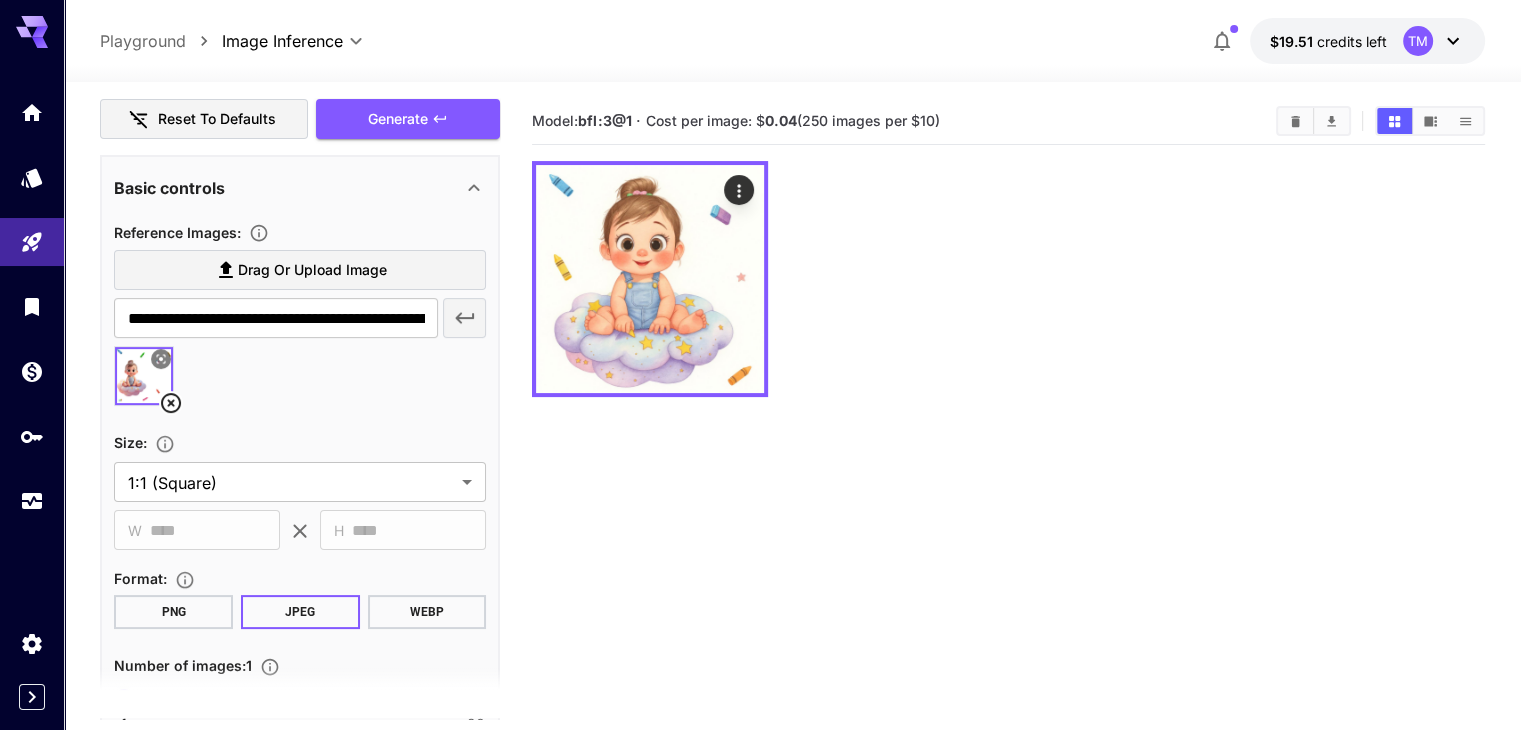 scroll, scrollTop: 400, scrollLeft: 0, axis: vertical 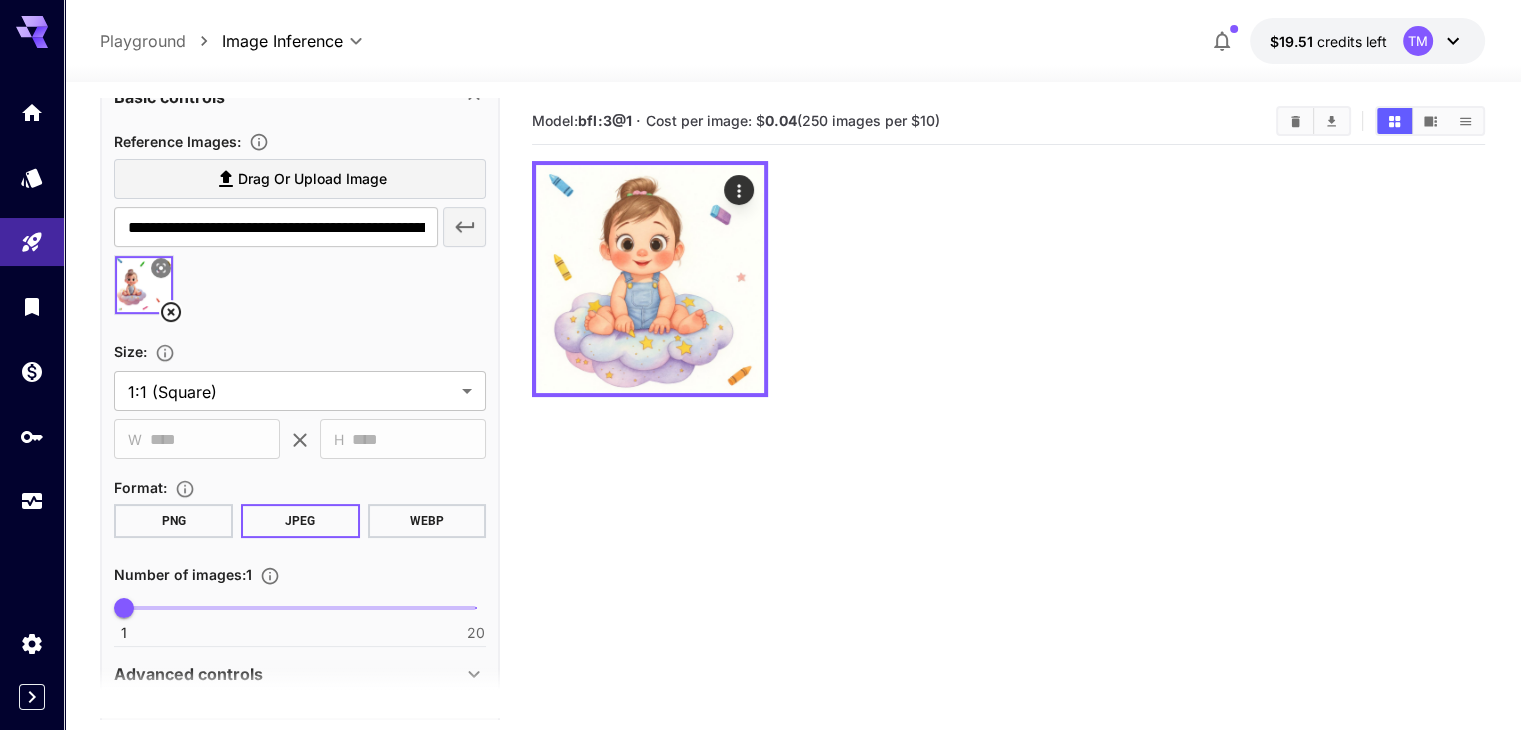 click on "PNG" at bounding box center [173, 521] 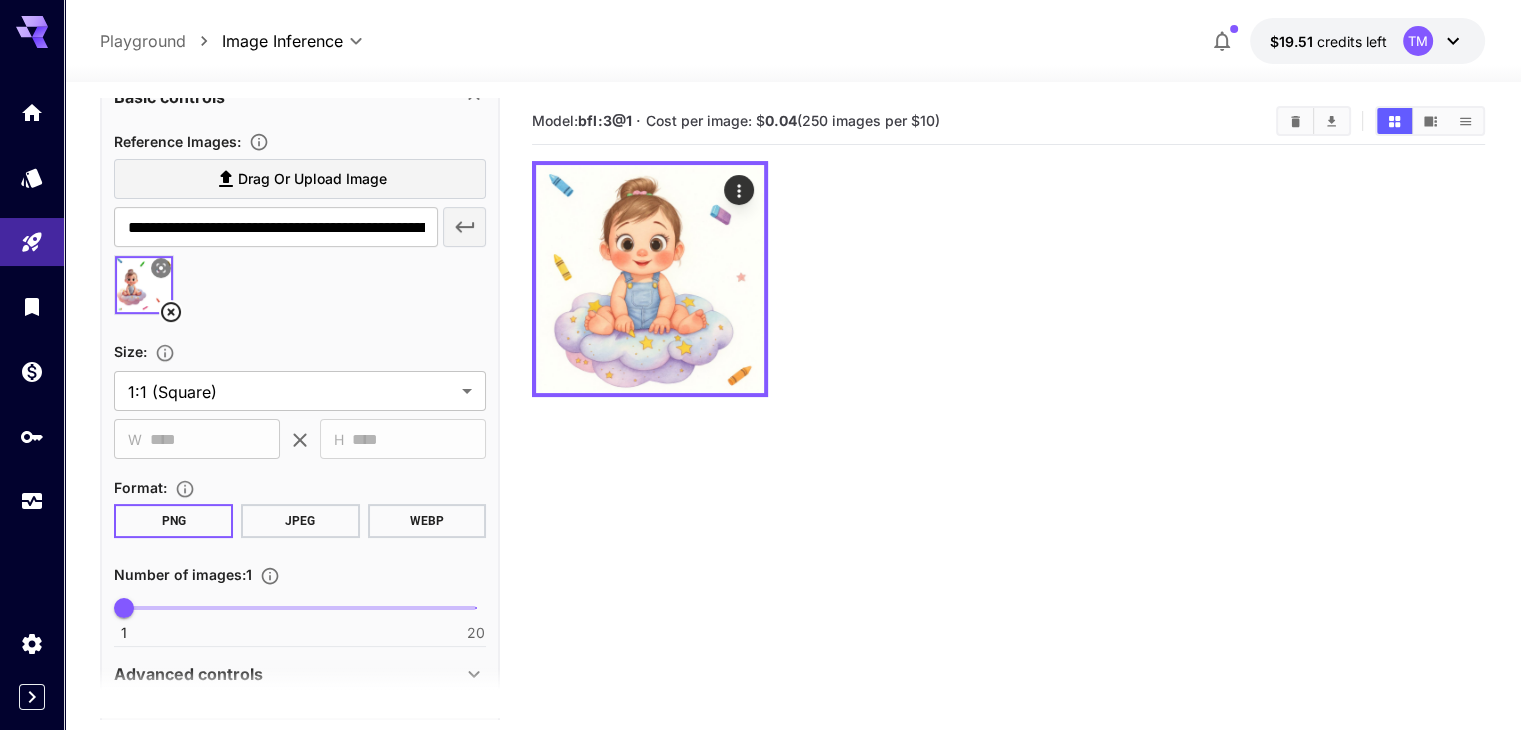 drag, startPoint x: 301, startPoint y: 435, endPoint x: 241, endPoint y: 436, distance: 60.00833 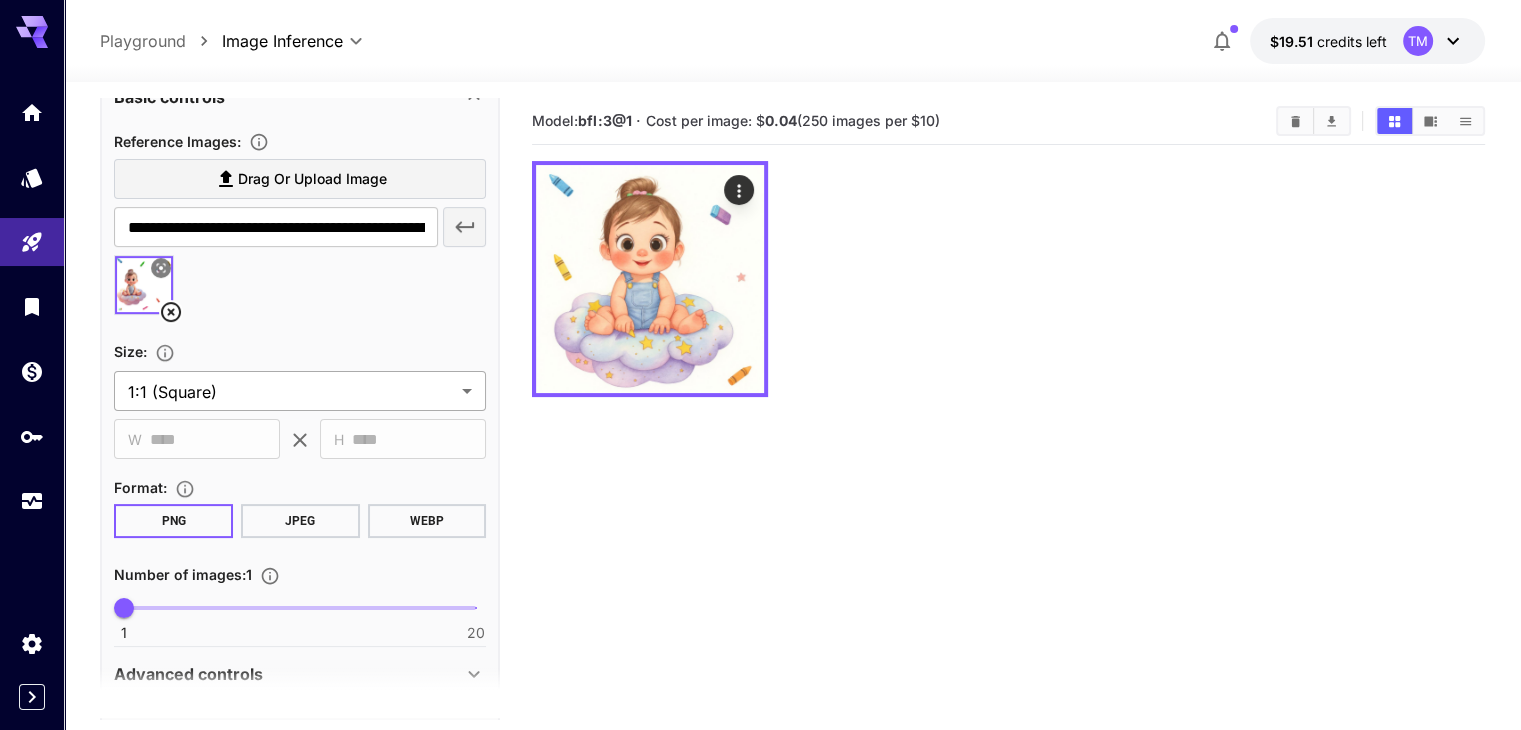 click on "**********" at bounding box center [760, 444] 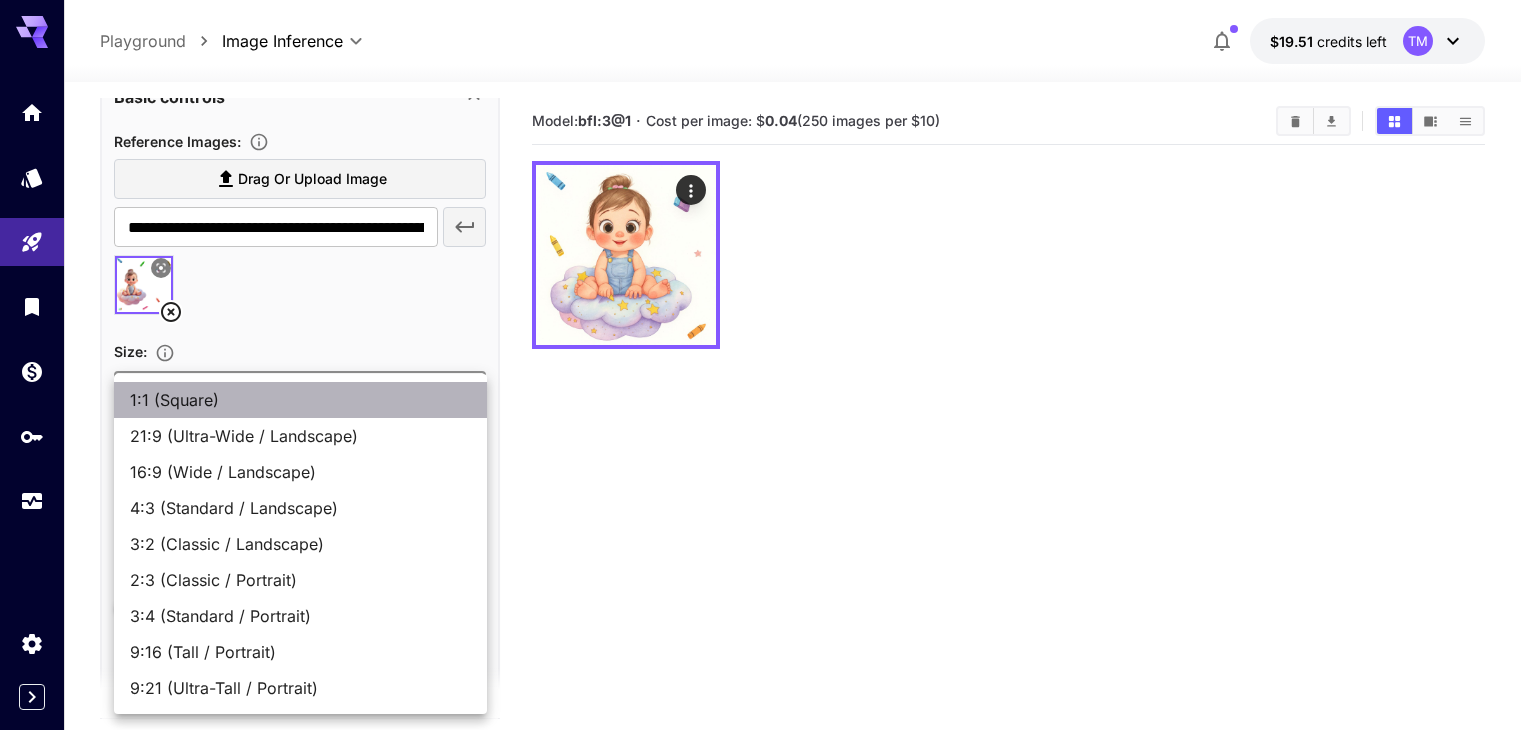 click on "1:1 (Square)" at bounding box center (300, 400) 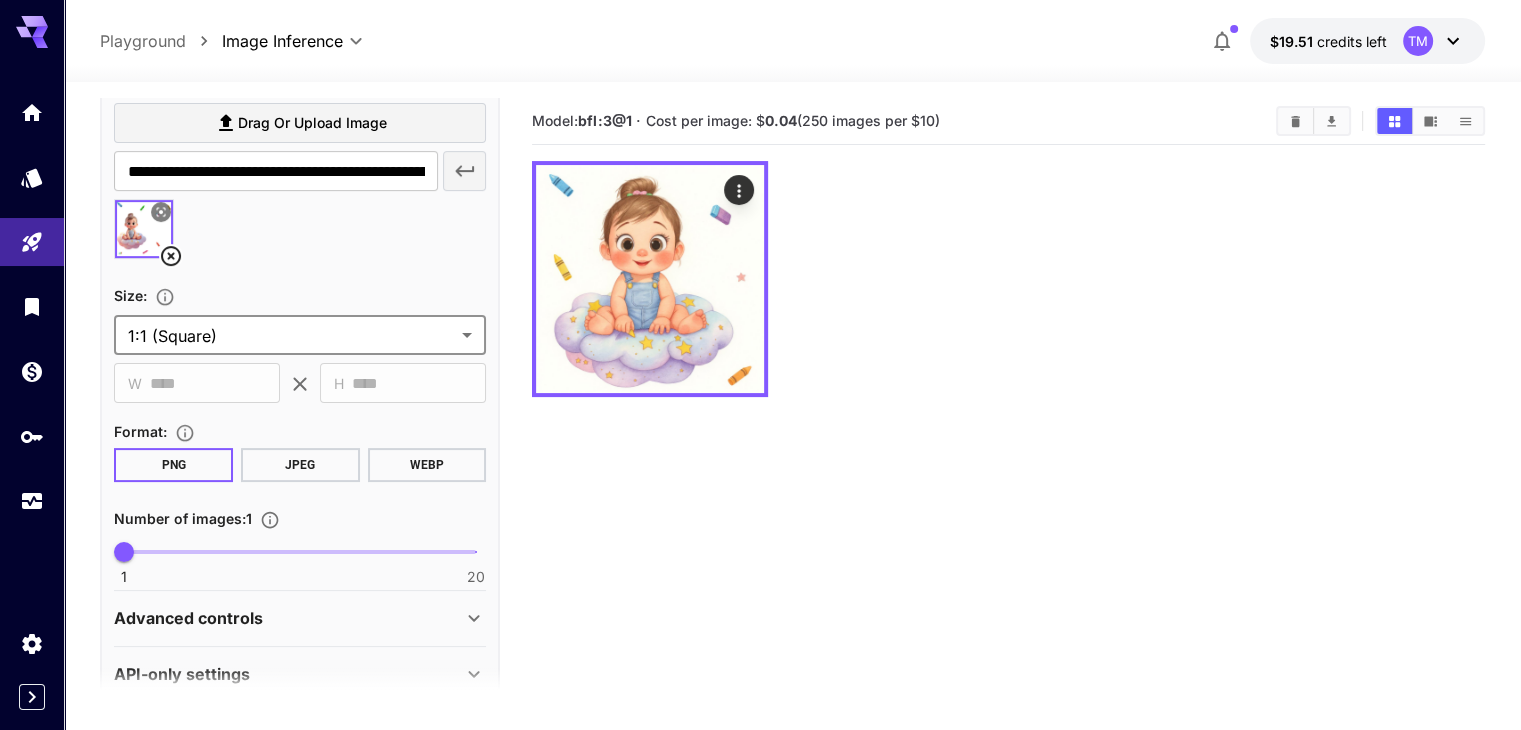 scroll, scrollTop: 486, scrollLeft: 0, axis: vertical 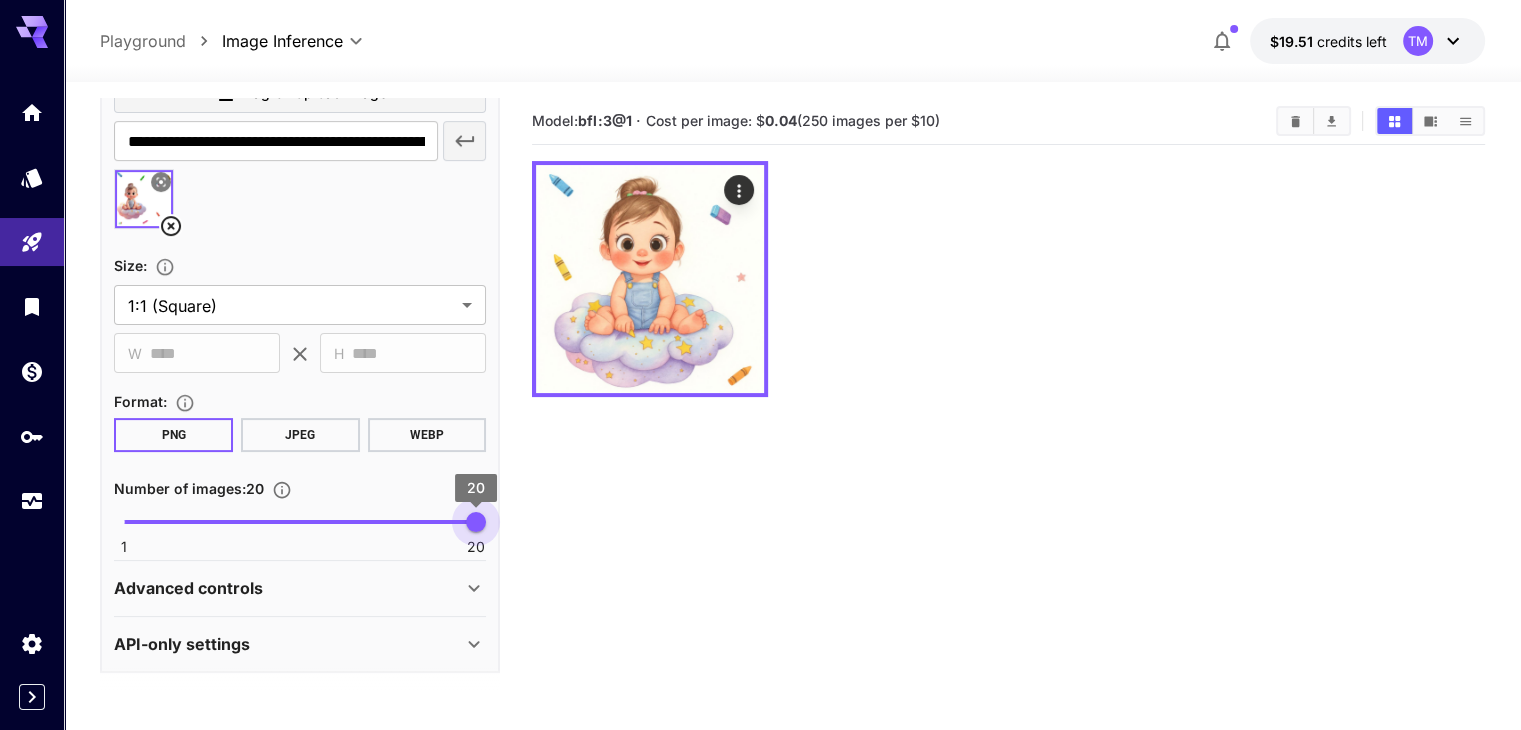 type on "*" 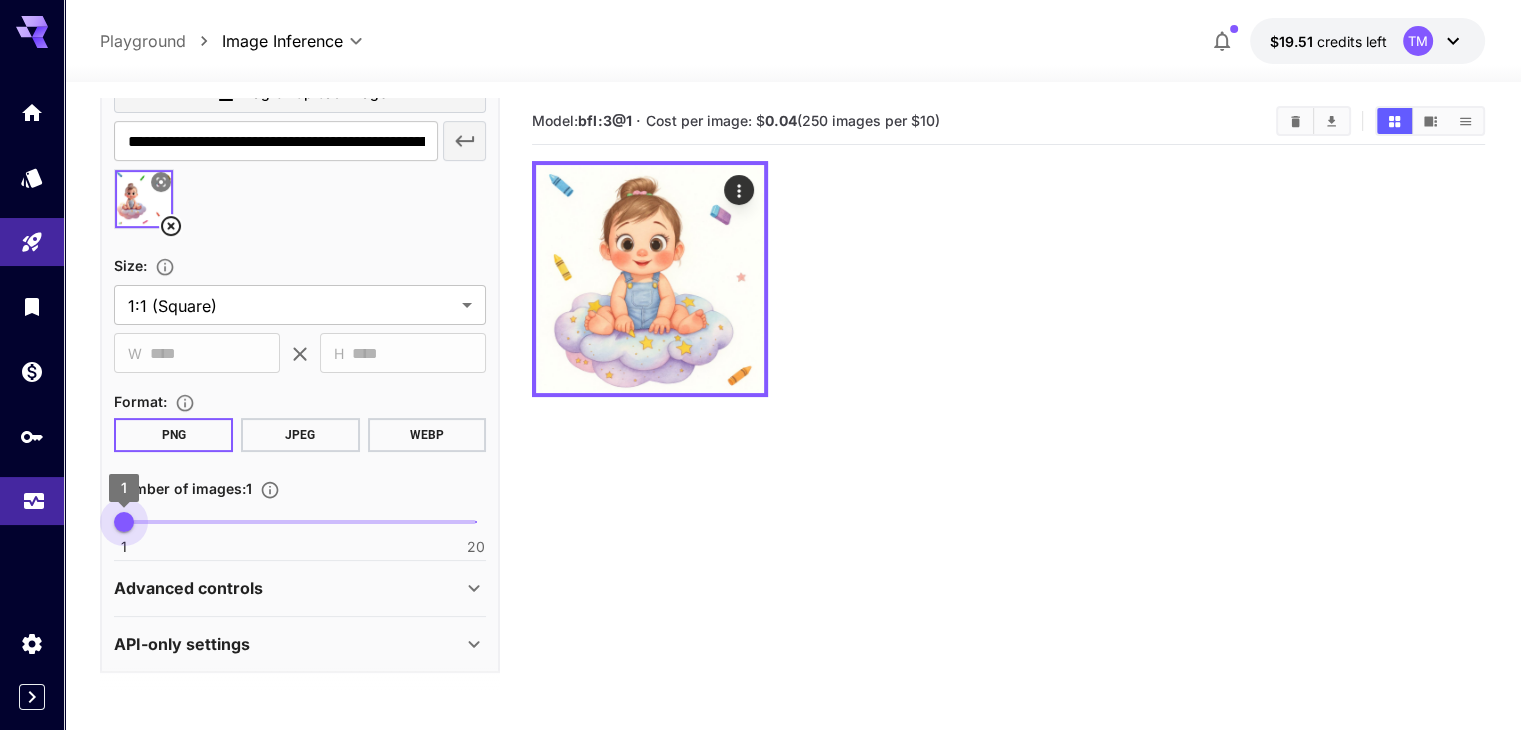 drag, startPoint x: 136, startPoint y: 517, endPoint x: 16, endPoint y: 522, distance: 120.10412 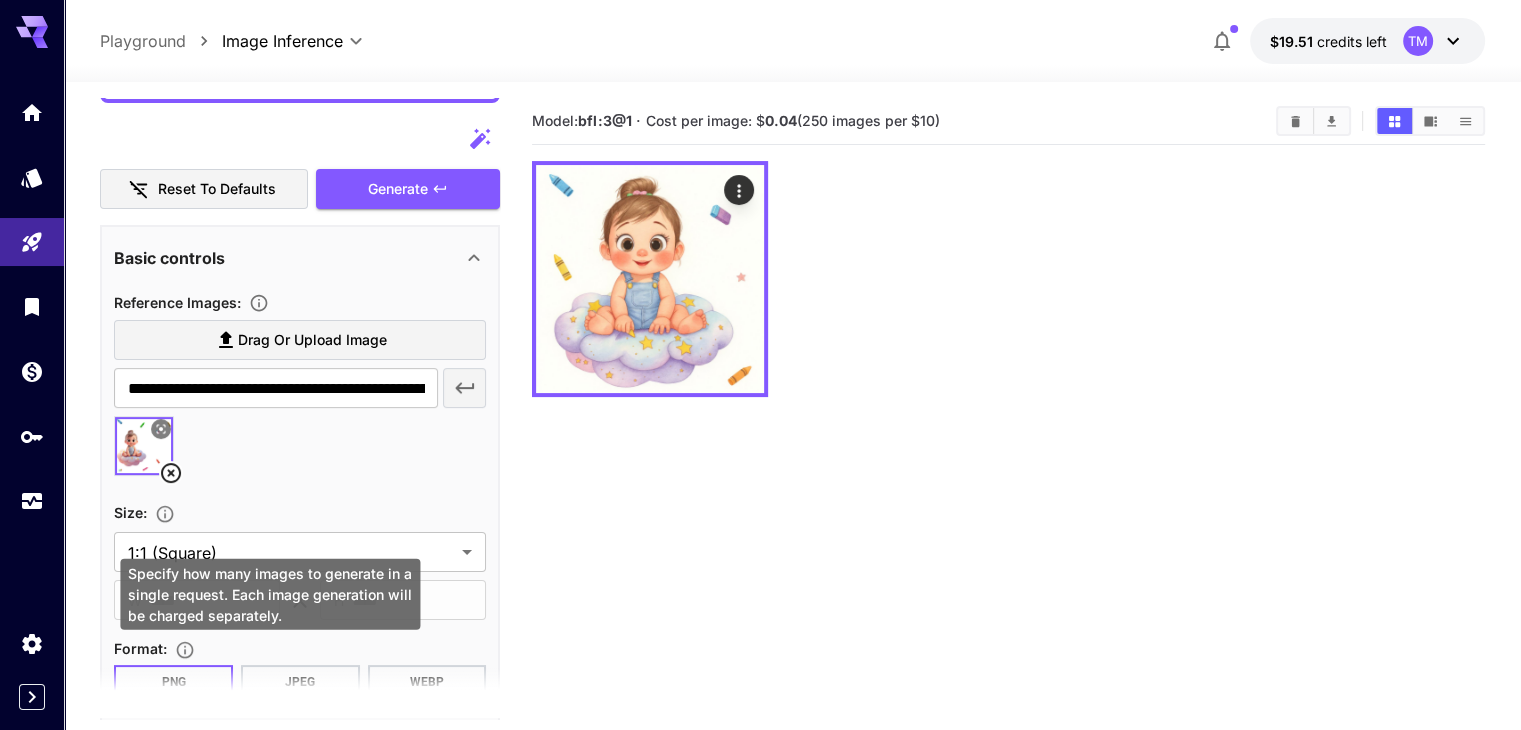 scroll, scrollTop: 186, scrollLeft: 0, axis: vertical 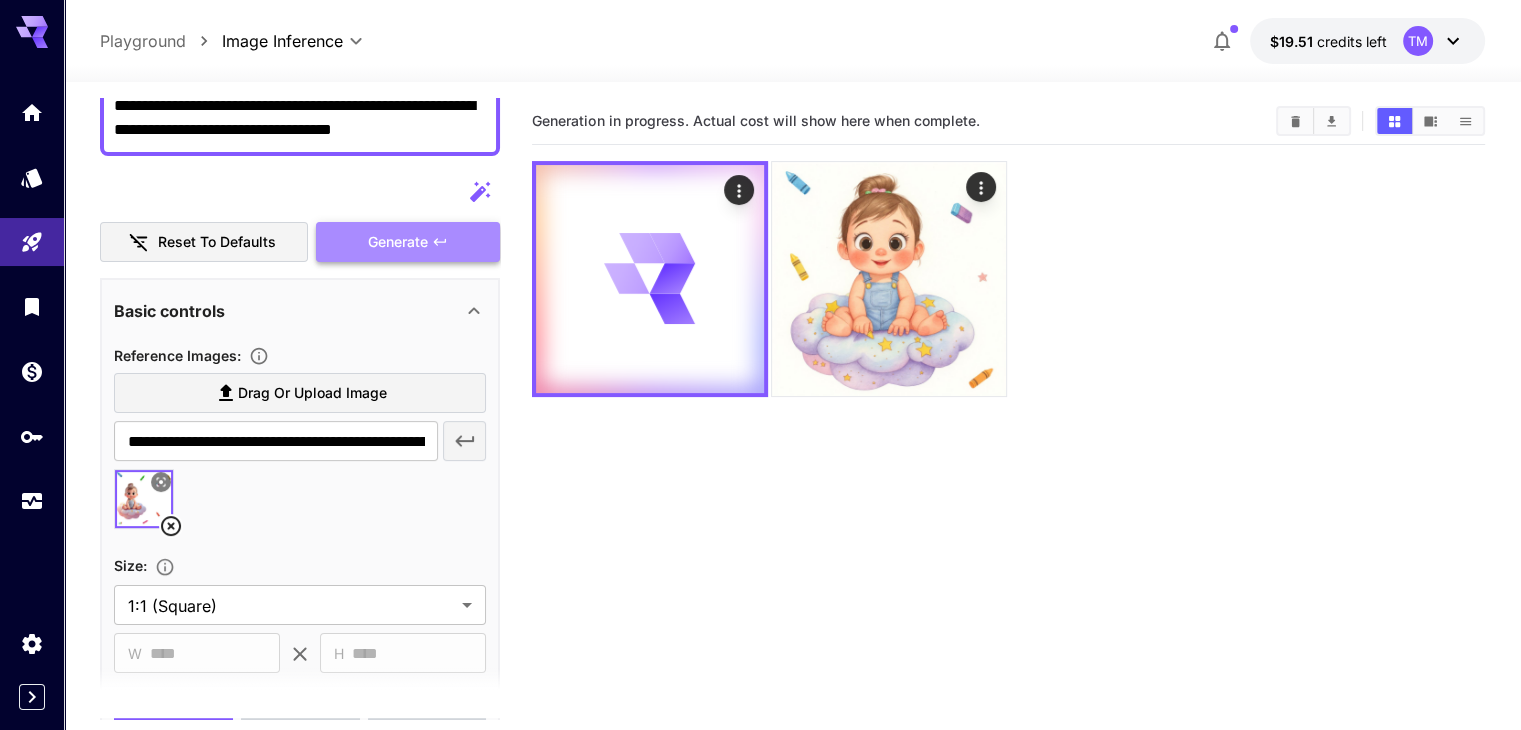 click on "Generate" at bounding box center [398, 242] 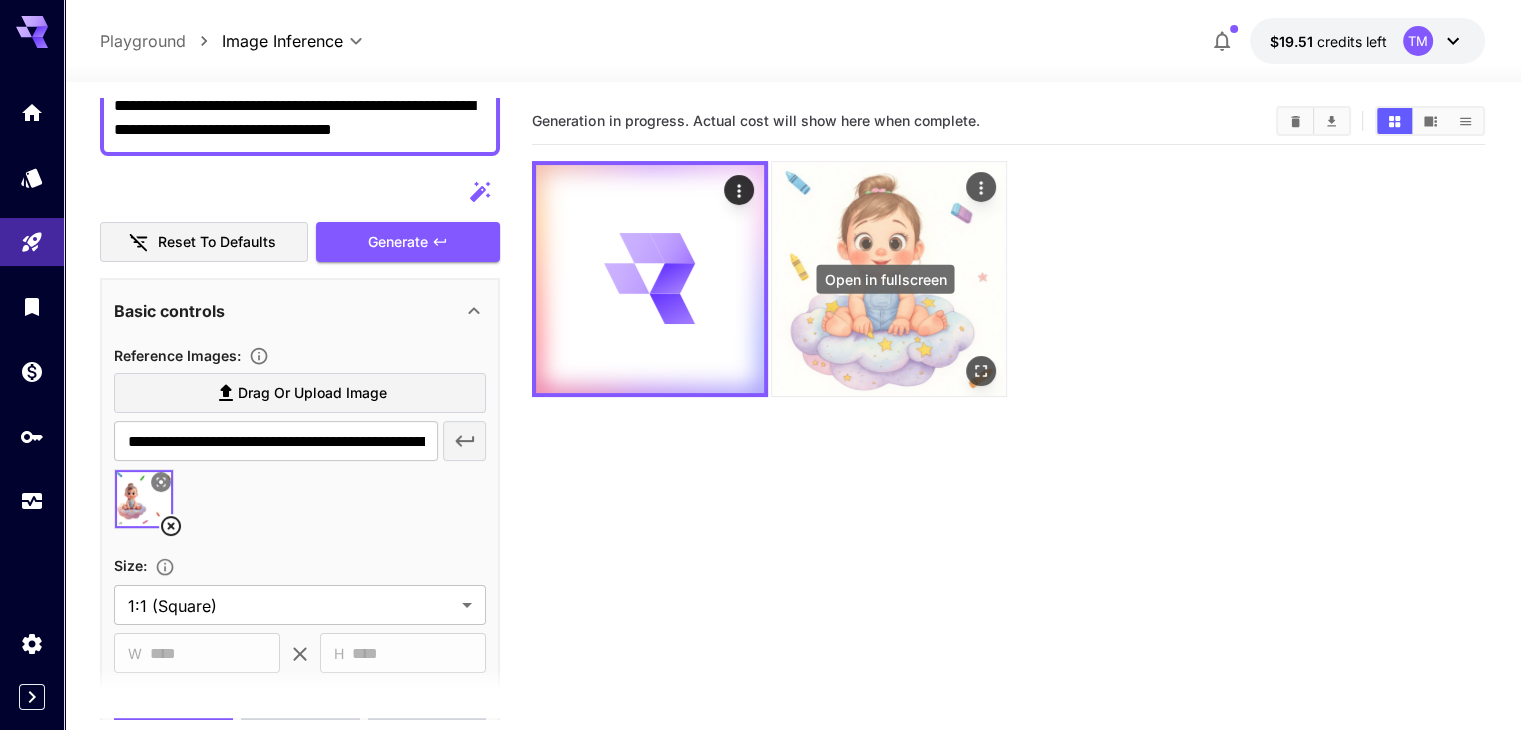 click 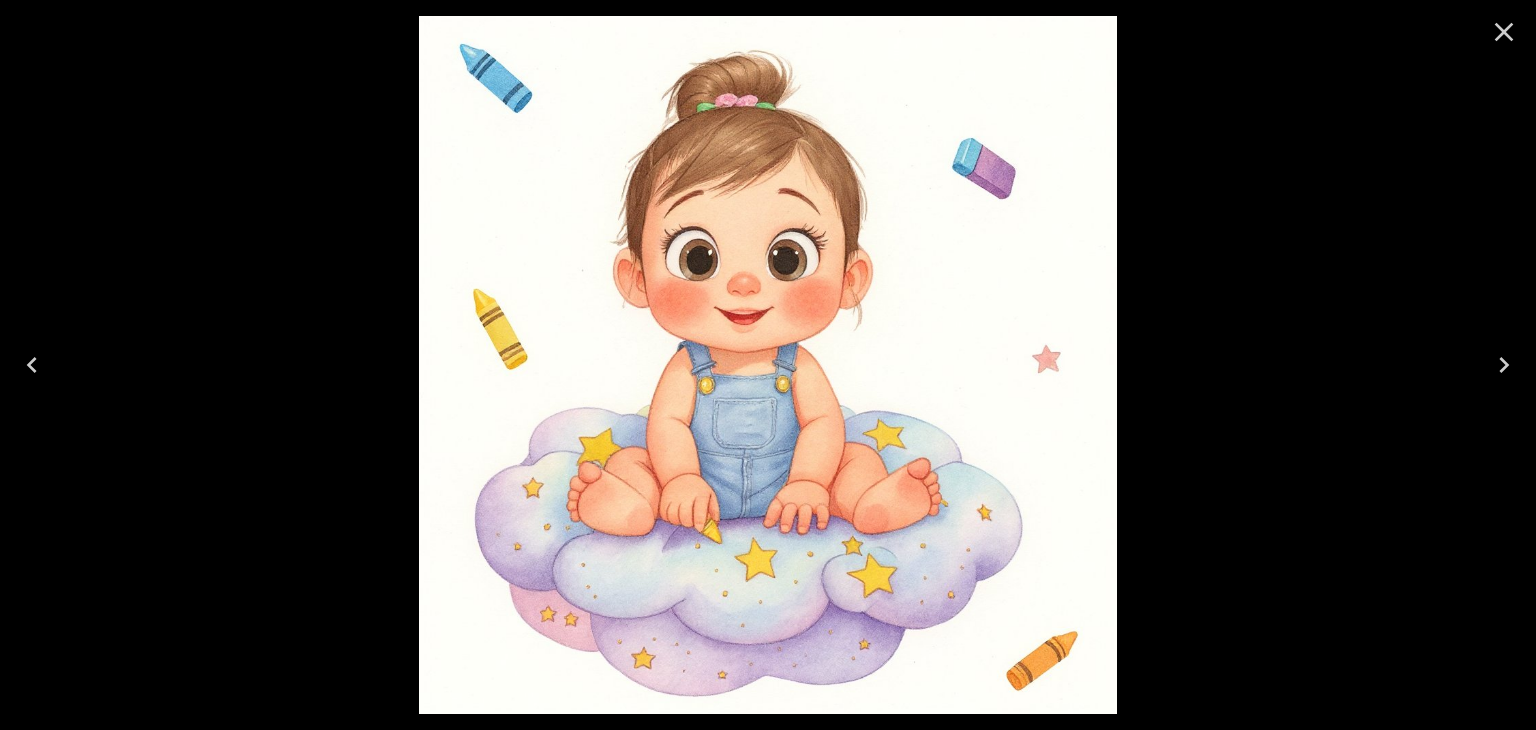 click at bounding box center [768, 365] 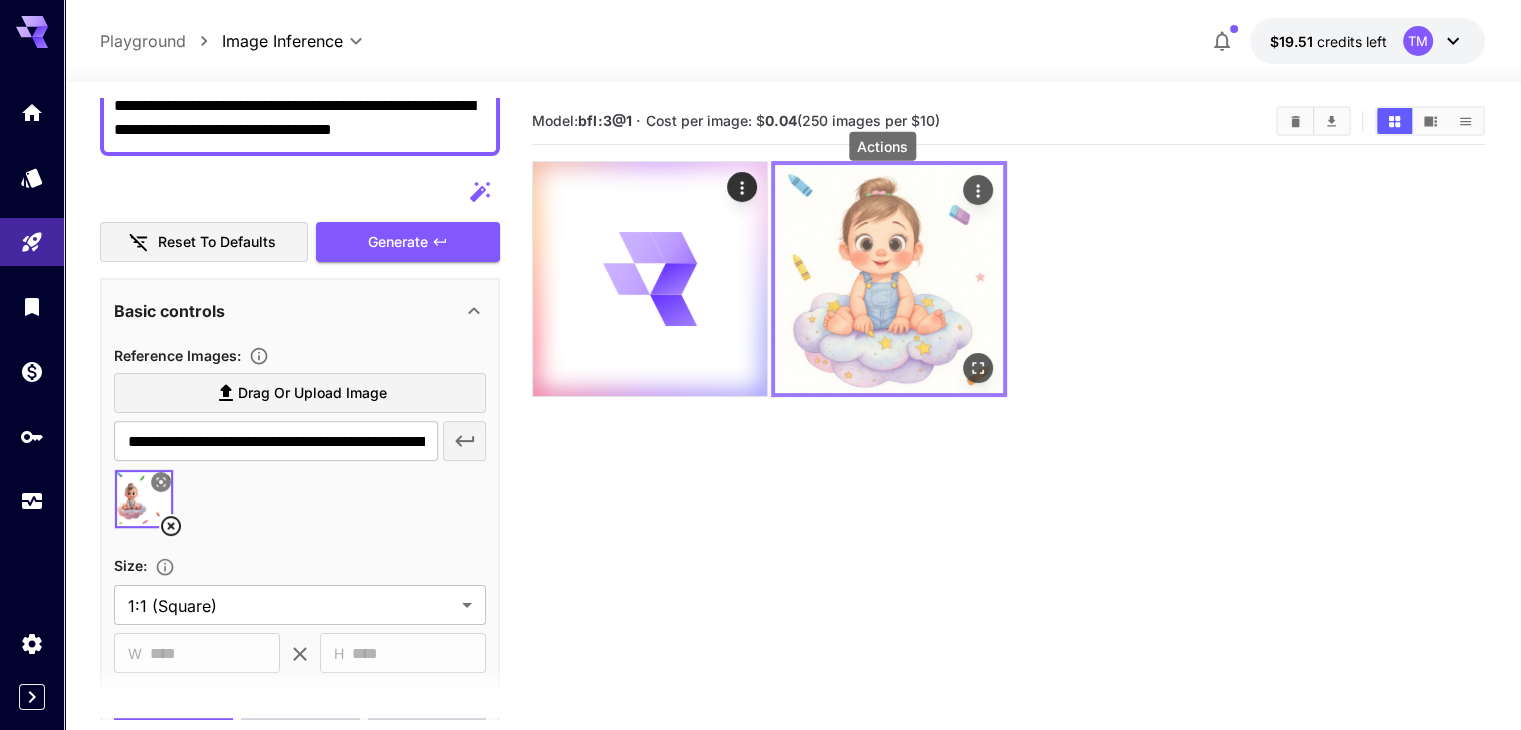 click 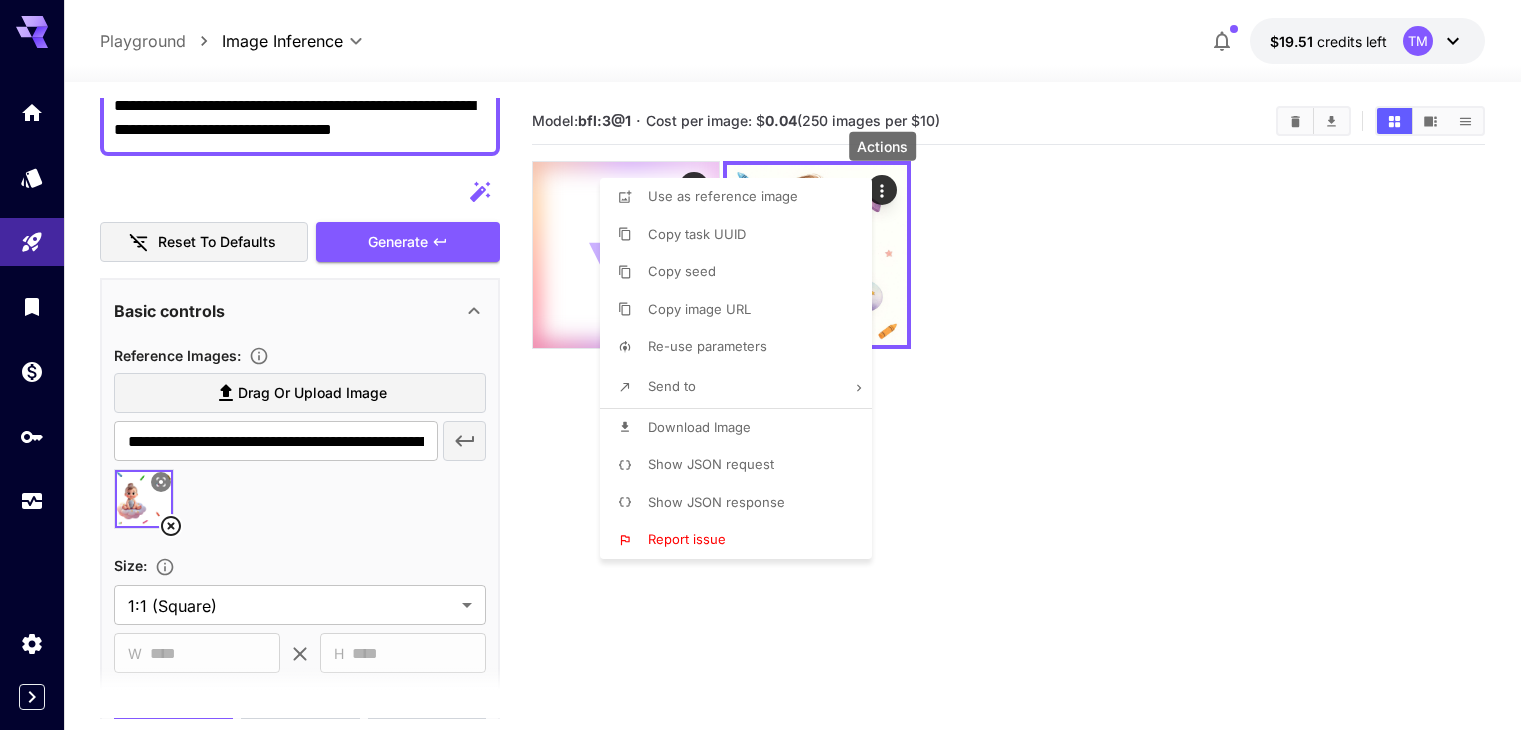 click at bounding box center (768, 365) 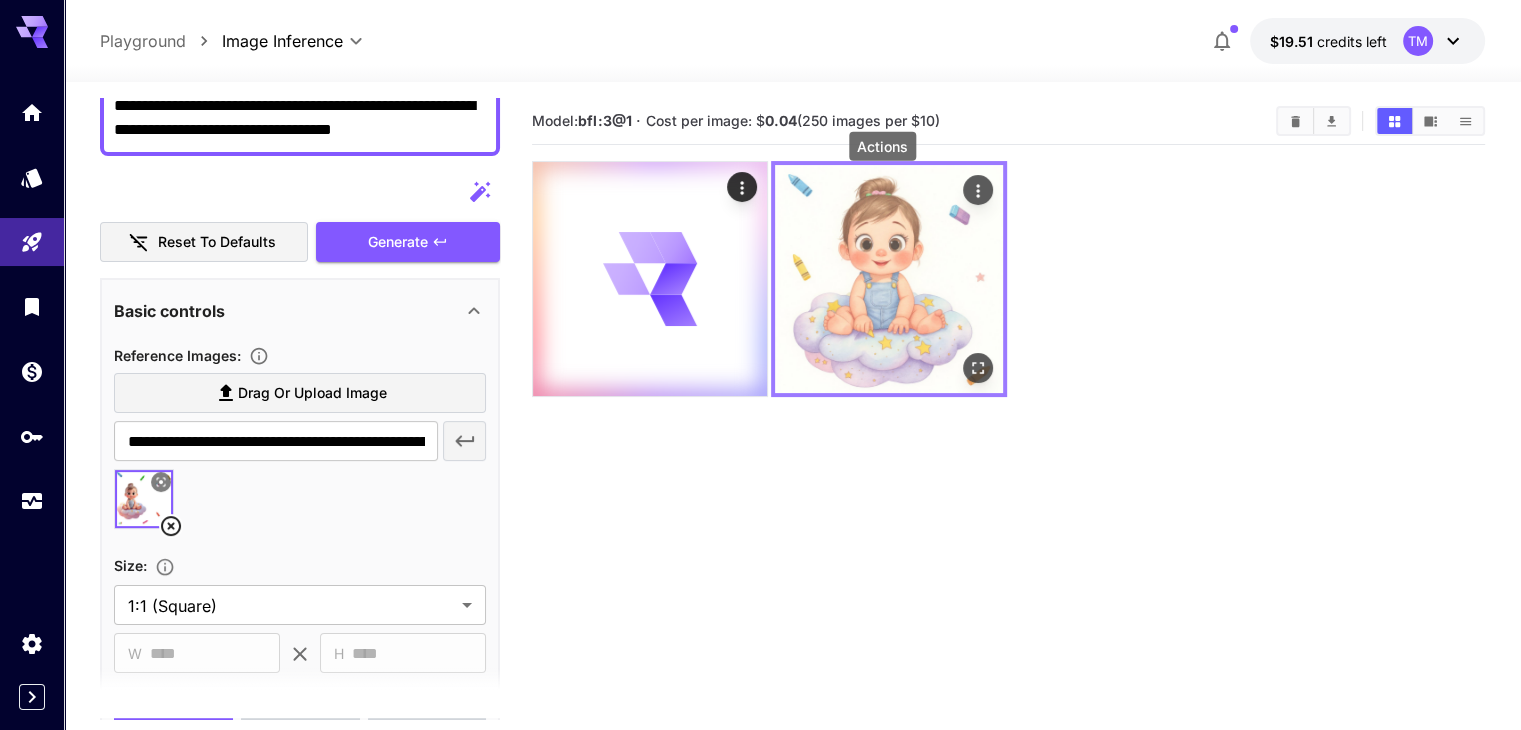 click 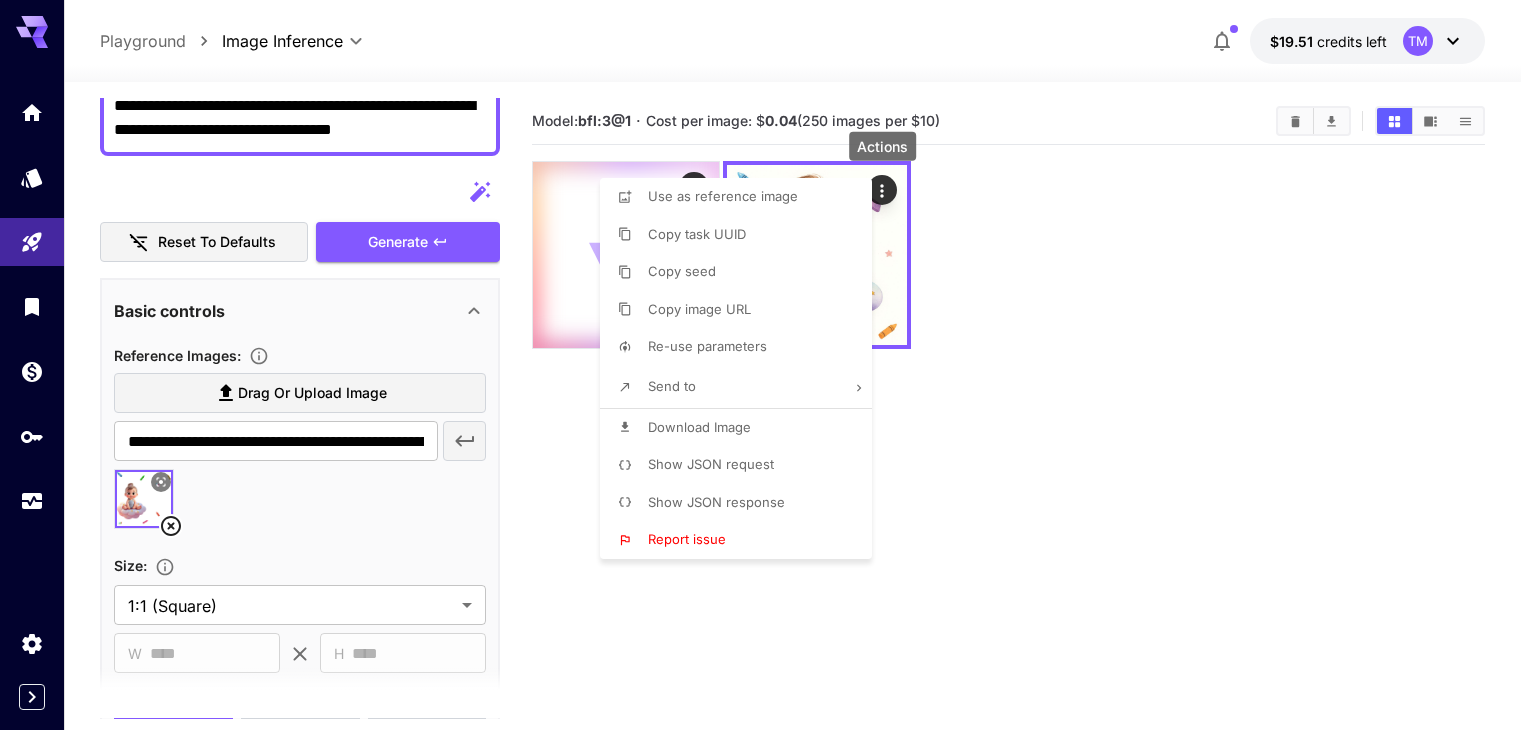 click at bounding box center [768, 365] 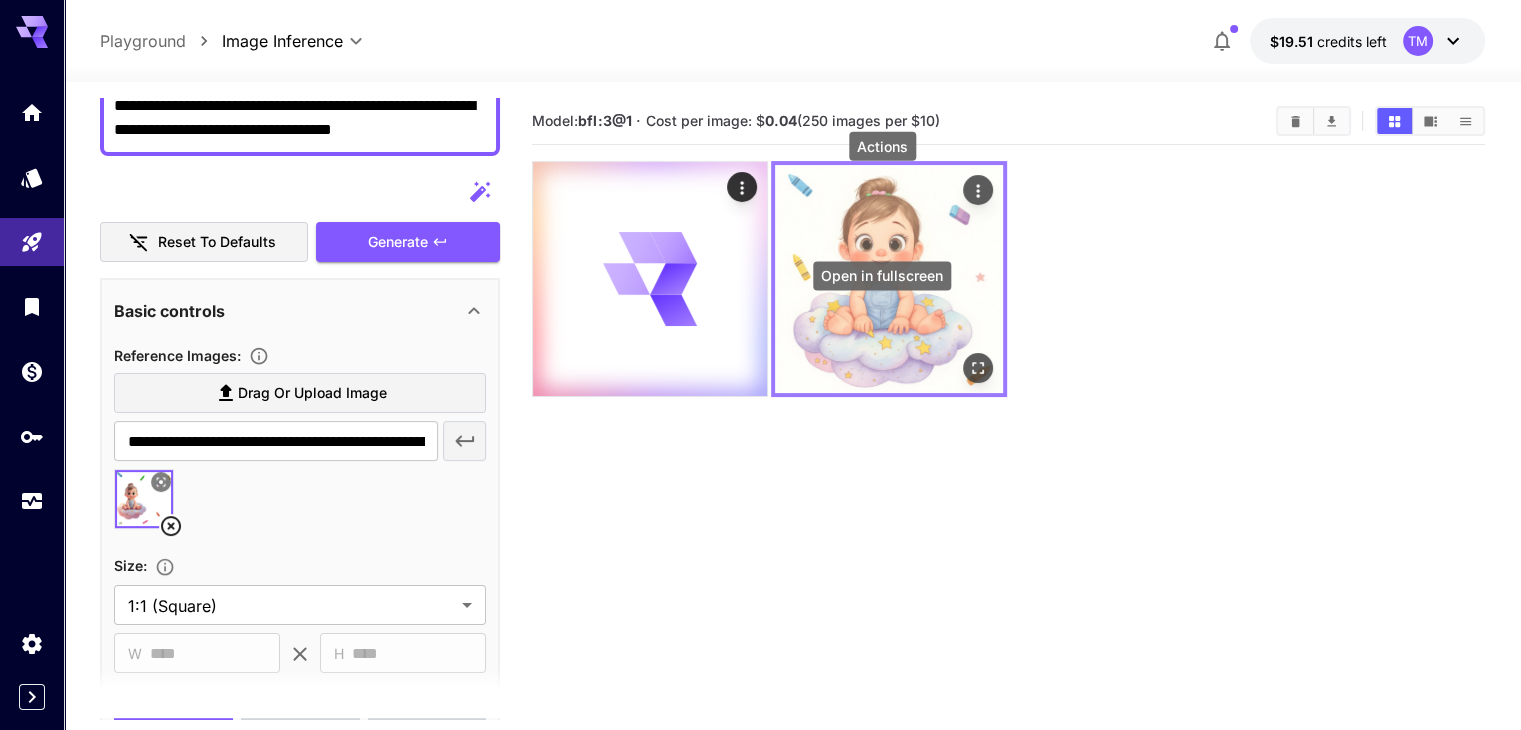 click 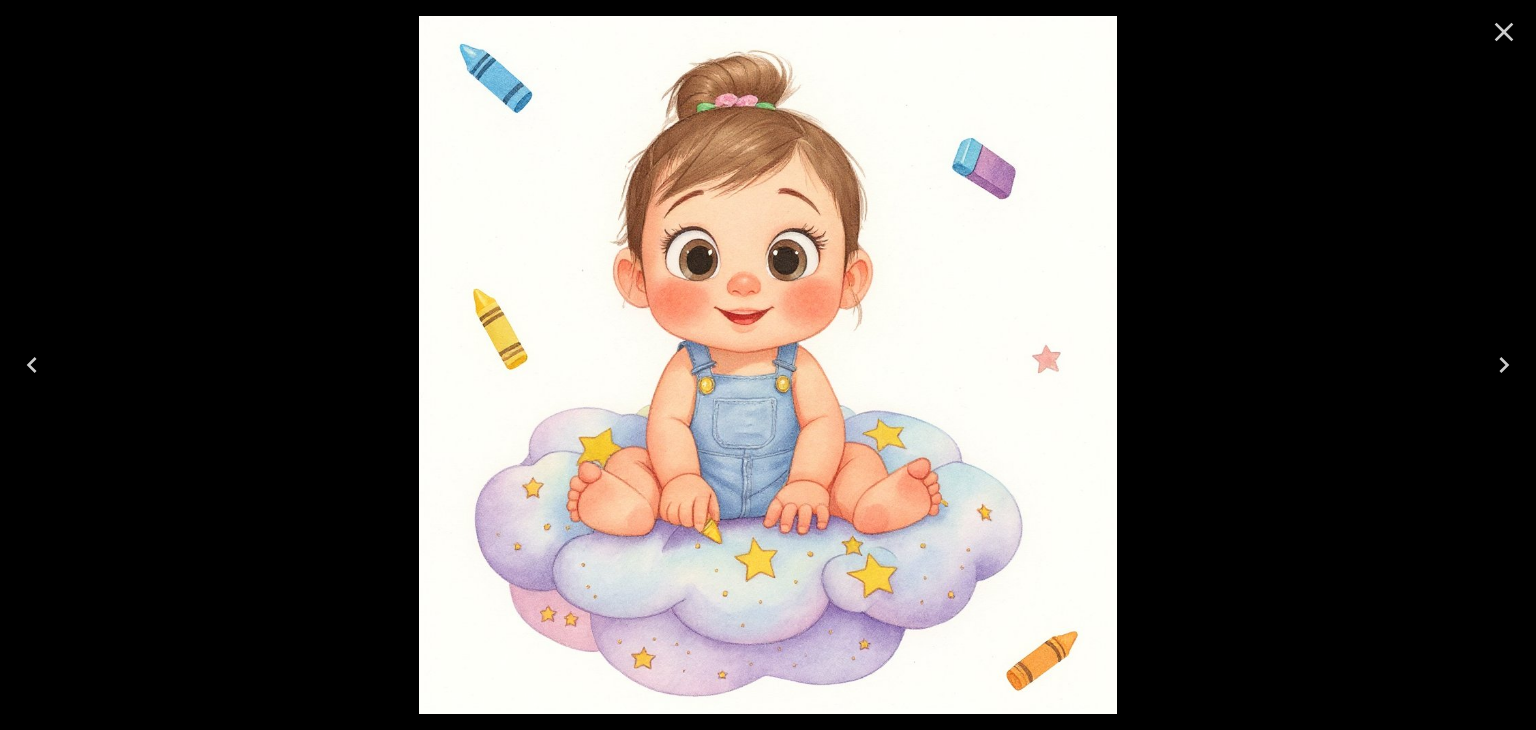 click 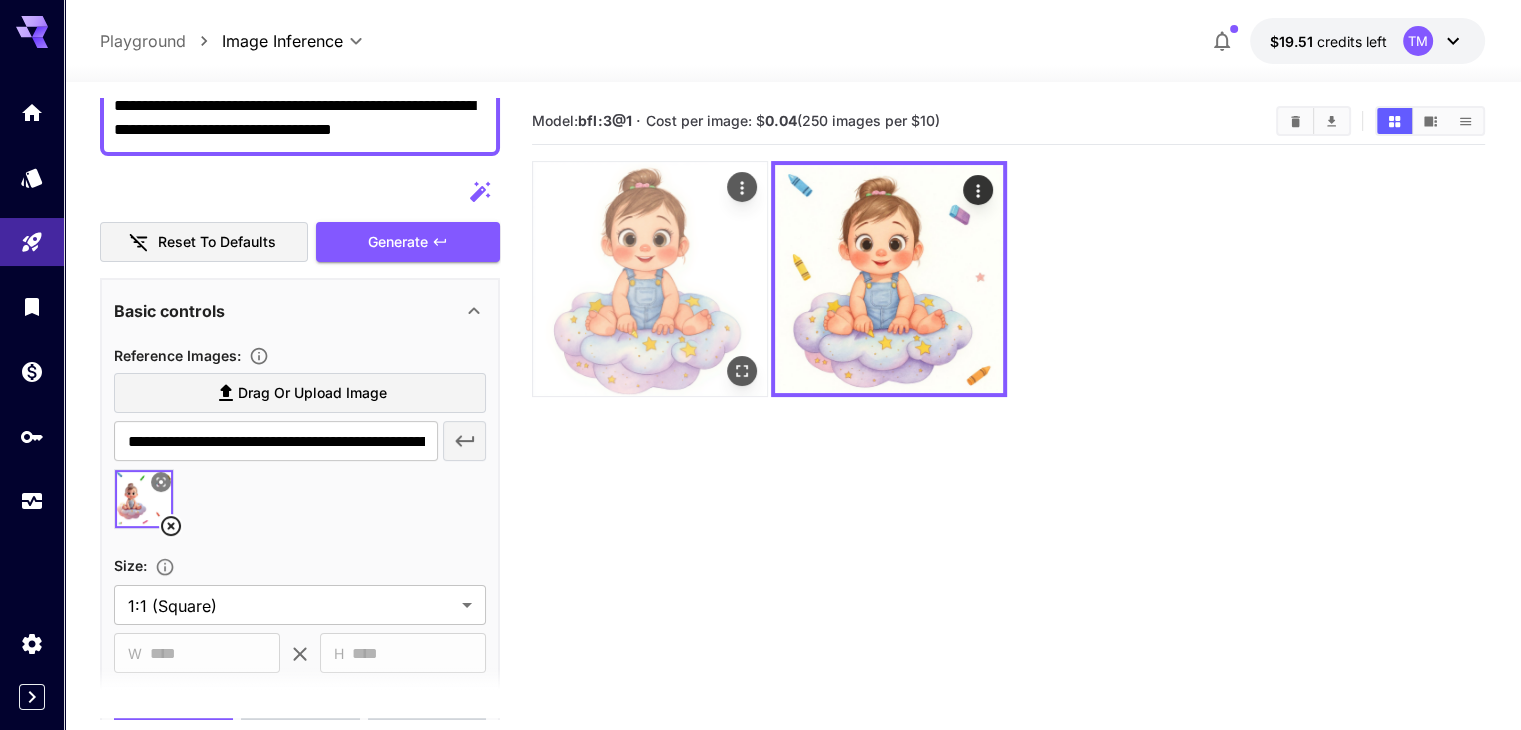 click at bounding box center [650, 279] 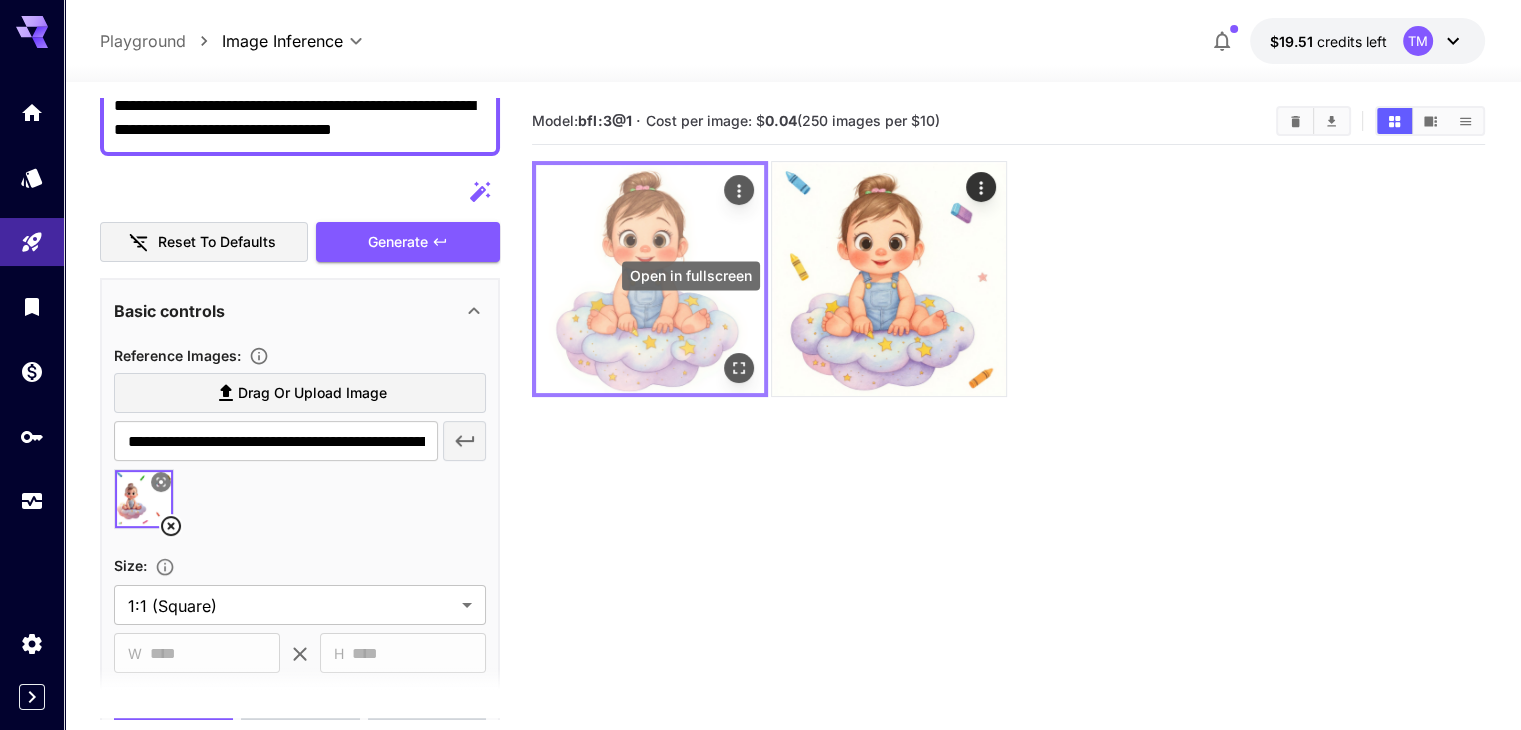 click at bounding box center [739, 368] 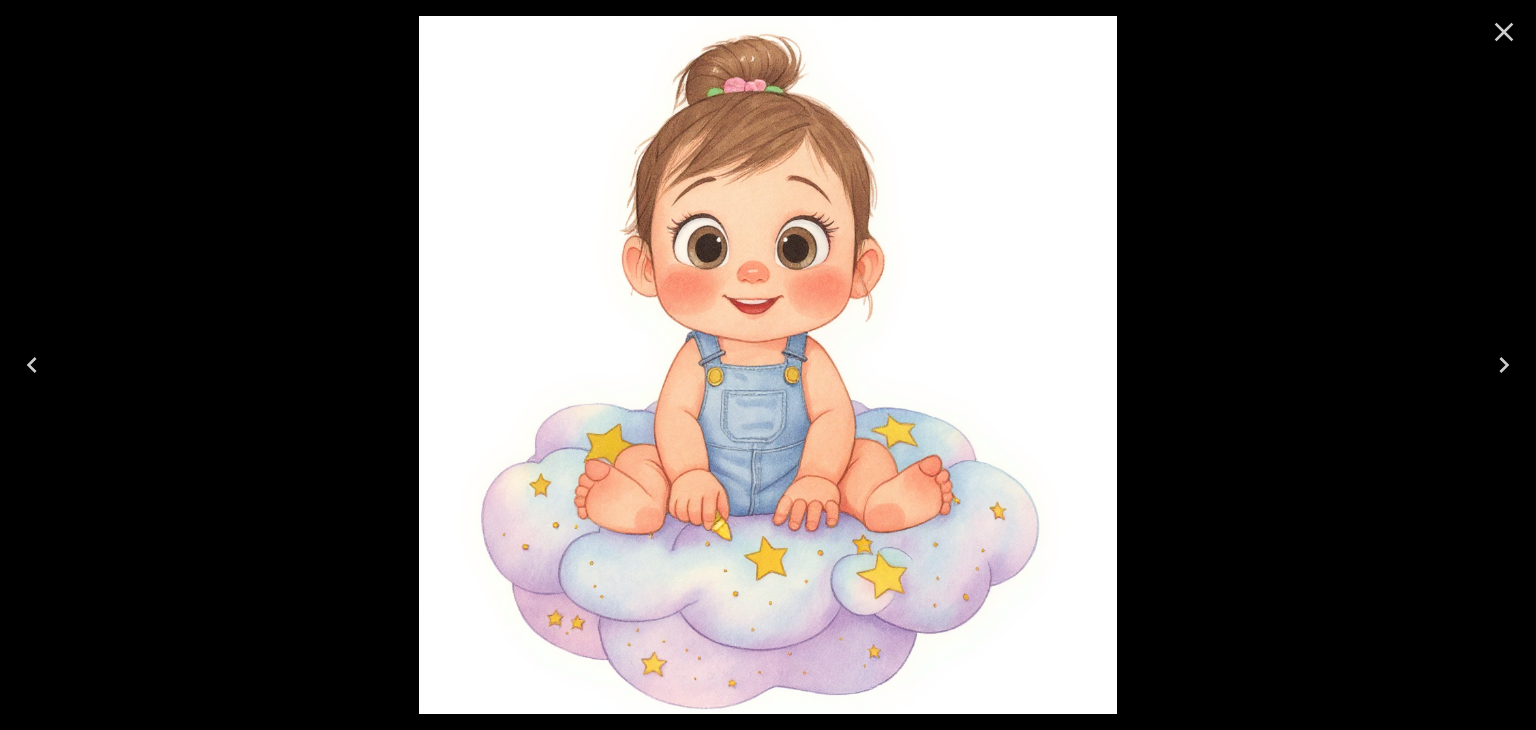 click at bounding box center (1504, 32) 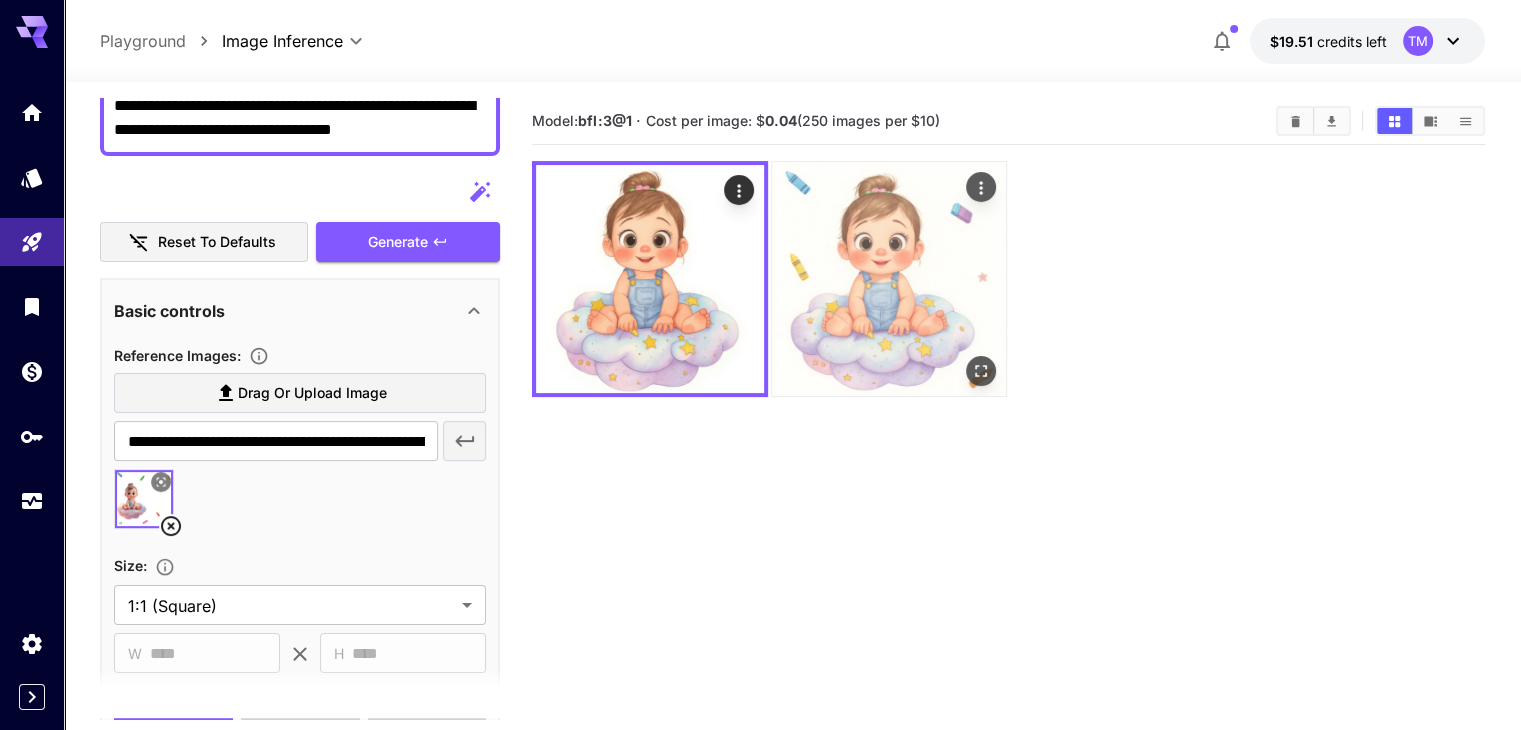 click 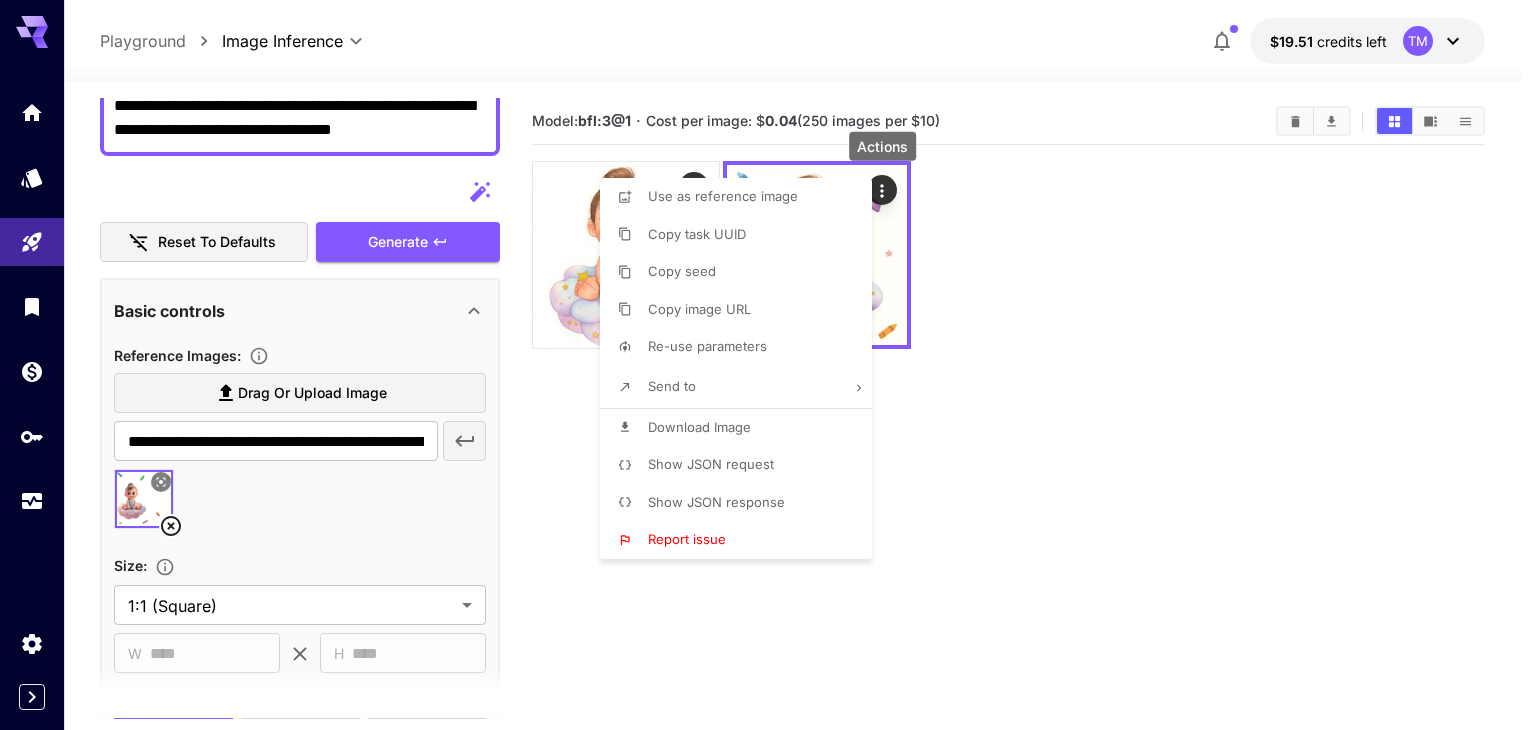 click on "Download Image" at bounding box center [742, 428] 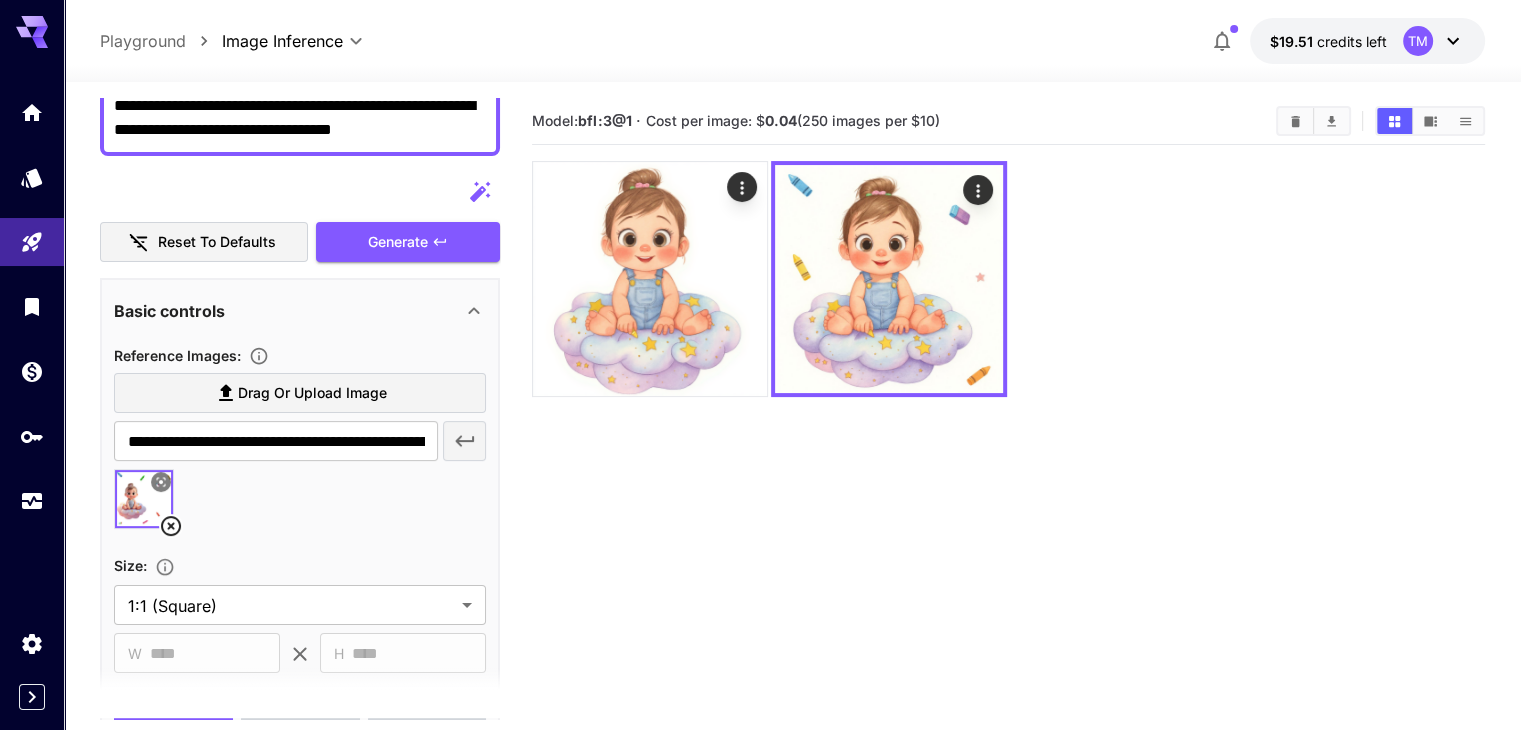 click at bounding box center (144, 499) 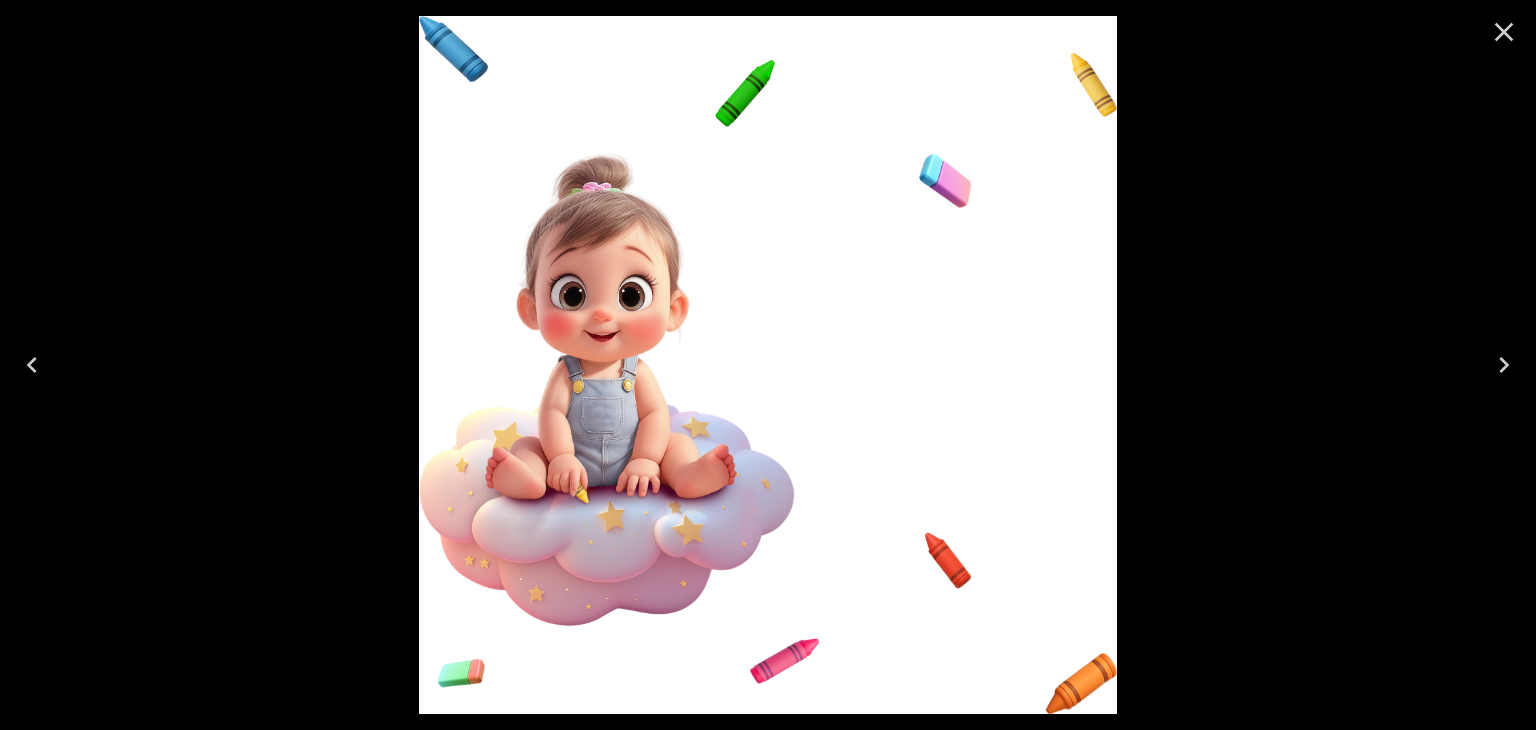 click at bounding box center (768, 365) 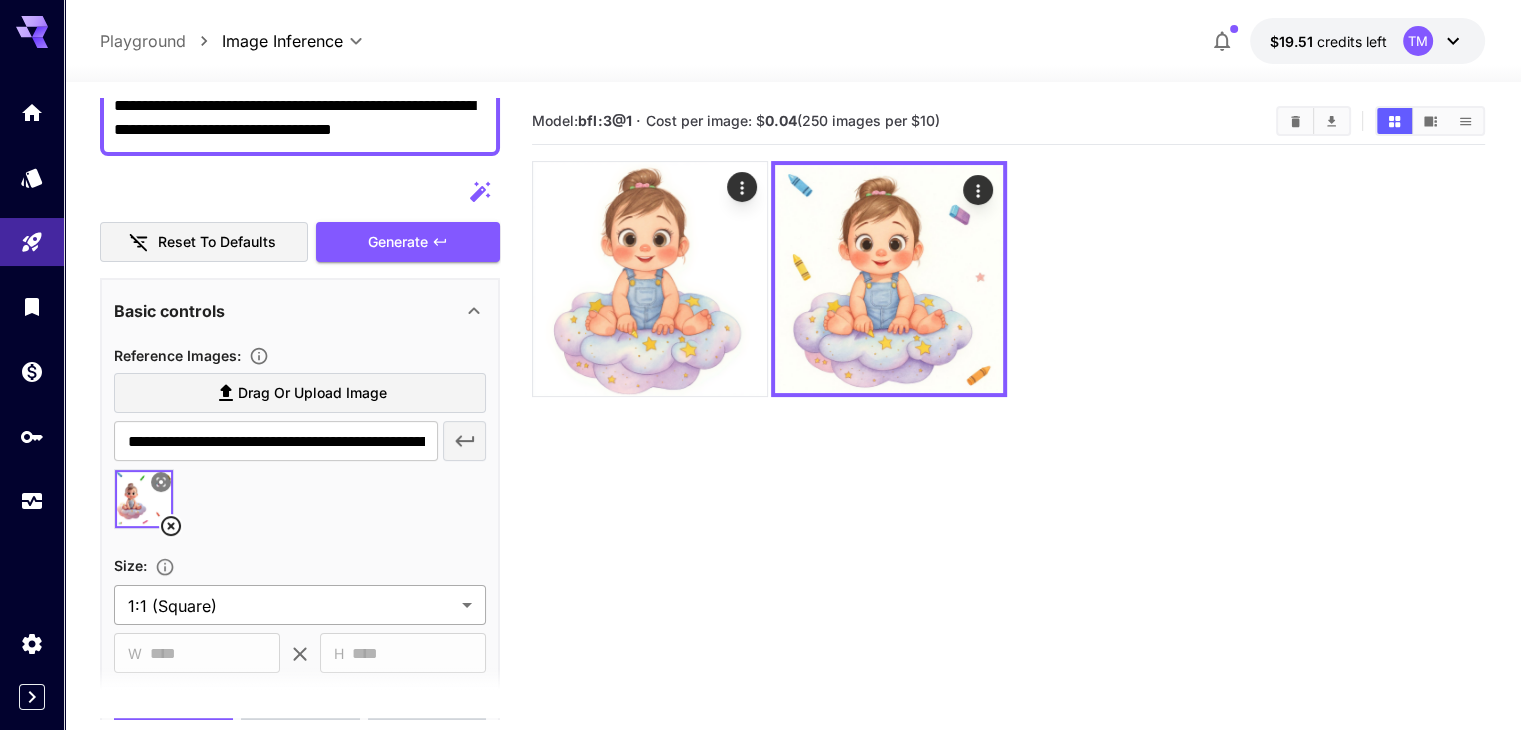 click on "**********" at bounding box center [760, 444] 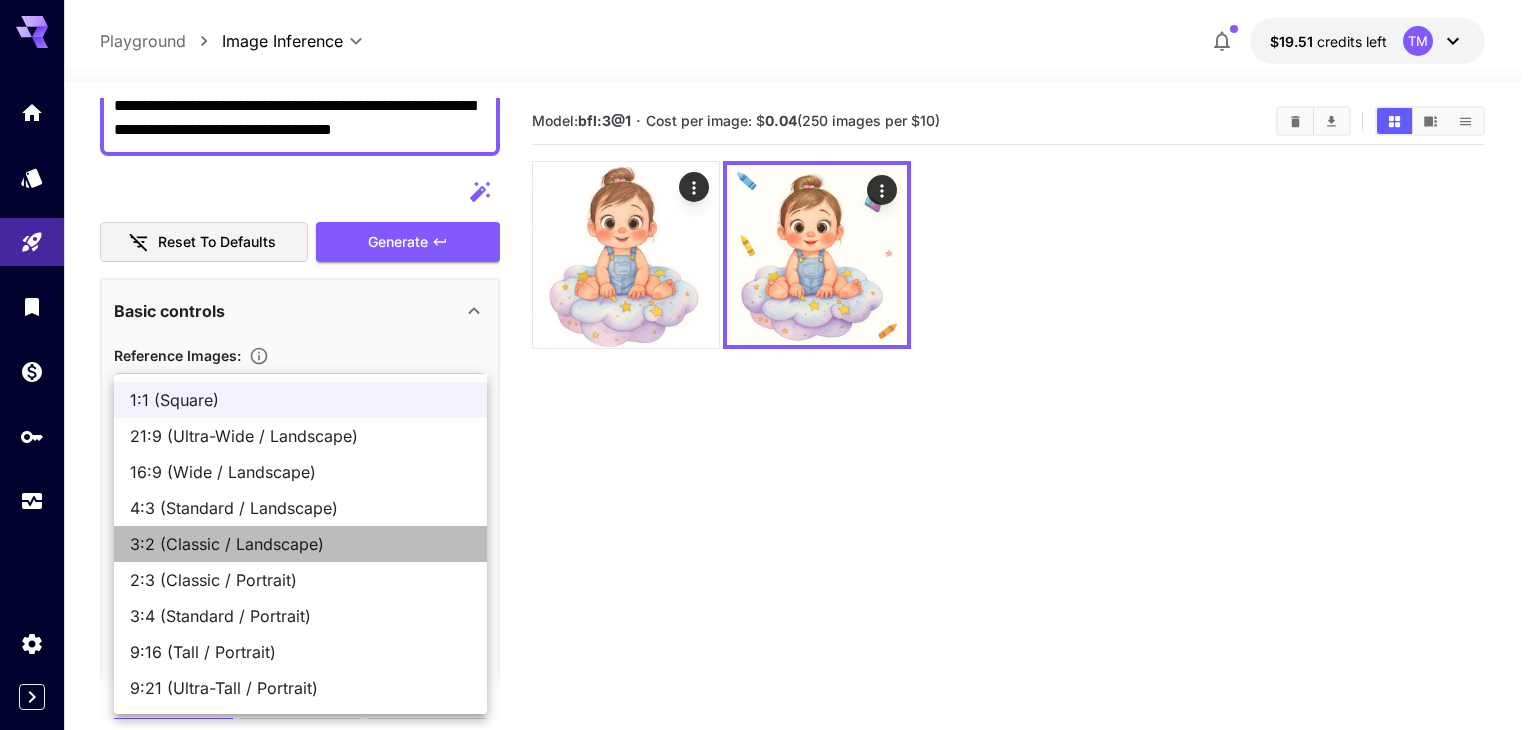 click on "3:2 (Classic / Landscape)" at bounding box center [300, 544] 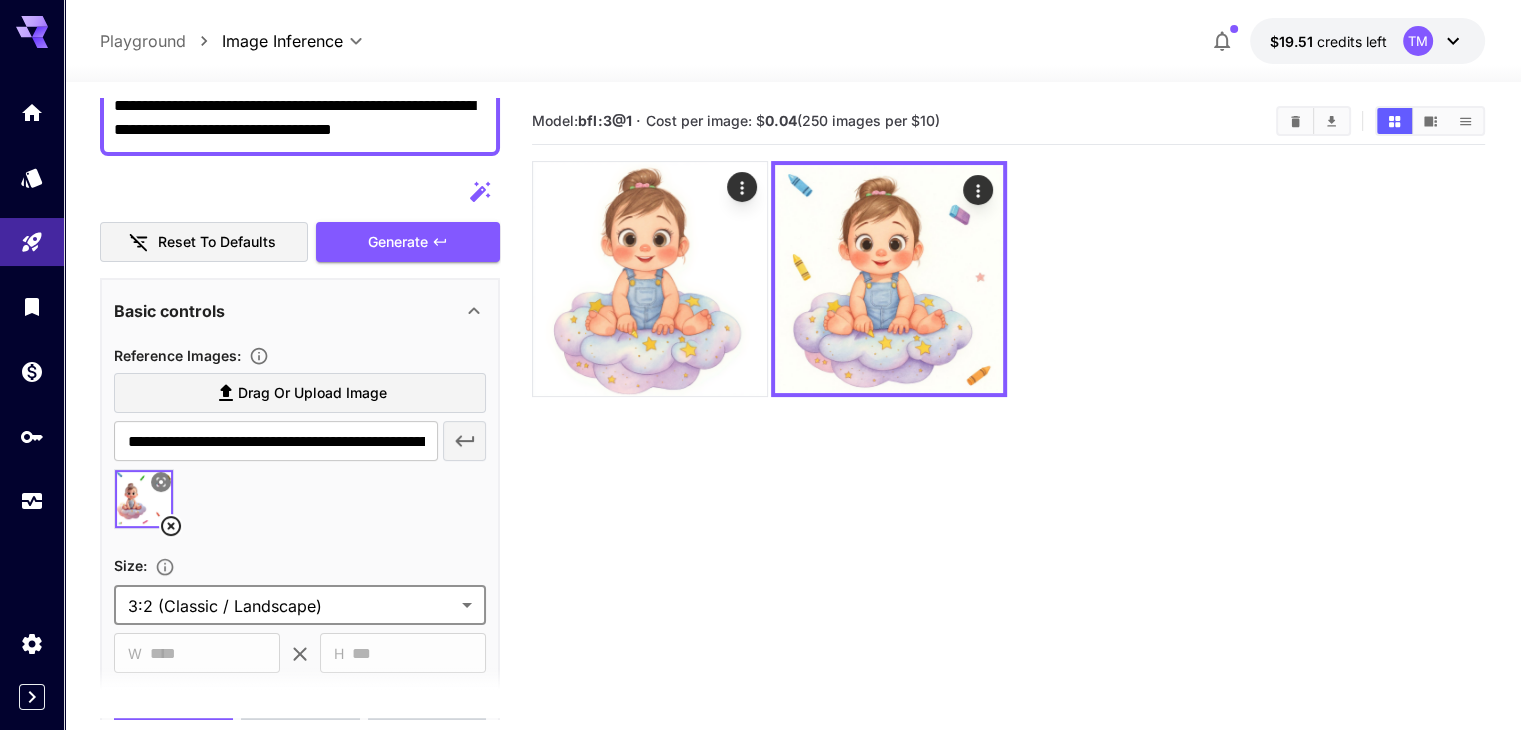 click on "**********" at bounding box center (300, 442) 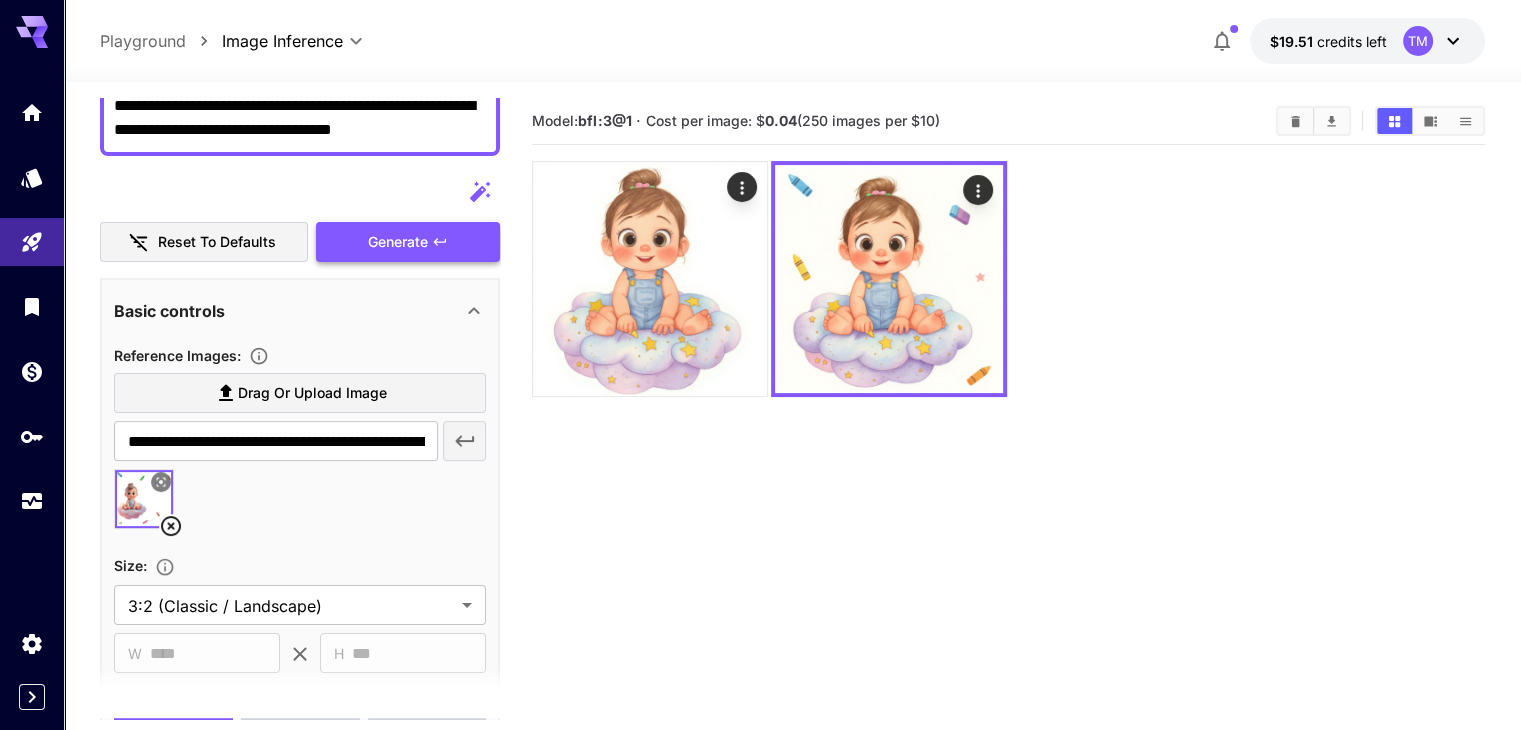 click on "Generate" at bounding box center [408, 242] 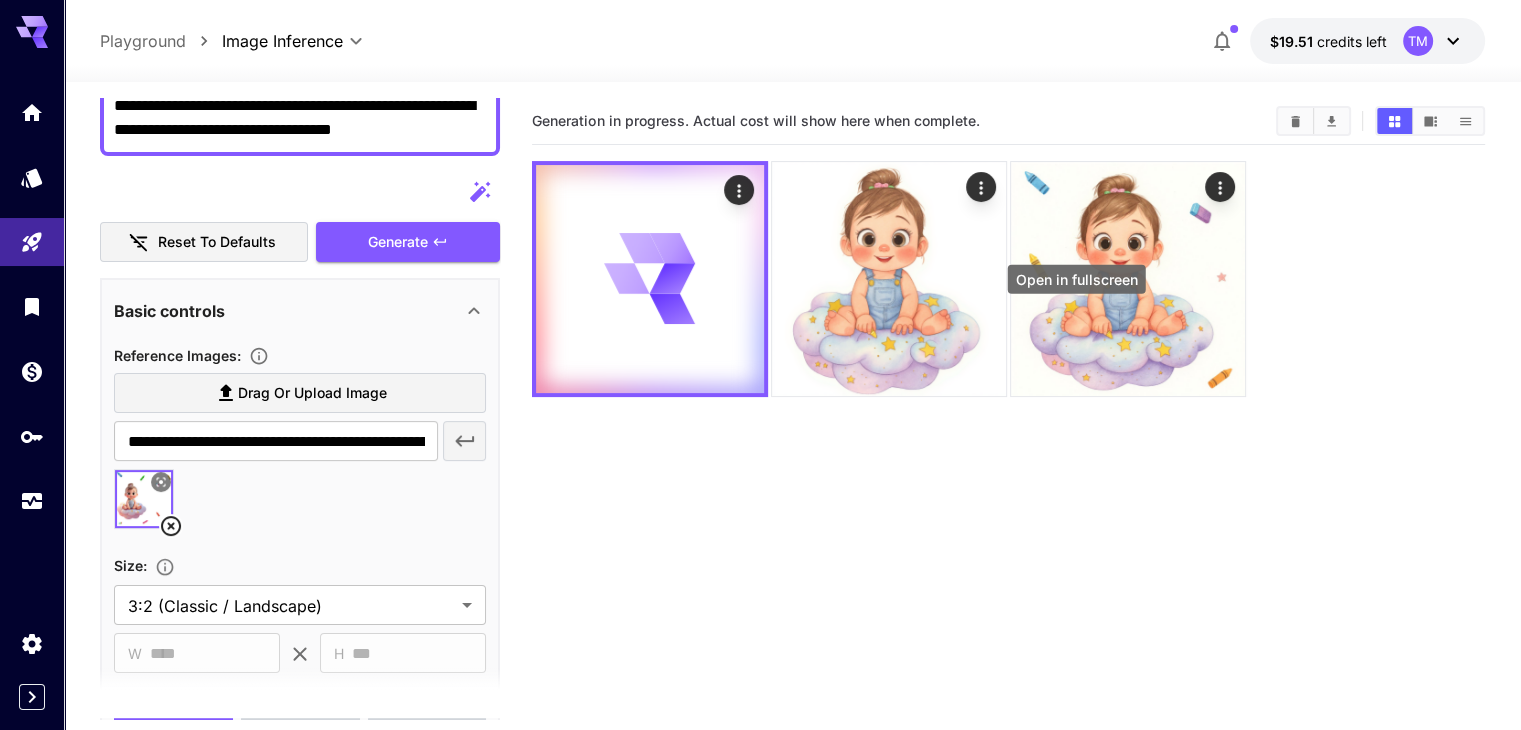 click on "Open in fullscreen" at bounding box center (1077, 279) 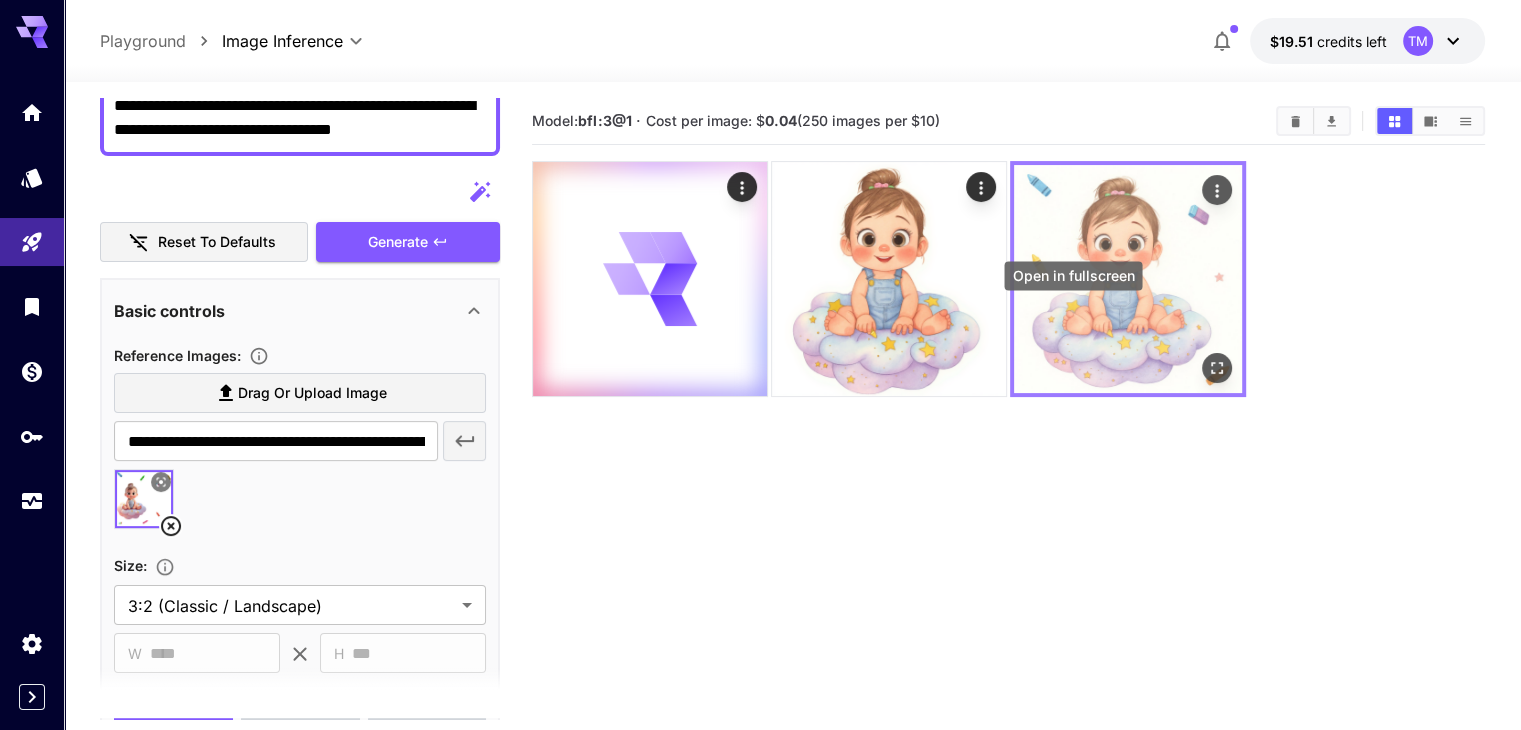 click 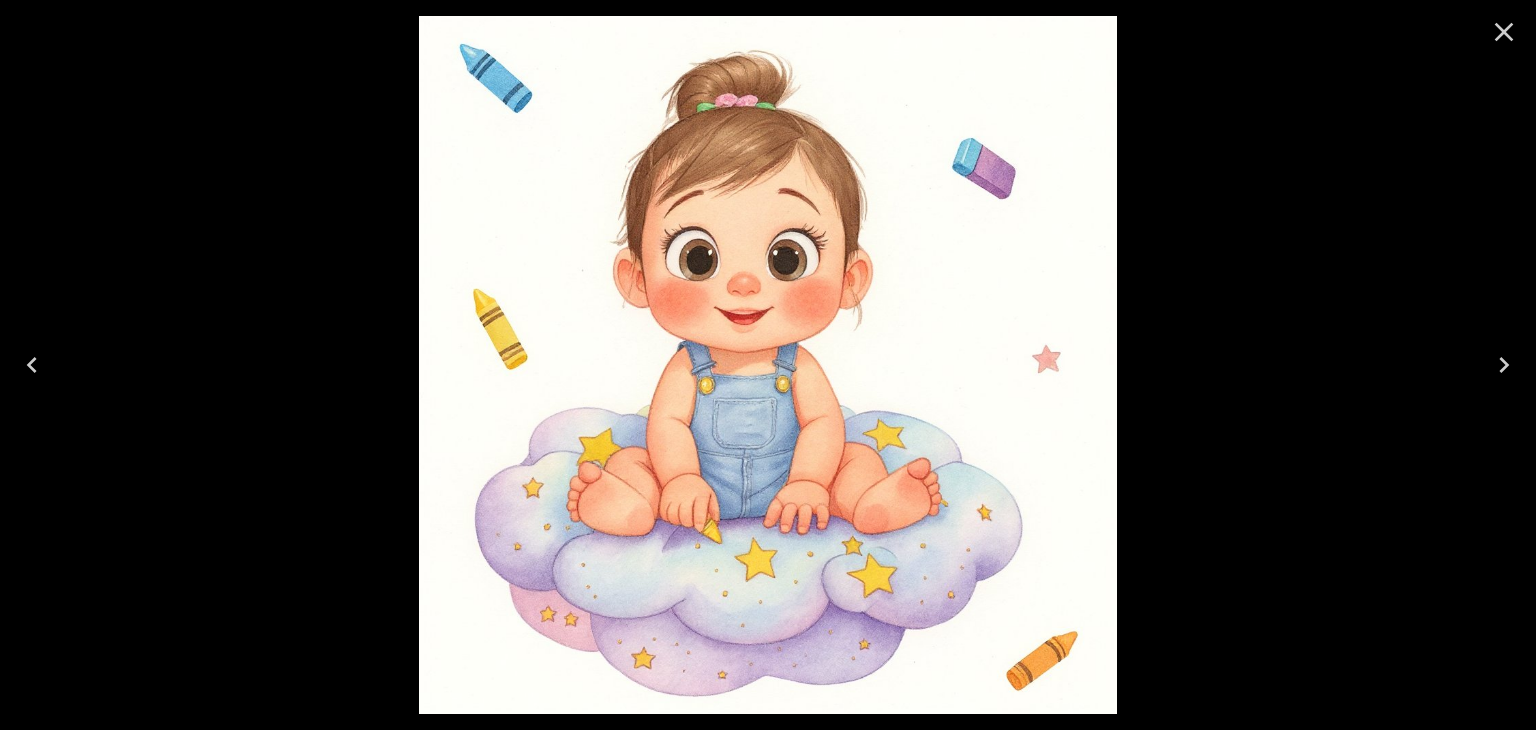 click at bounding box center (768, 365) 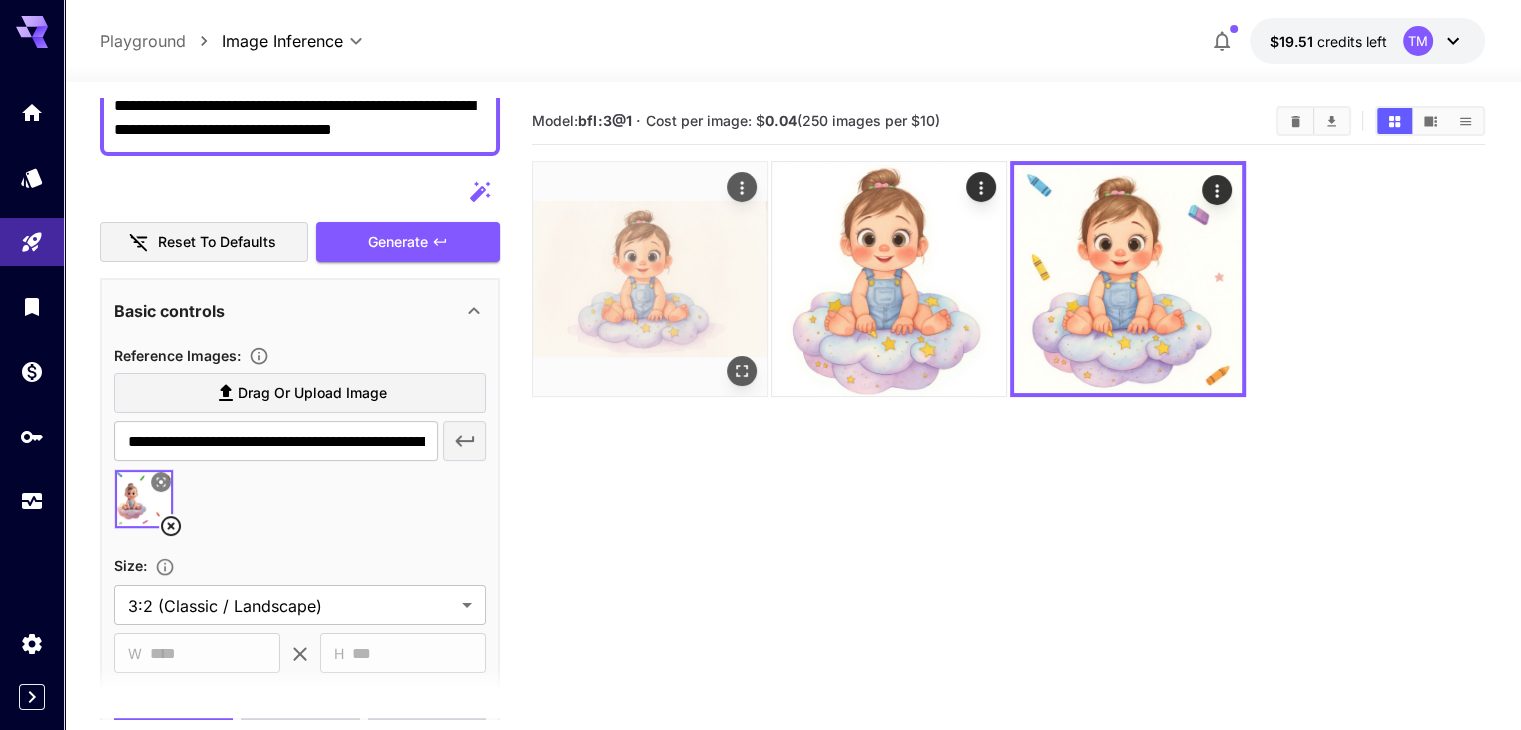 click at bounding box center [650, 279] 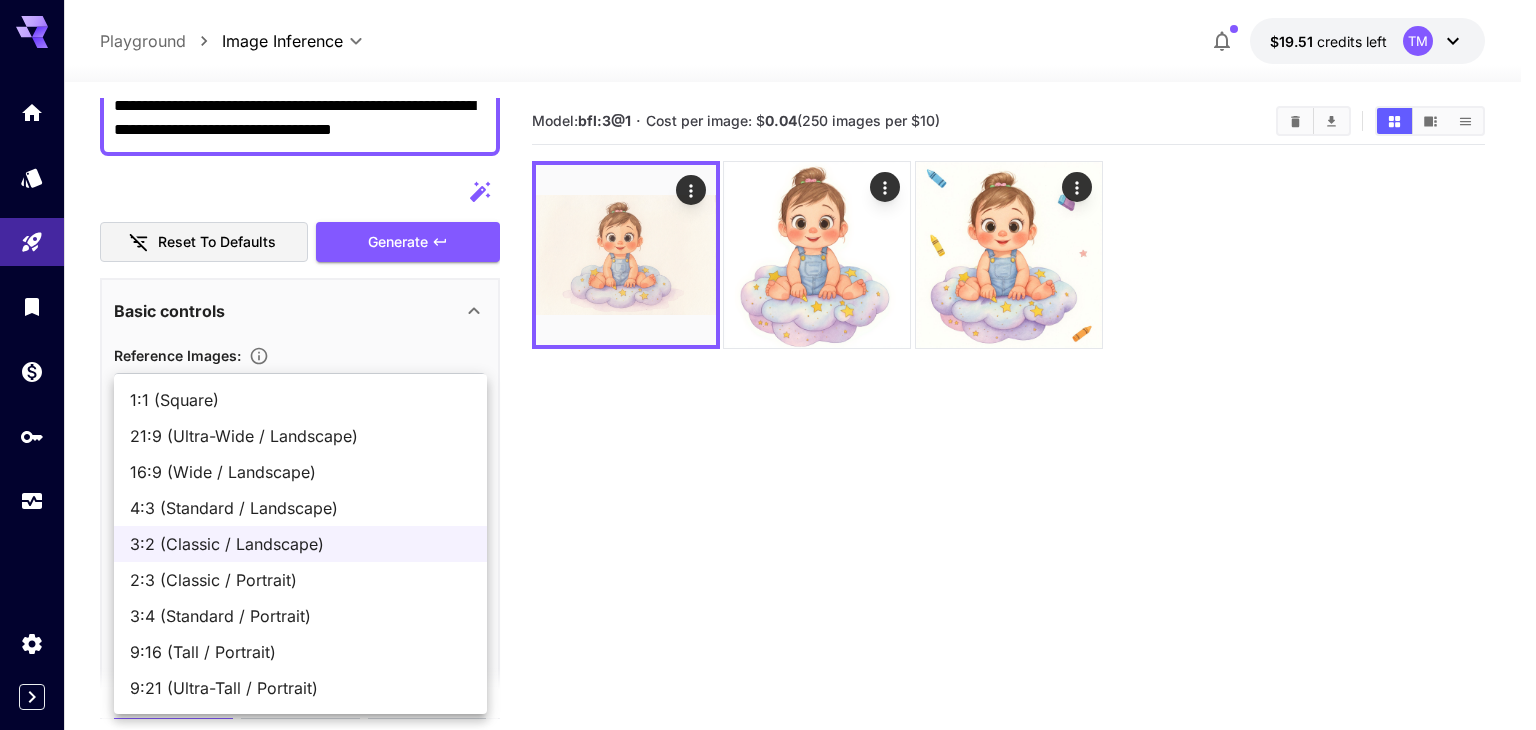 click on "**********" at bounding box center [768, 444] 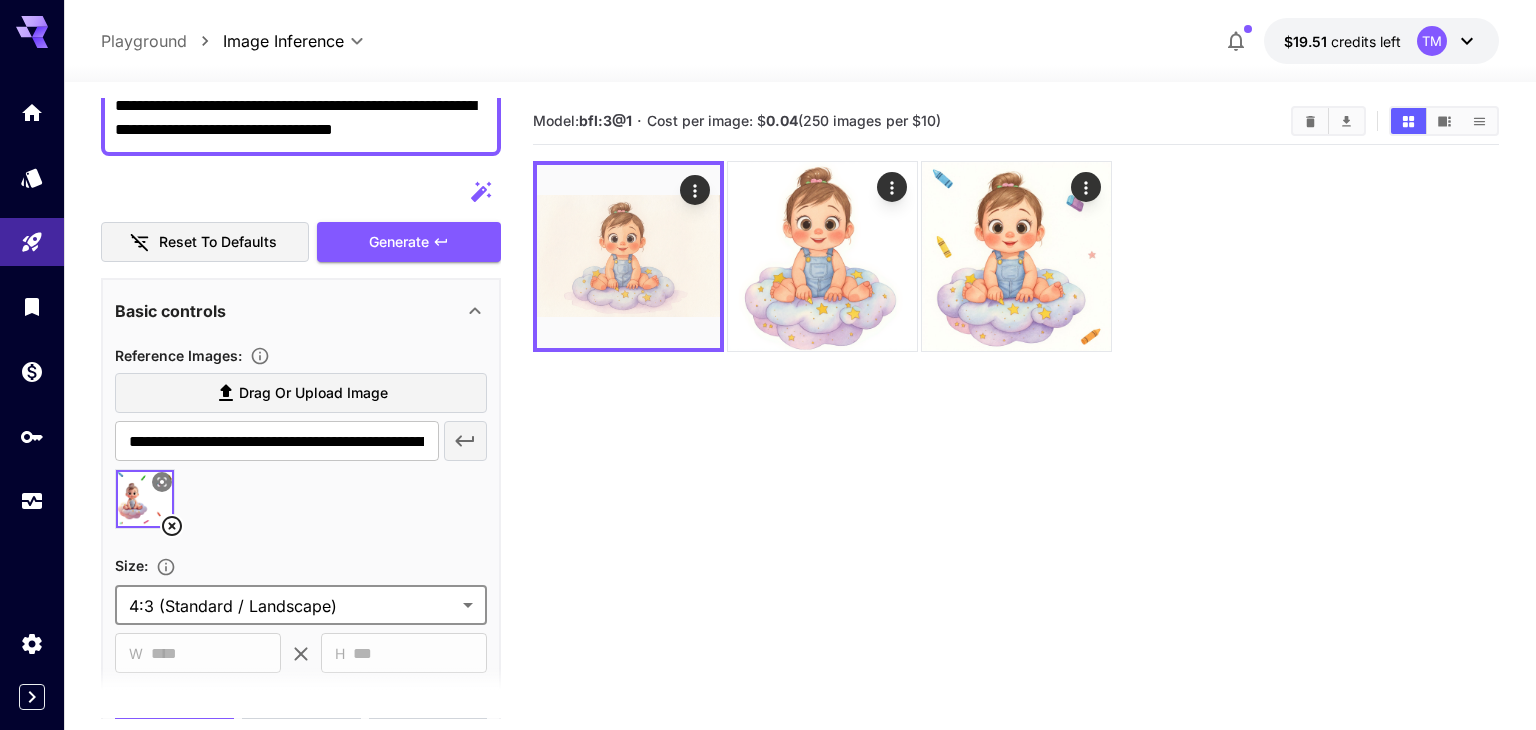 type on "**********" 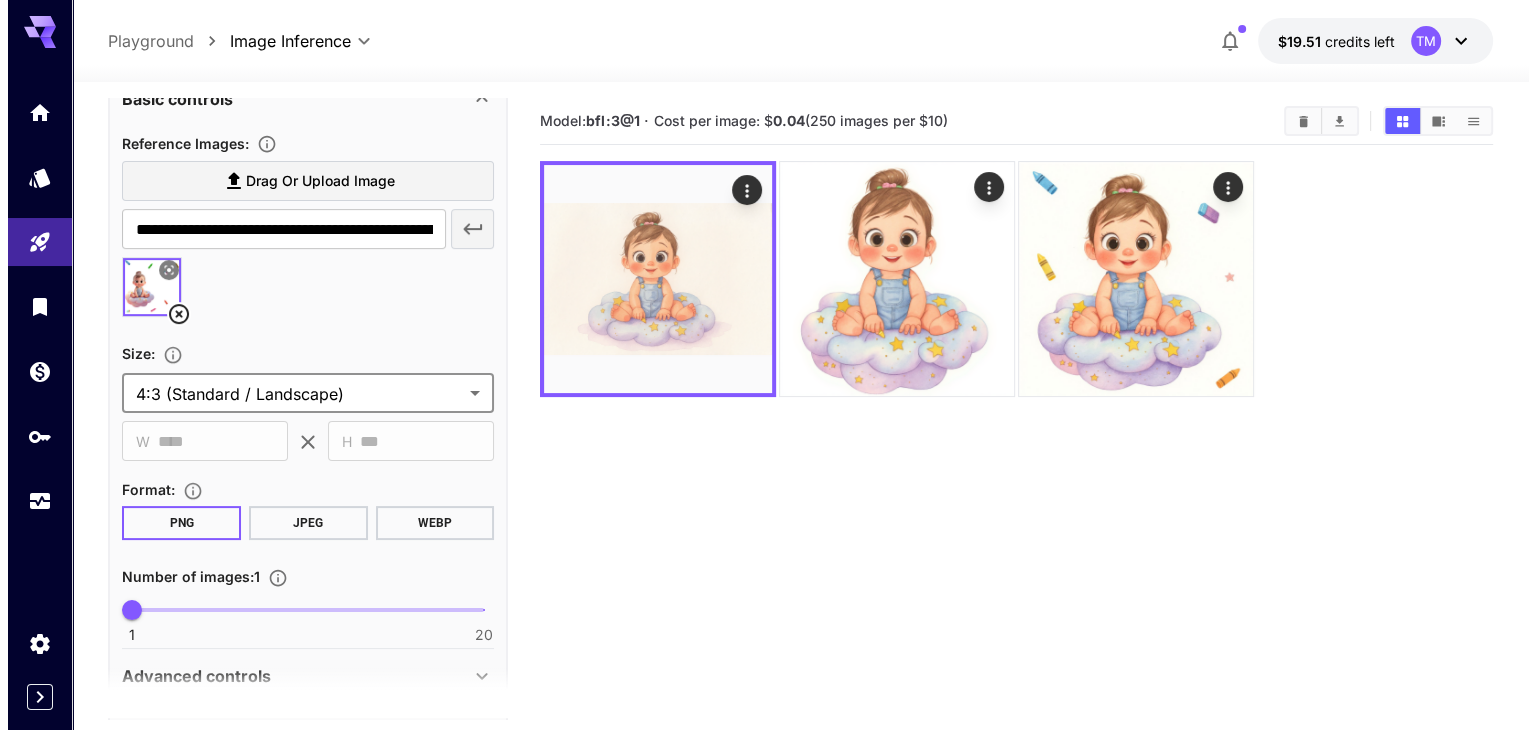 scroll, scrollTop: 86, scrollLeft: 0, axis: vertical 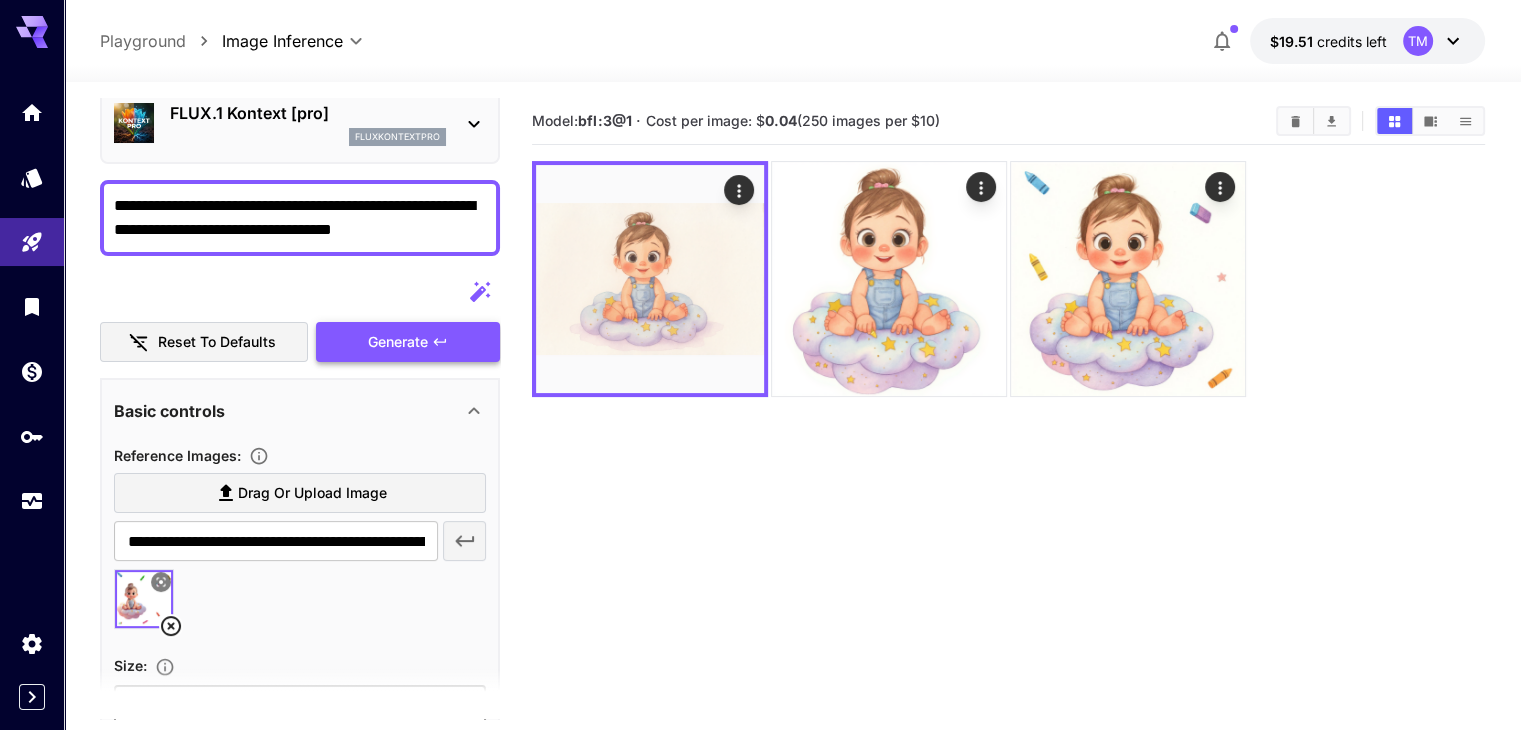 click on "Generate" at bounding box center (398, 342) 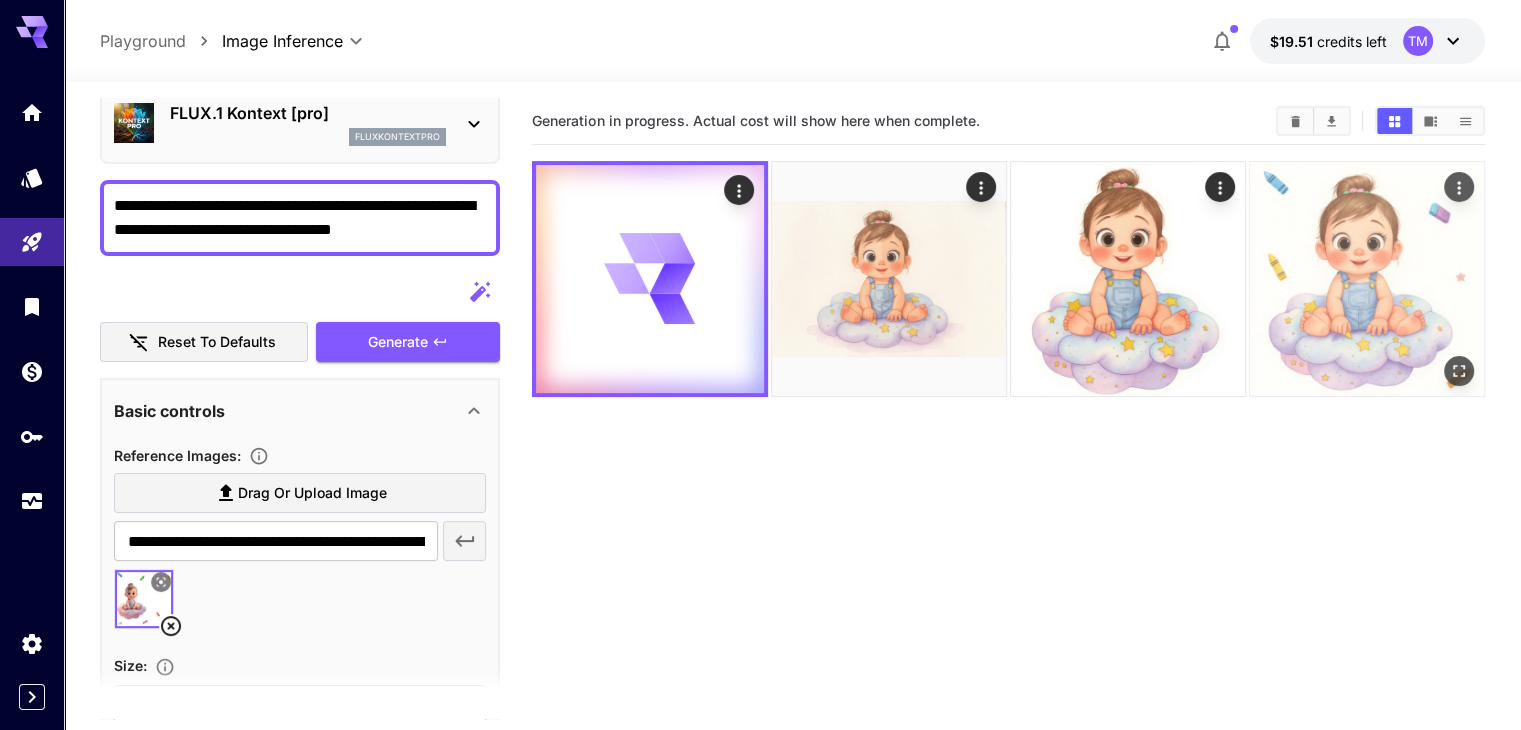 click at bounding box center [1367, 279] 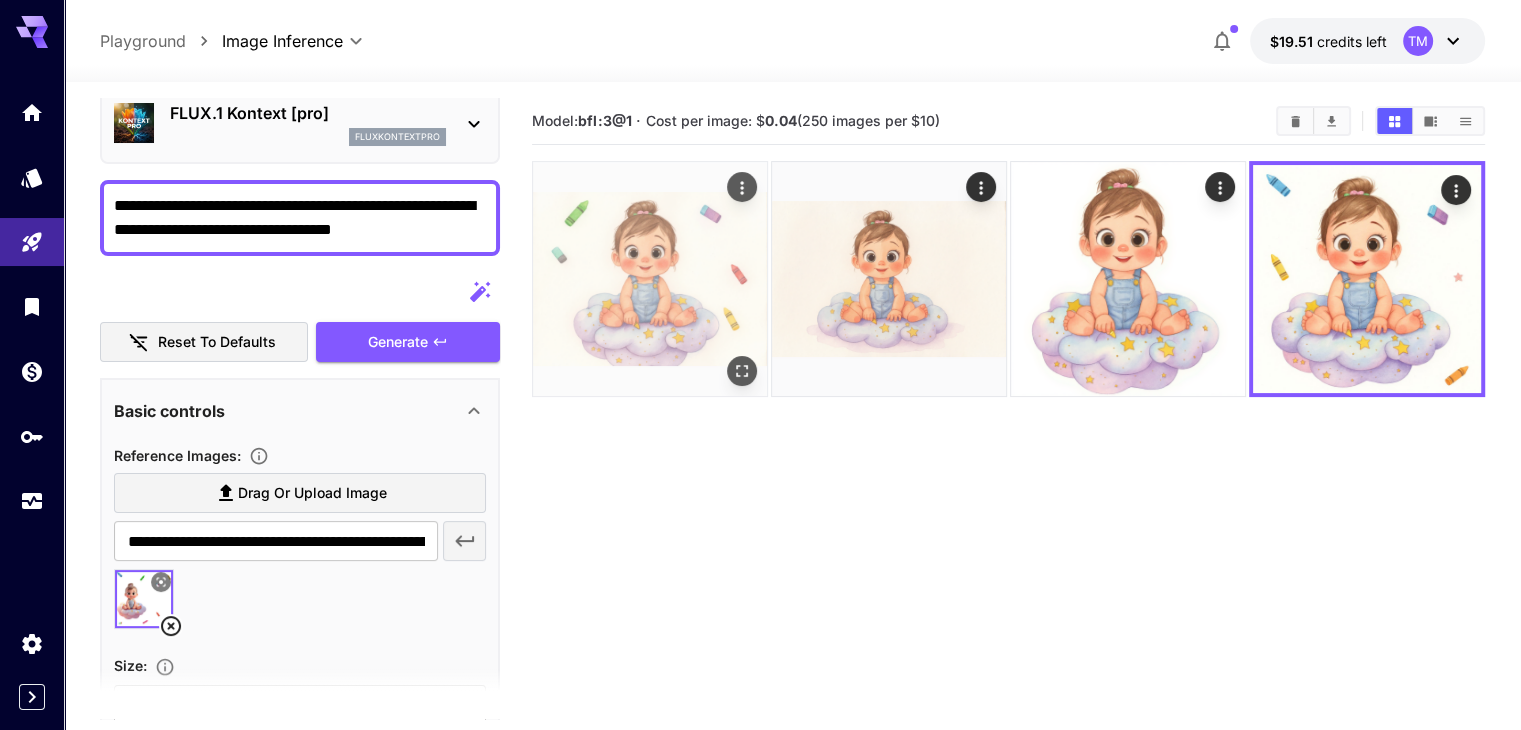 click at bounding box center [650, 279] 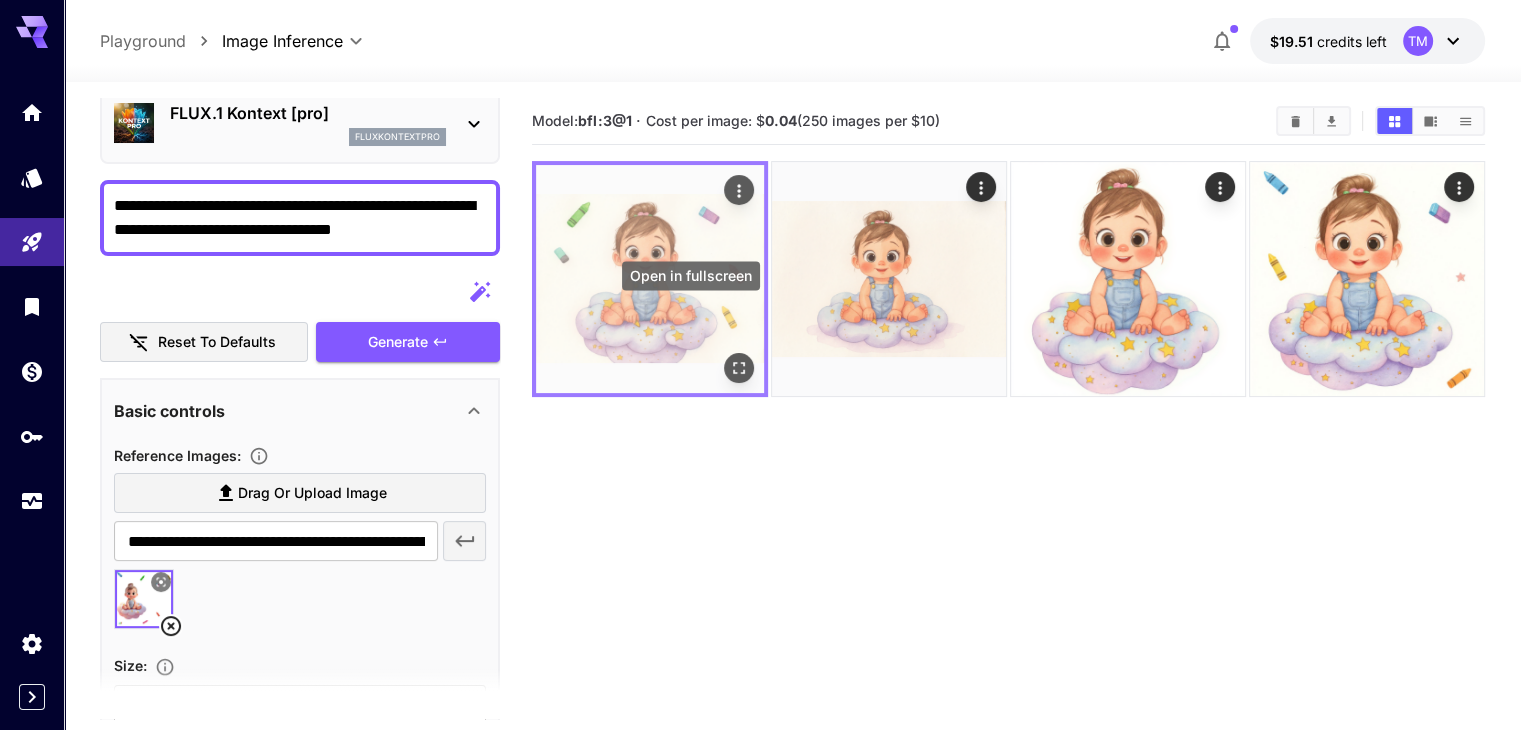 click 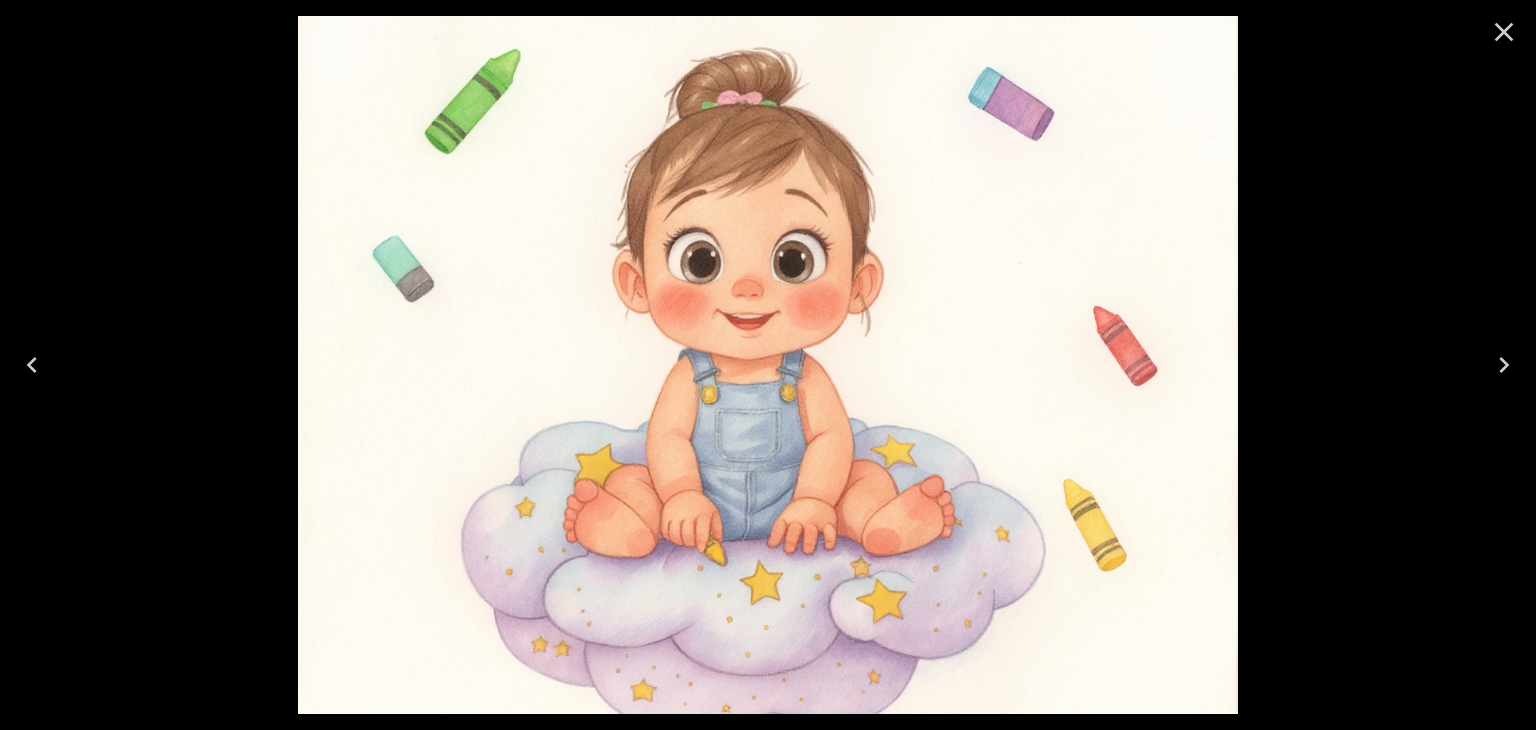 click at bounding box center (768, 365) 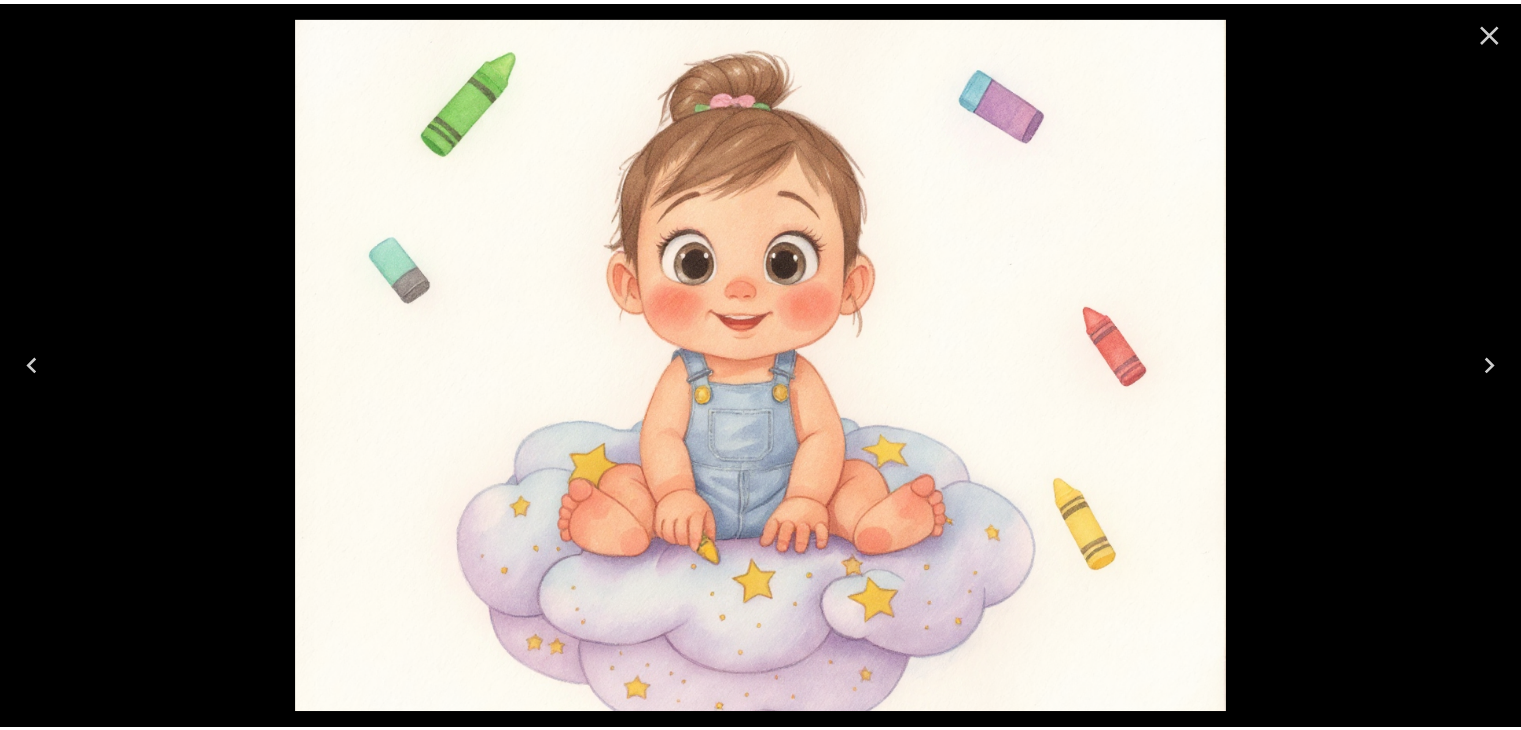 scroll, scrollTop: 86, scrollLeft: 0, axis: vertical 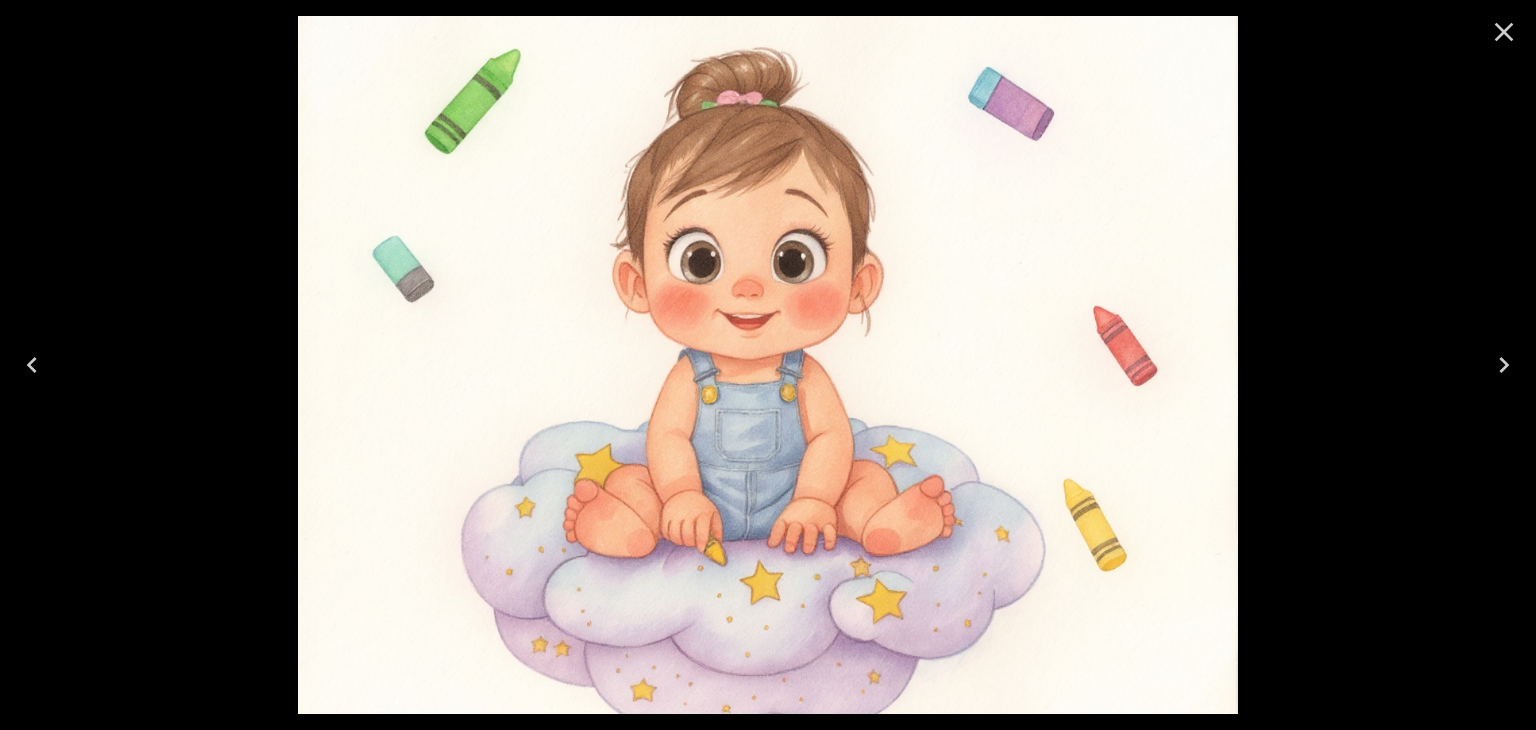 click at bounding box center [768, 365] 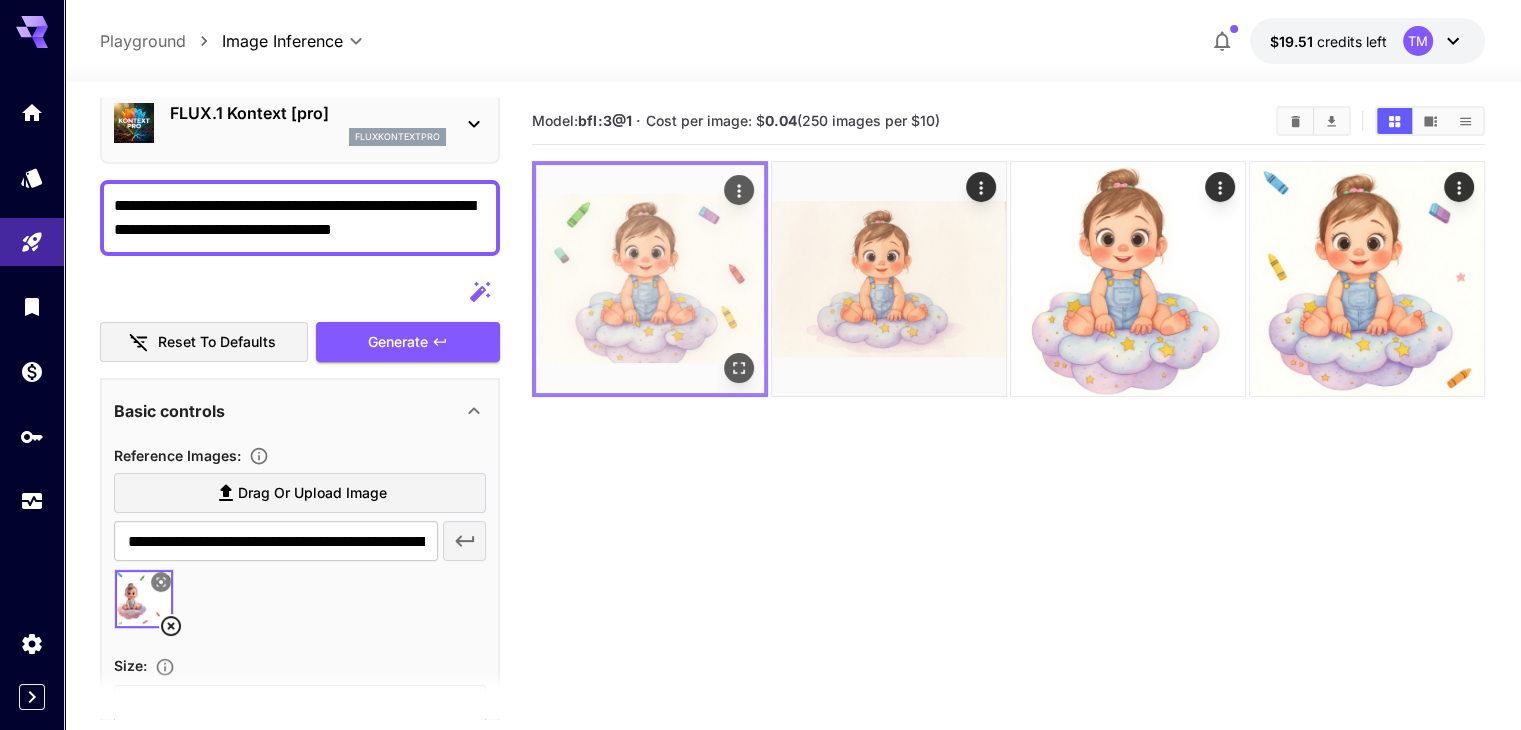 click at bounding box center [650, 279] 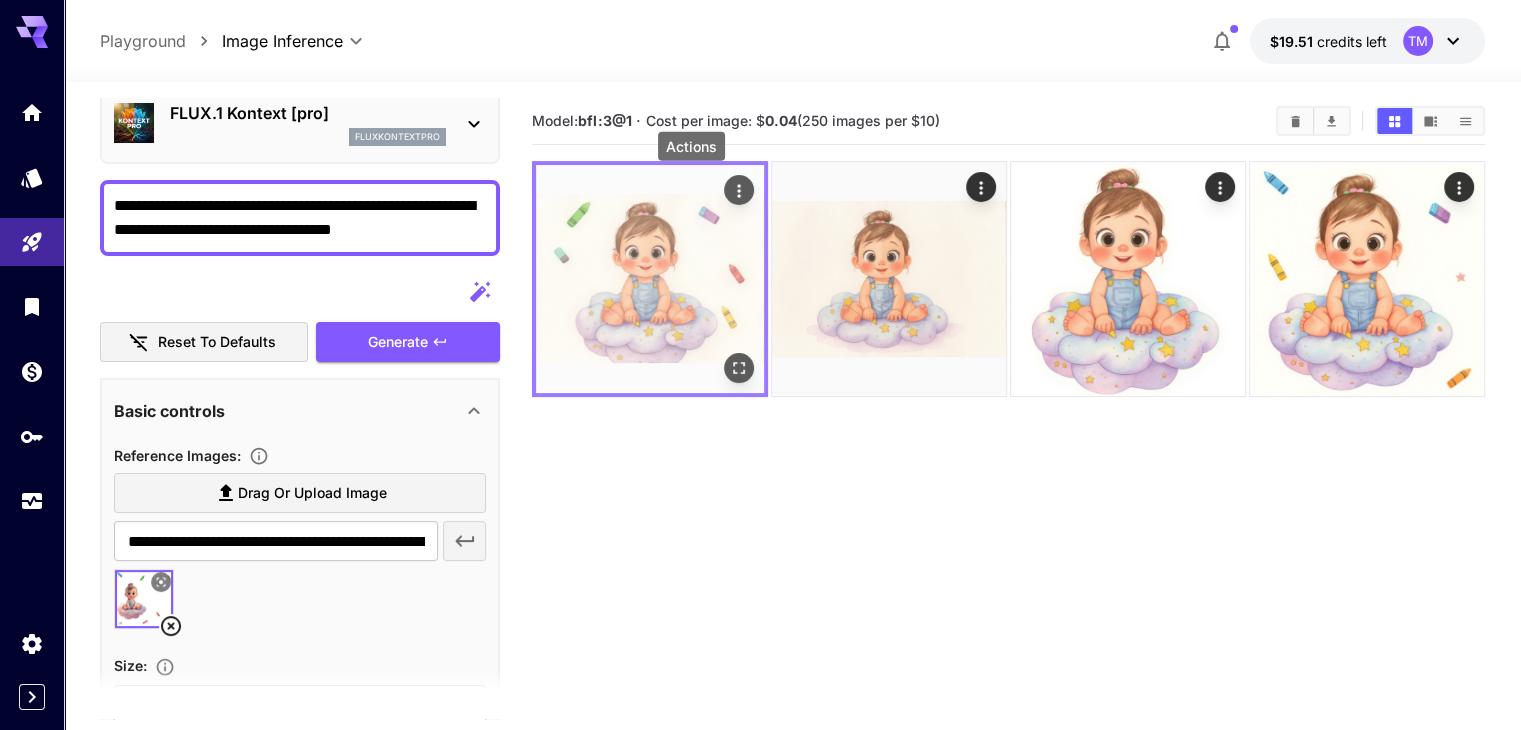 click 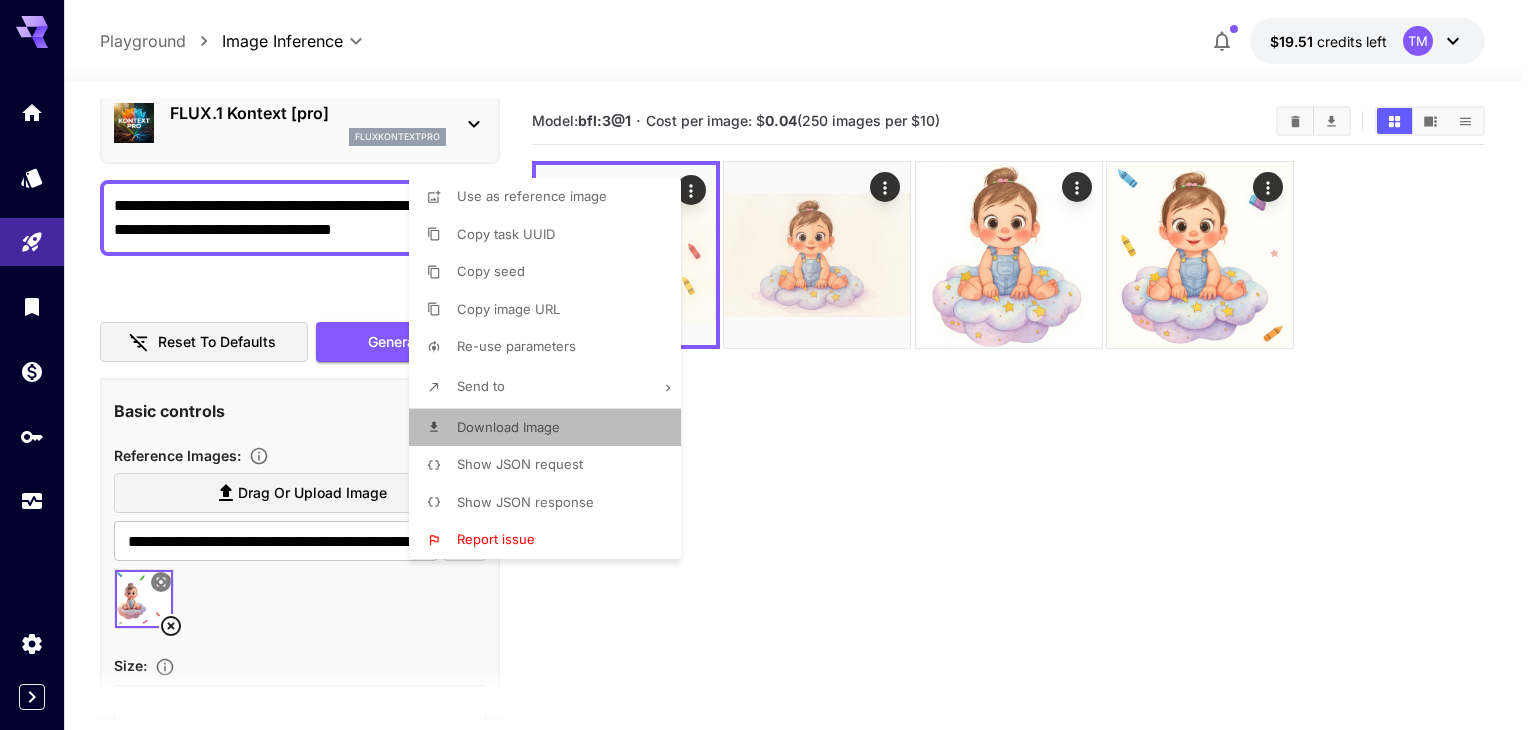 click on "Download Image" at bounding box center [508, 427] 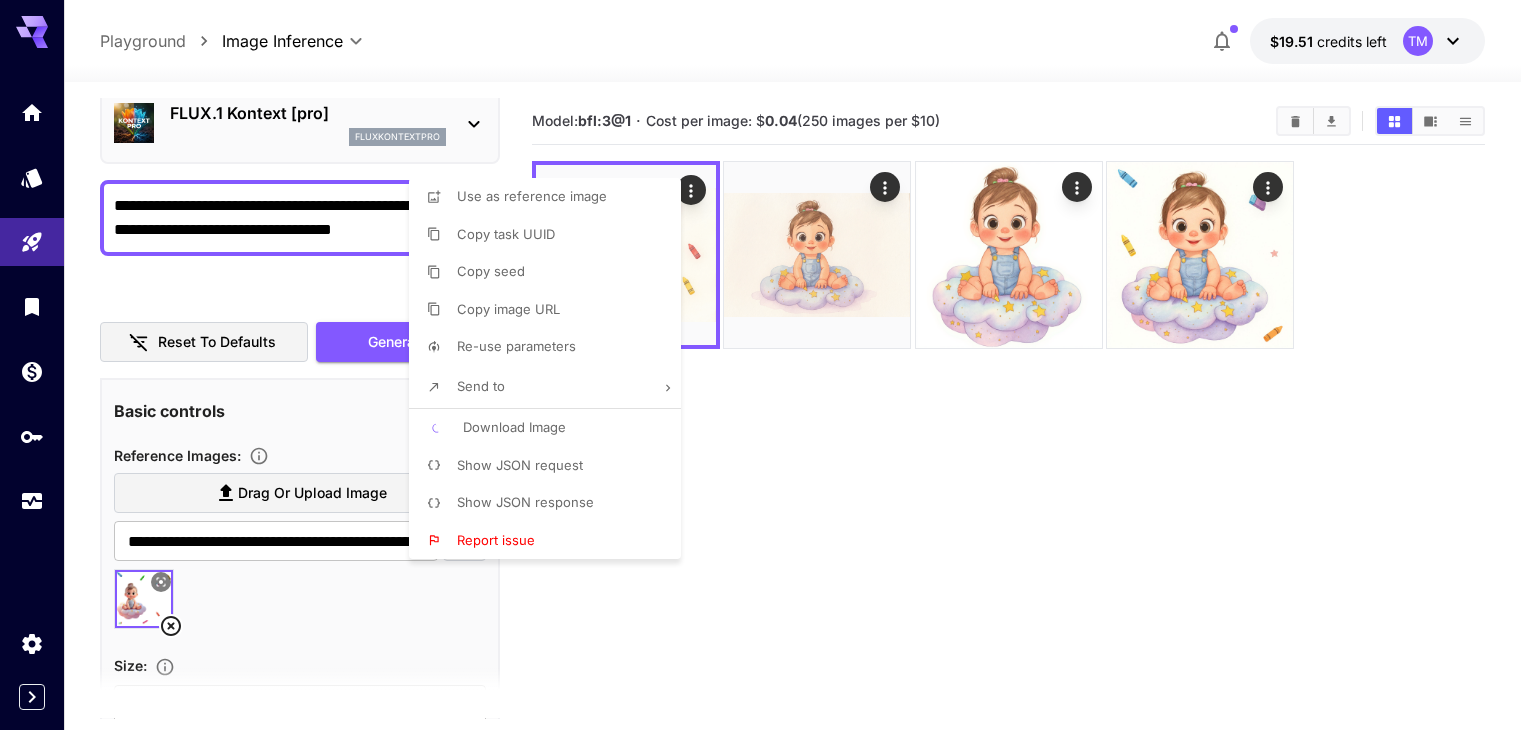click at bounding box center (768, 365) 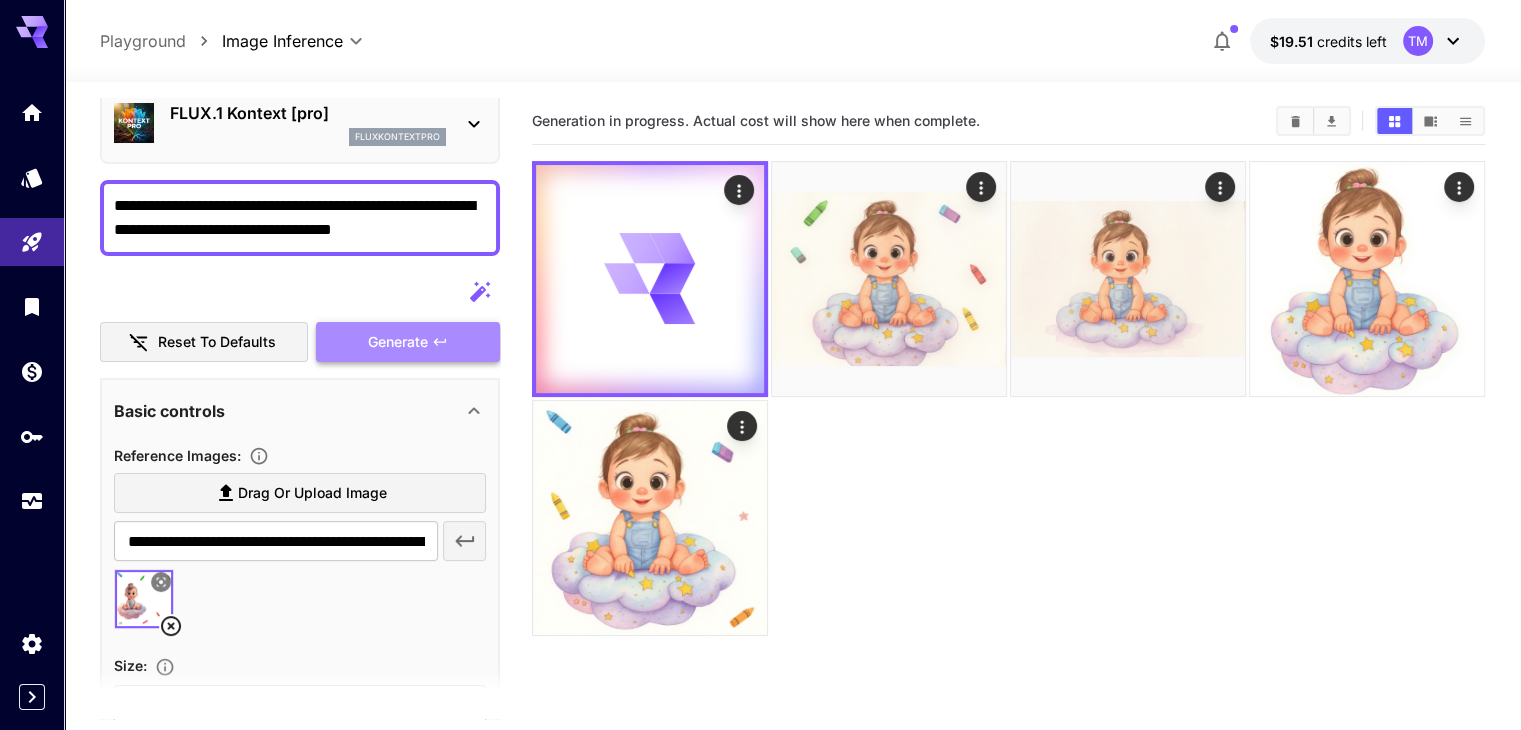 click on "Generate" at bounding box center (398, 342) 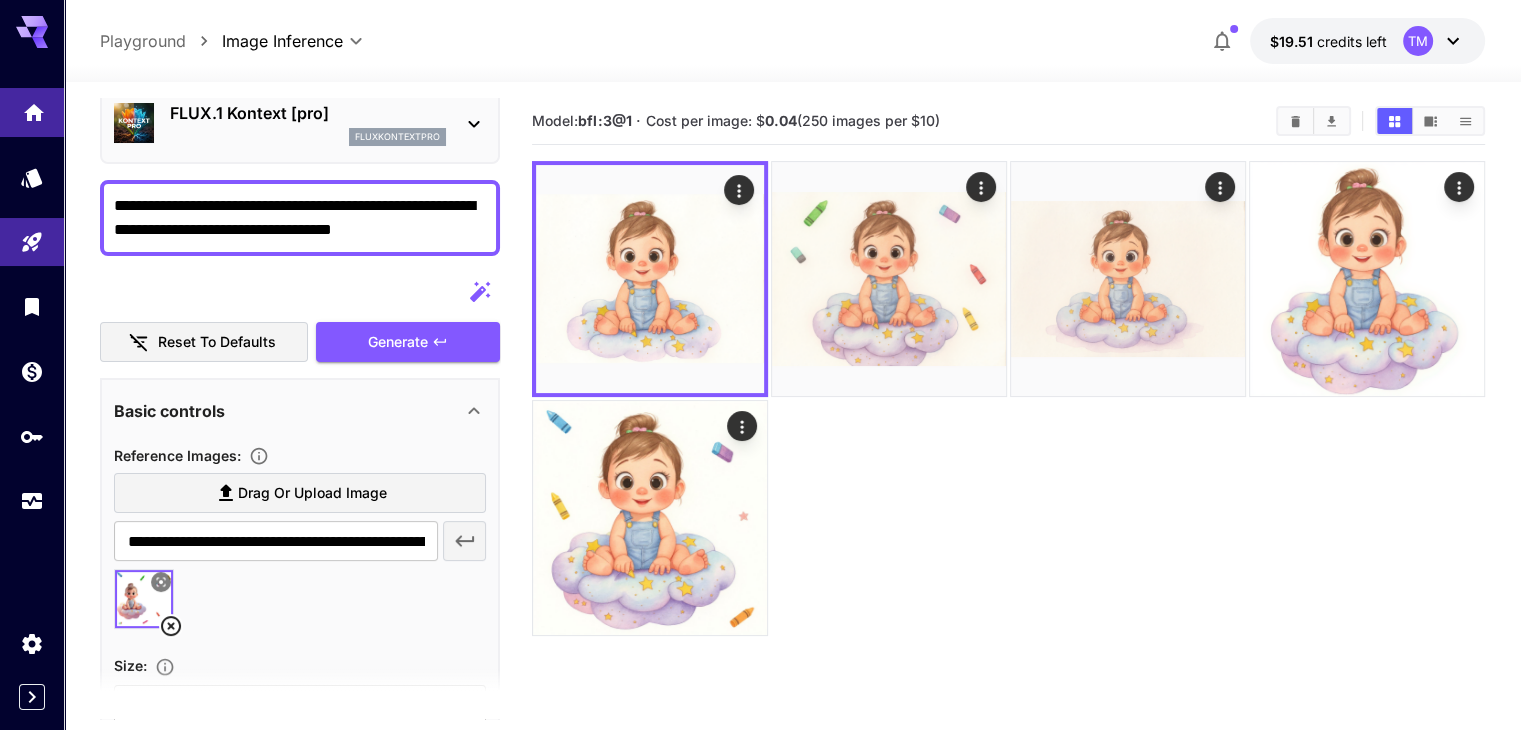 drag, startPoint x: 456, startPoint y: 230, endPoint x: 0, endPoint y: 119, distance: 469.31546 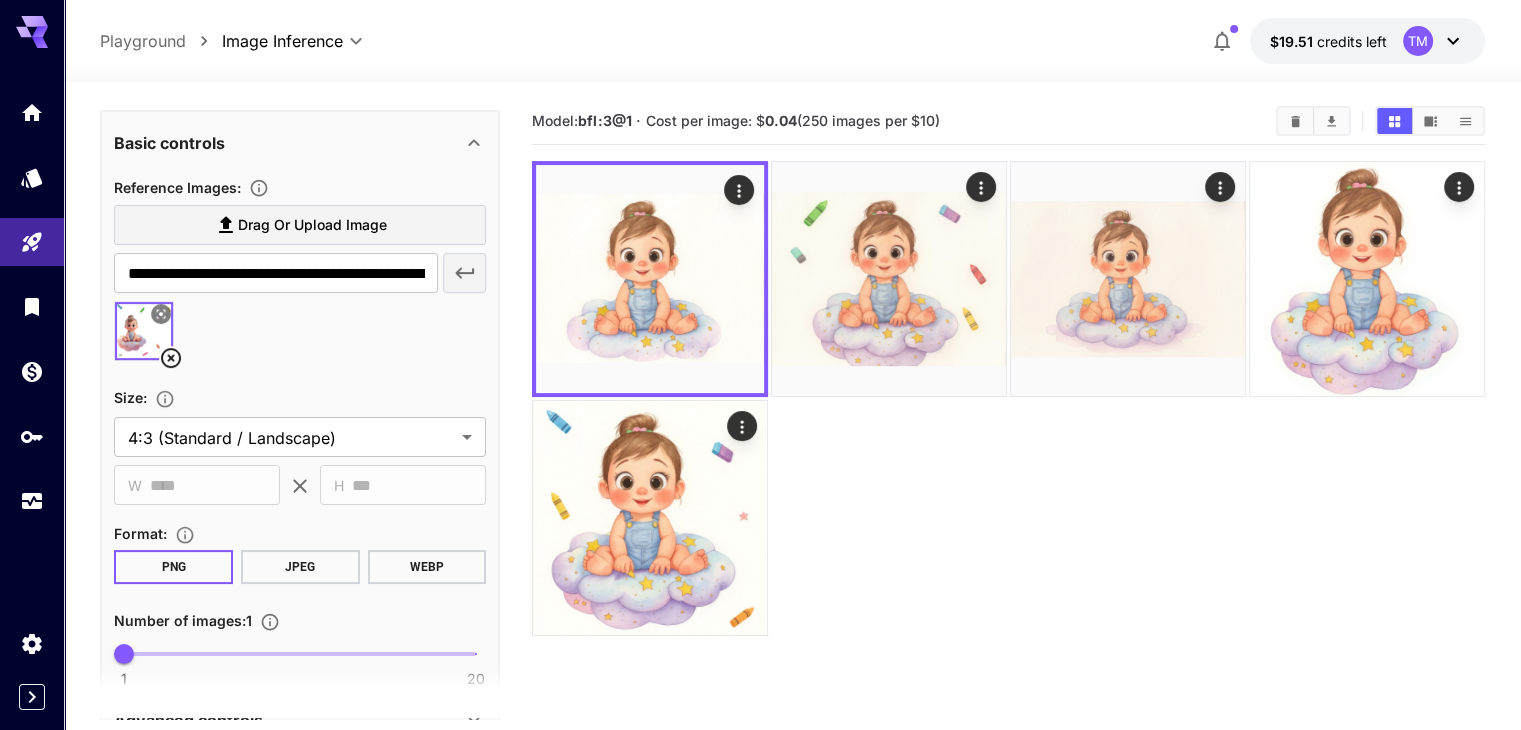 scroll, scrollTop: 386, scrollLeft: 0, axis: vertical 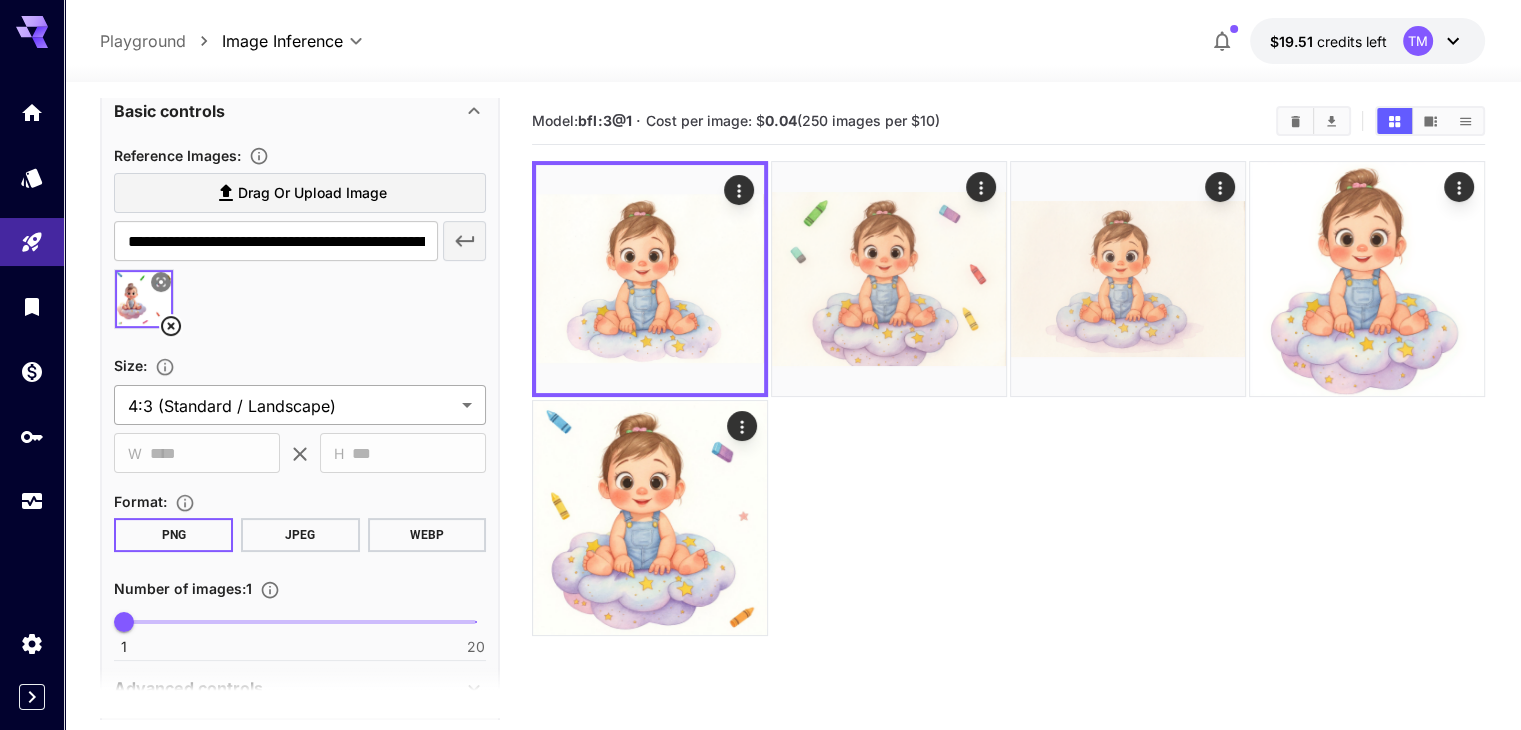 type on "**********" 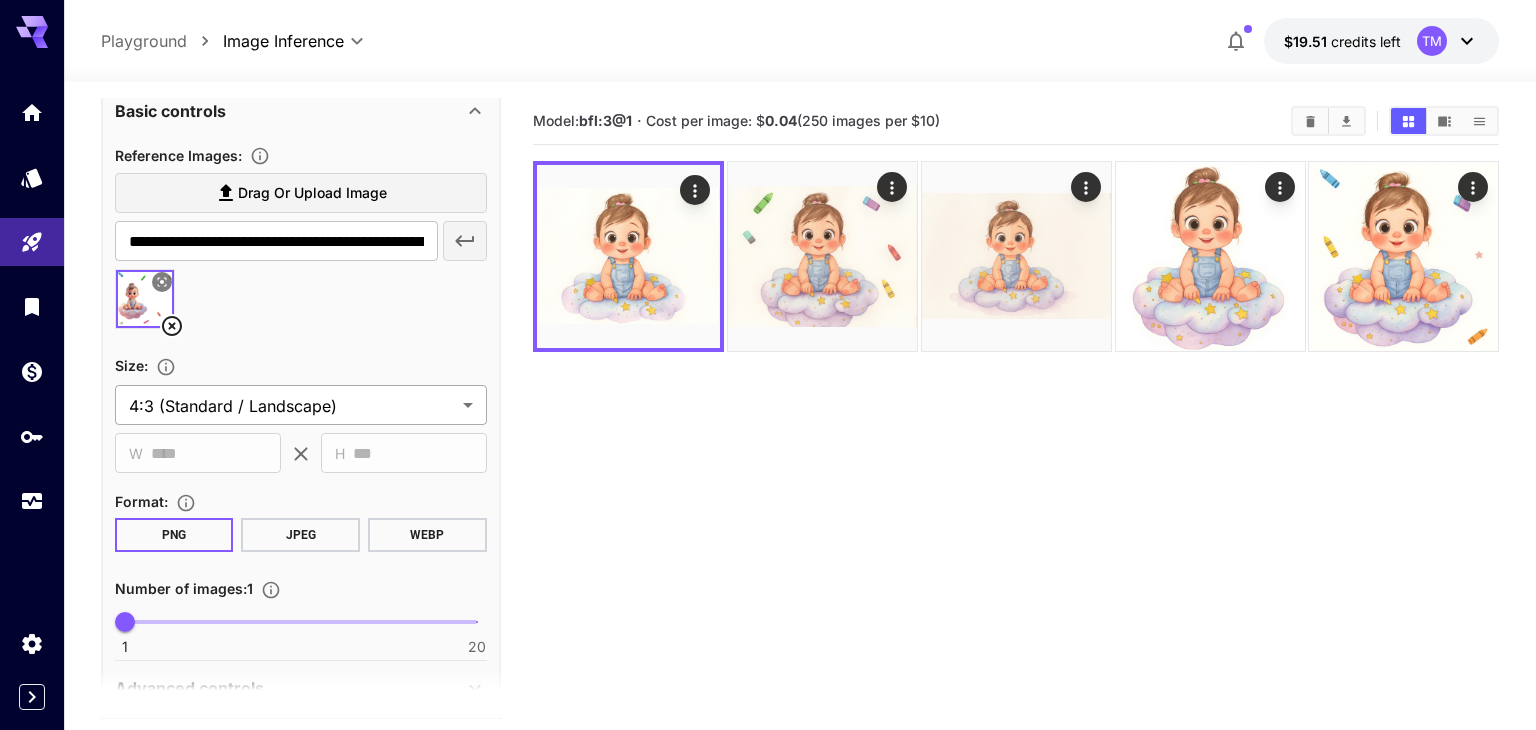 click on "**********" at bounding box center [768, 444] 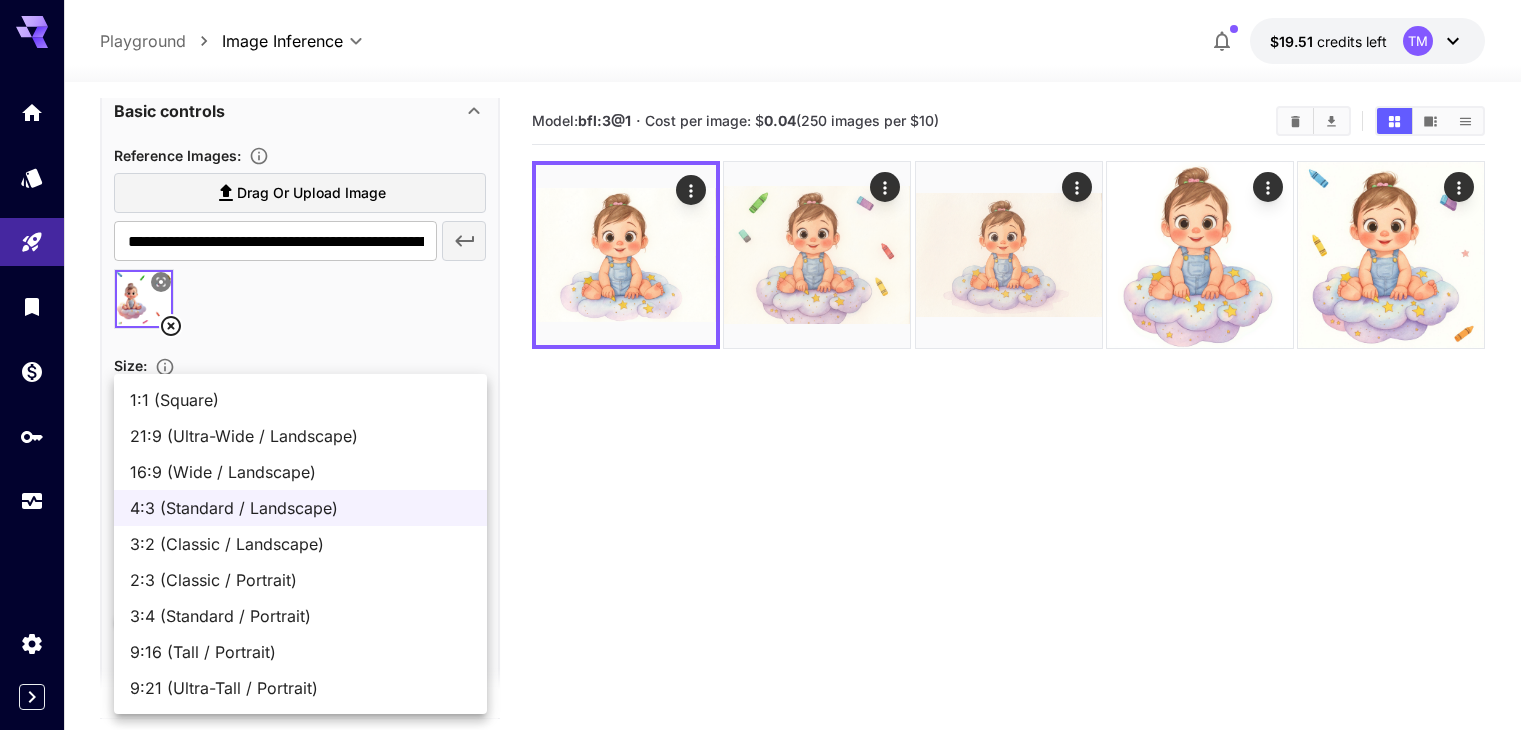 click on "1:1 (Square)" at bounding box center (300, 400) 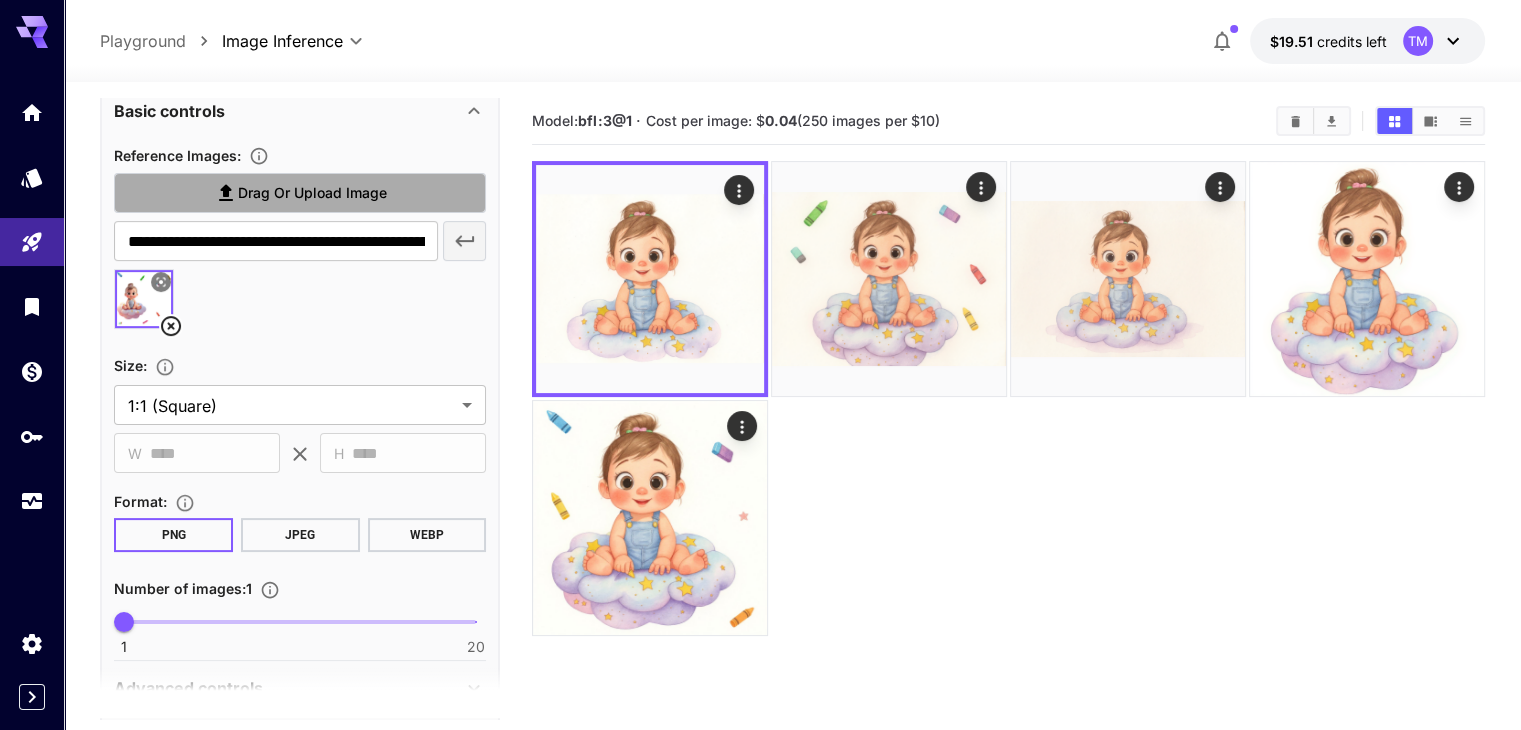 click on "Drag or upload image" at bounding box center [300, 193] 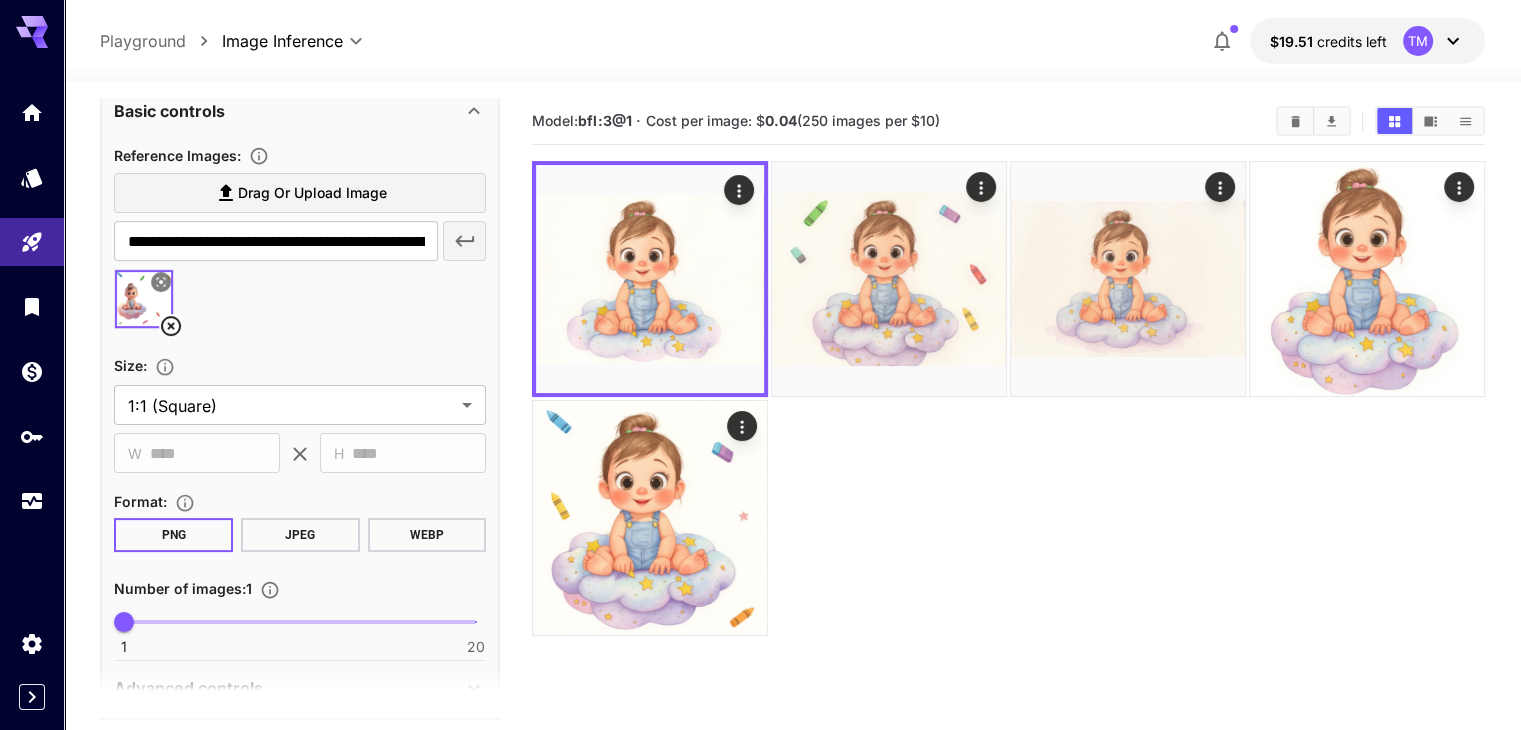 click 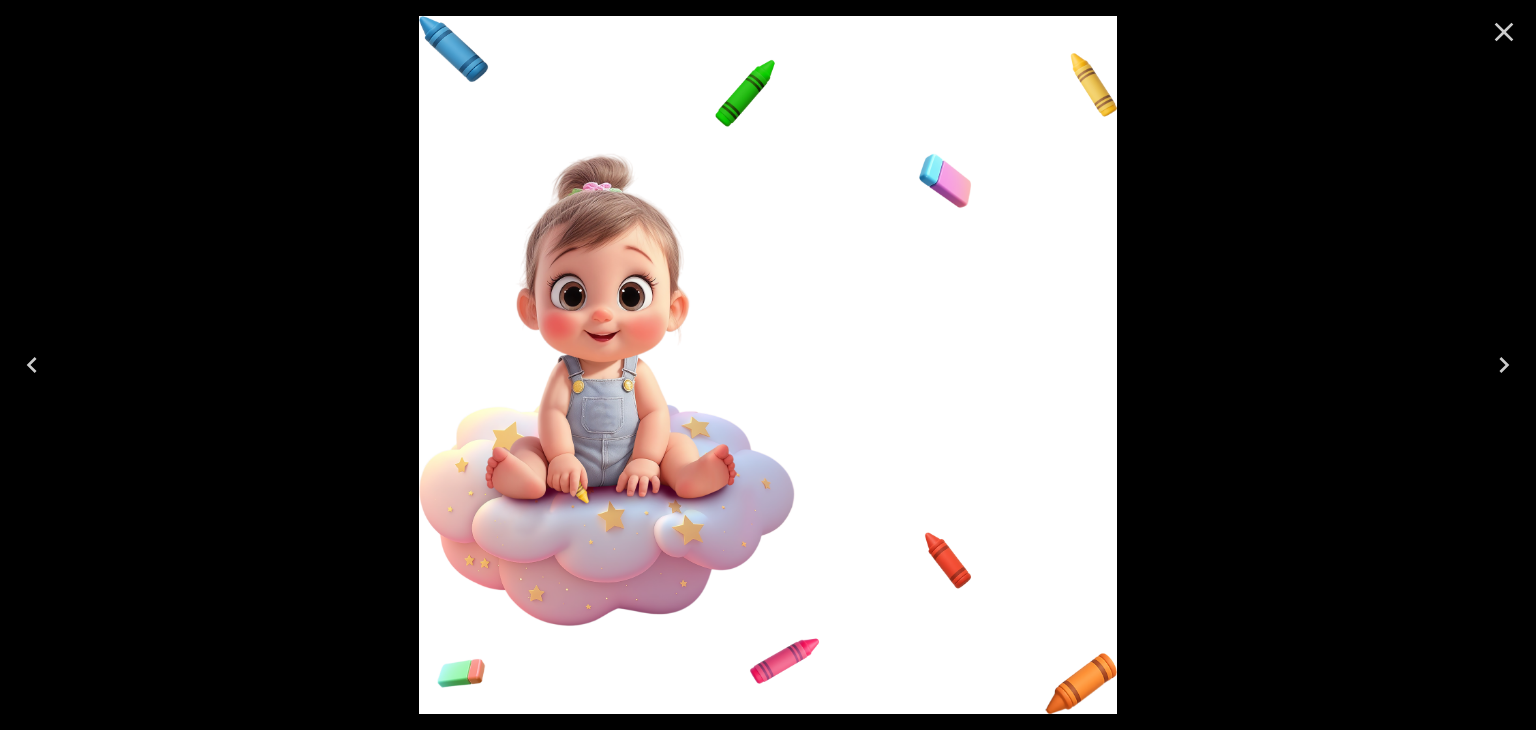 drag, startPoint x: 1517, startPoint y: 101, endPoint x: 1484, endPoint y: 75, distance: 42.0119 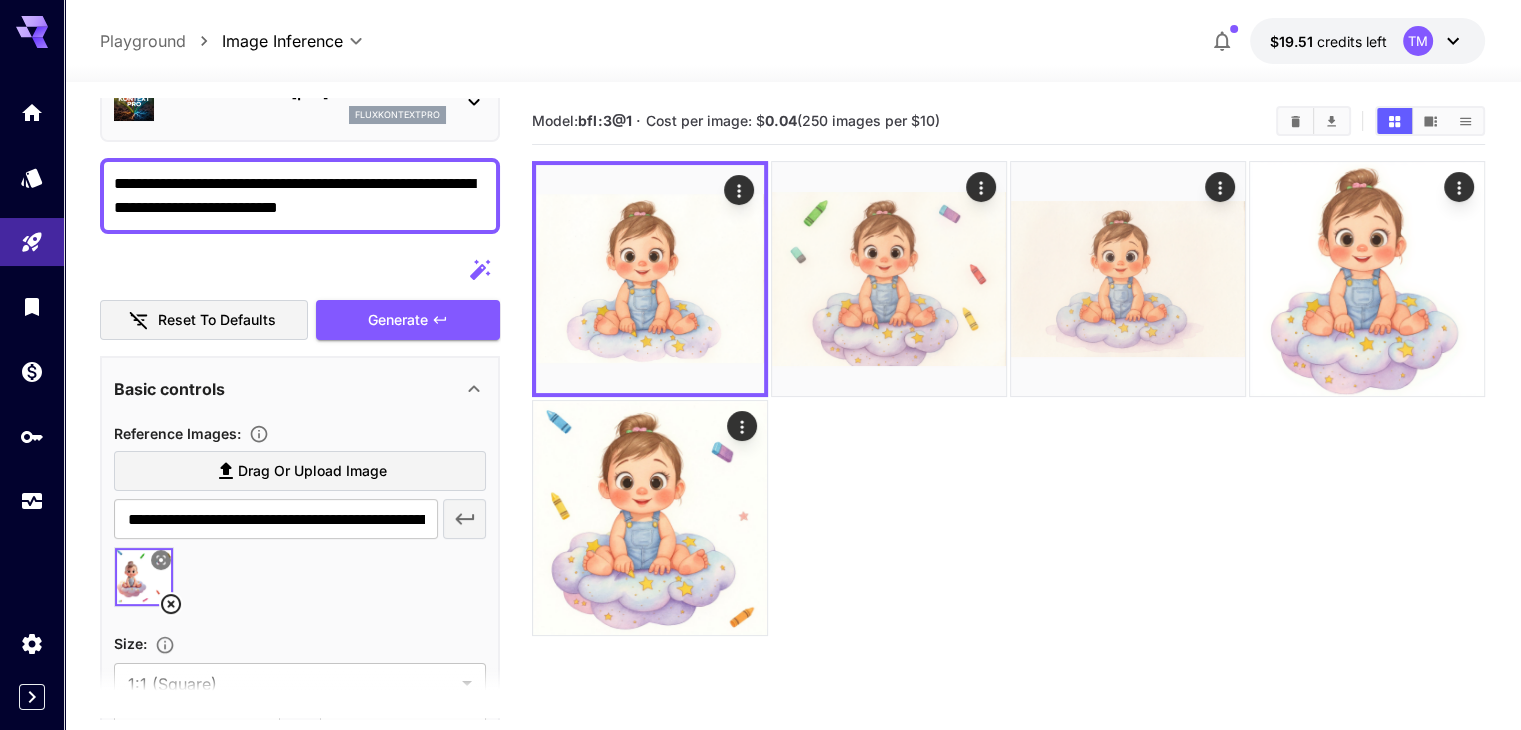 scroll, scrollTop: 86, scrollLeft: 0, axis: vertical 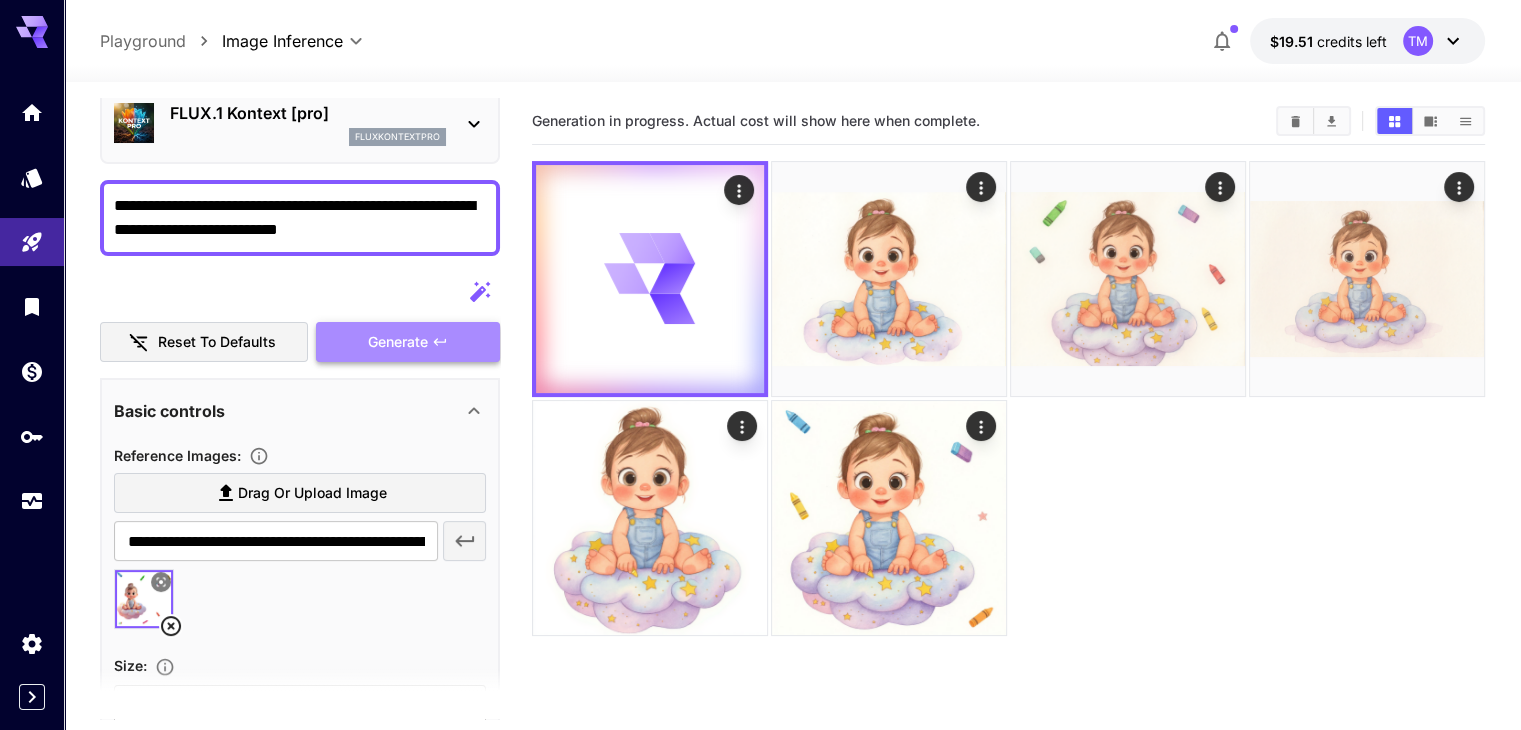 click on "Generate" at bounding box center [398, 342] 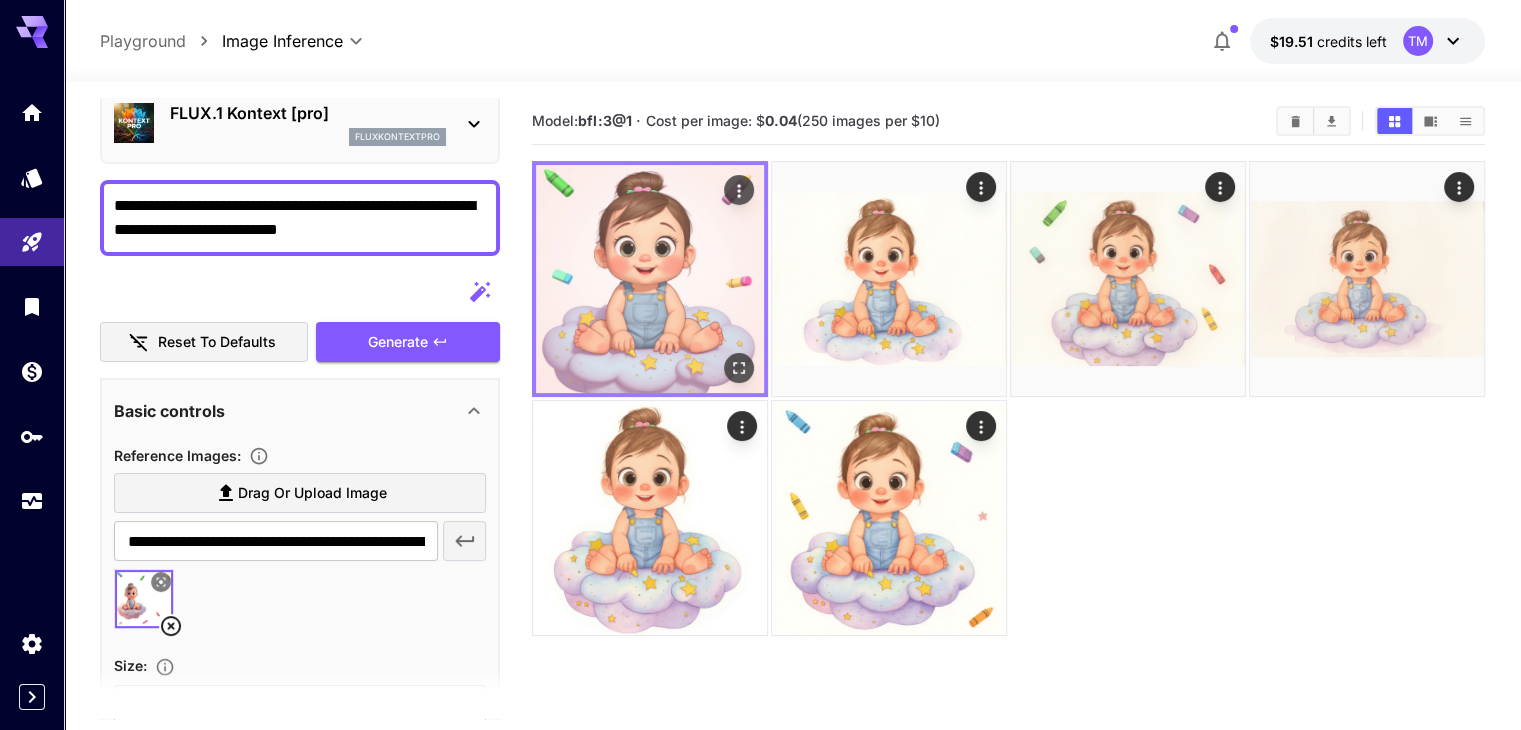 click at bounding box center (650, 279) 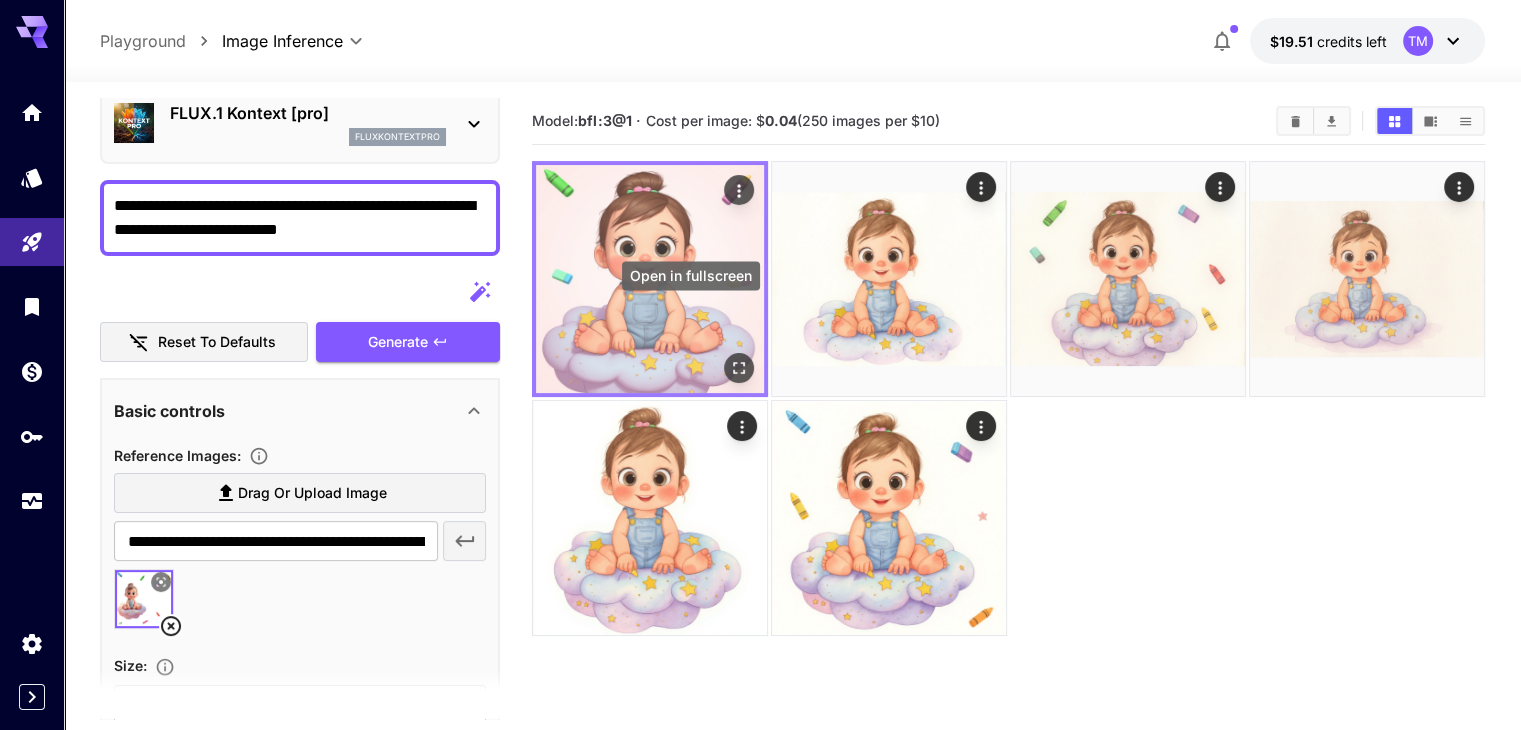 click 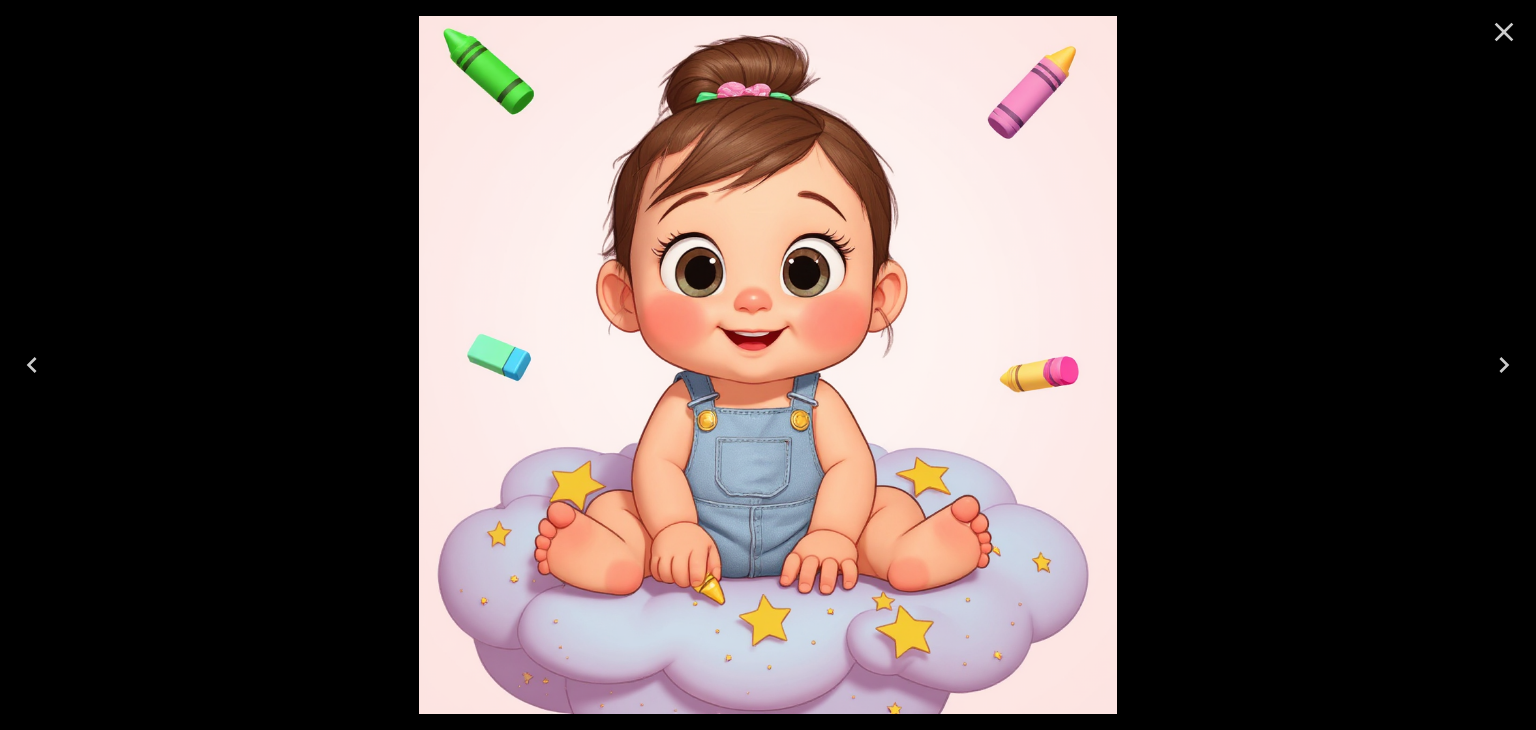 click at bounding box center (768, 365) 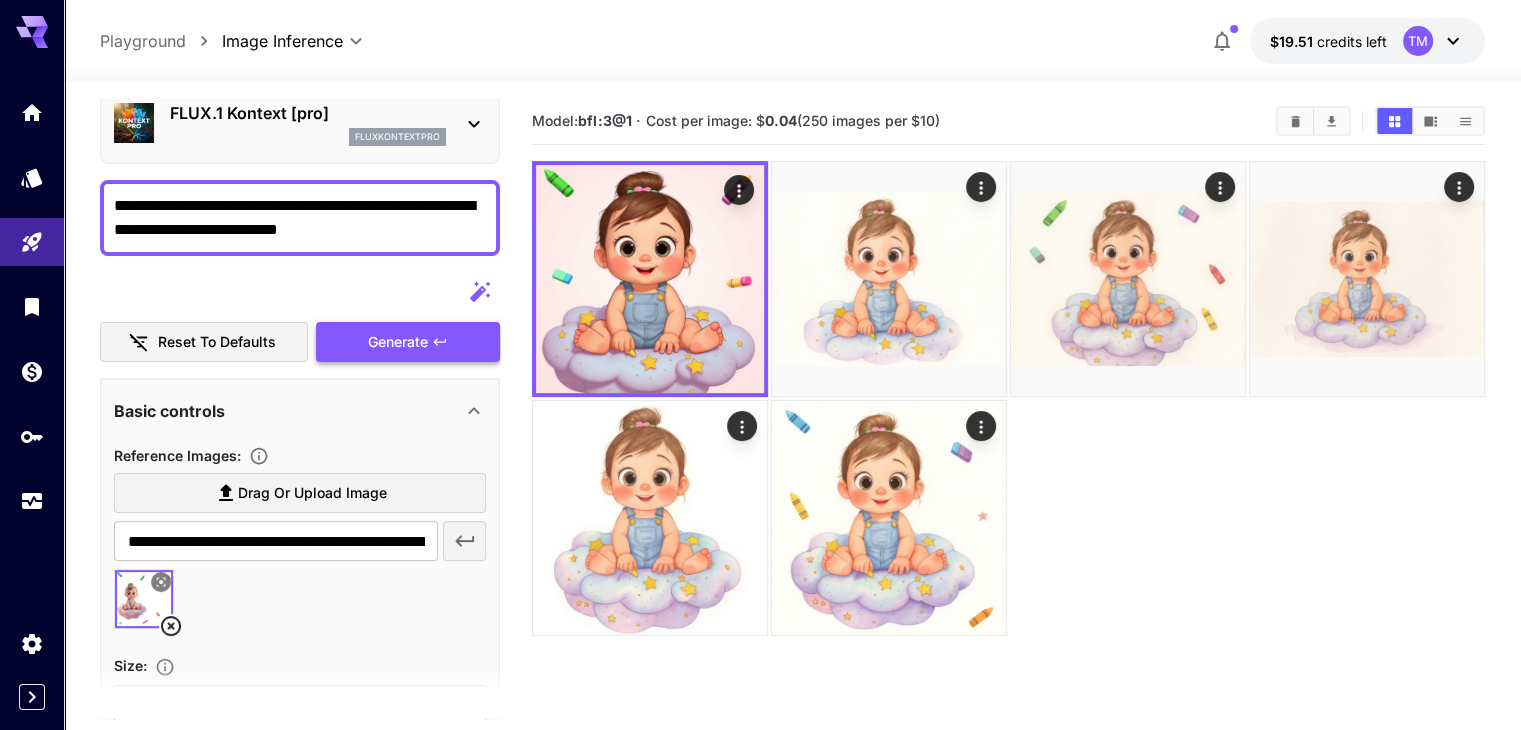 click on "Generate" at bounding box center (398, 342) 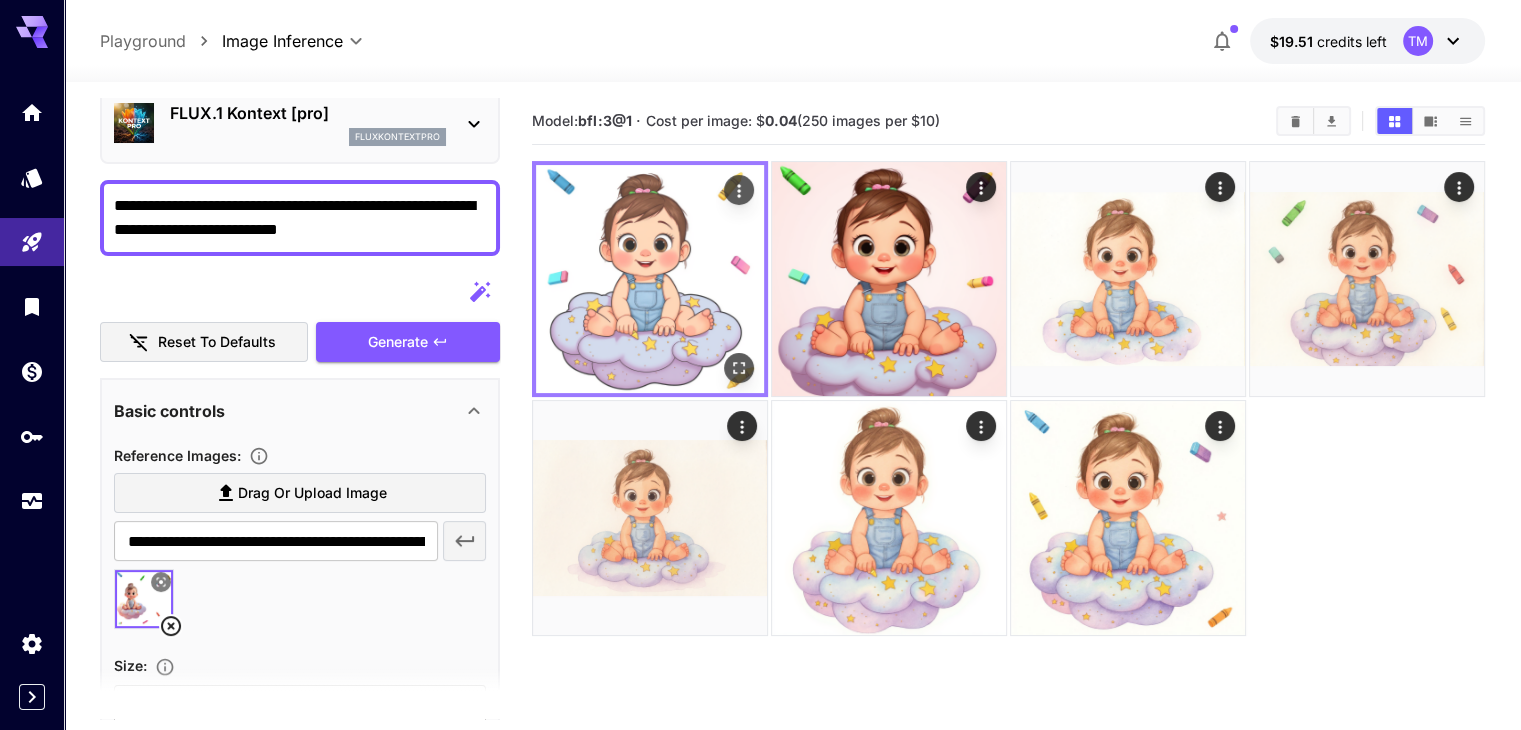 click at bounding box center (650, 279) 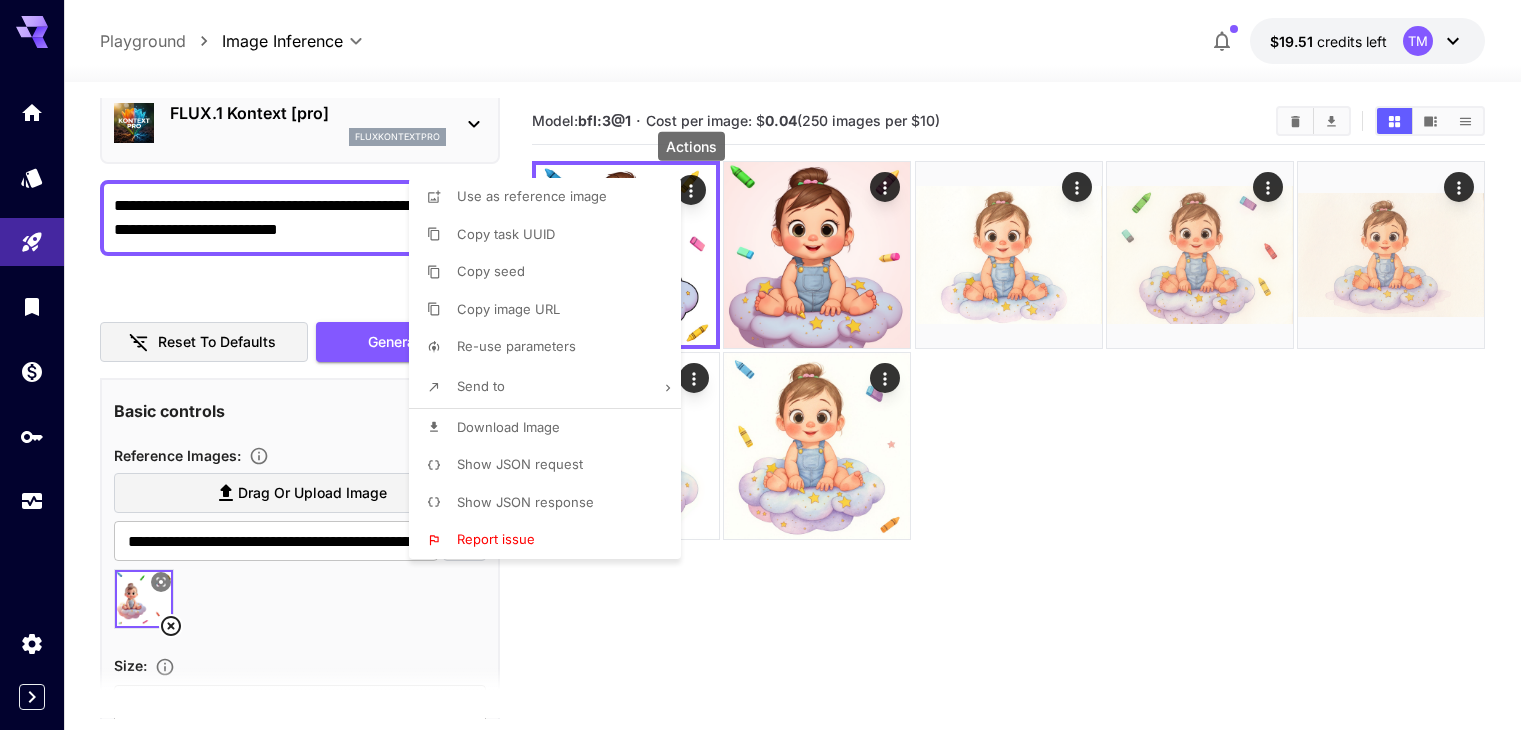 click on "Download Image" at bounding box center (508, 427) 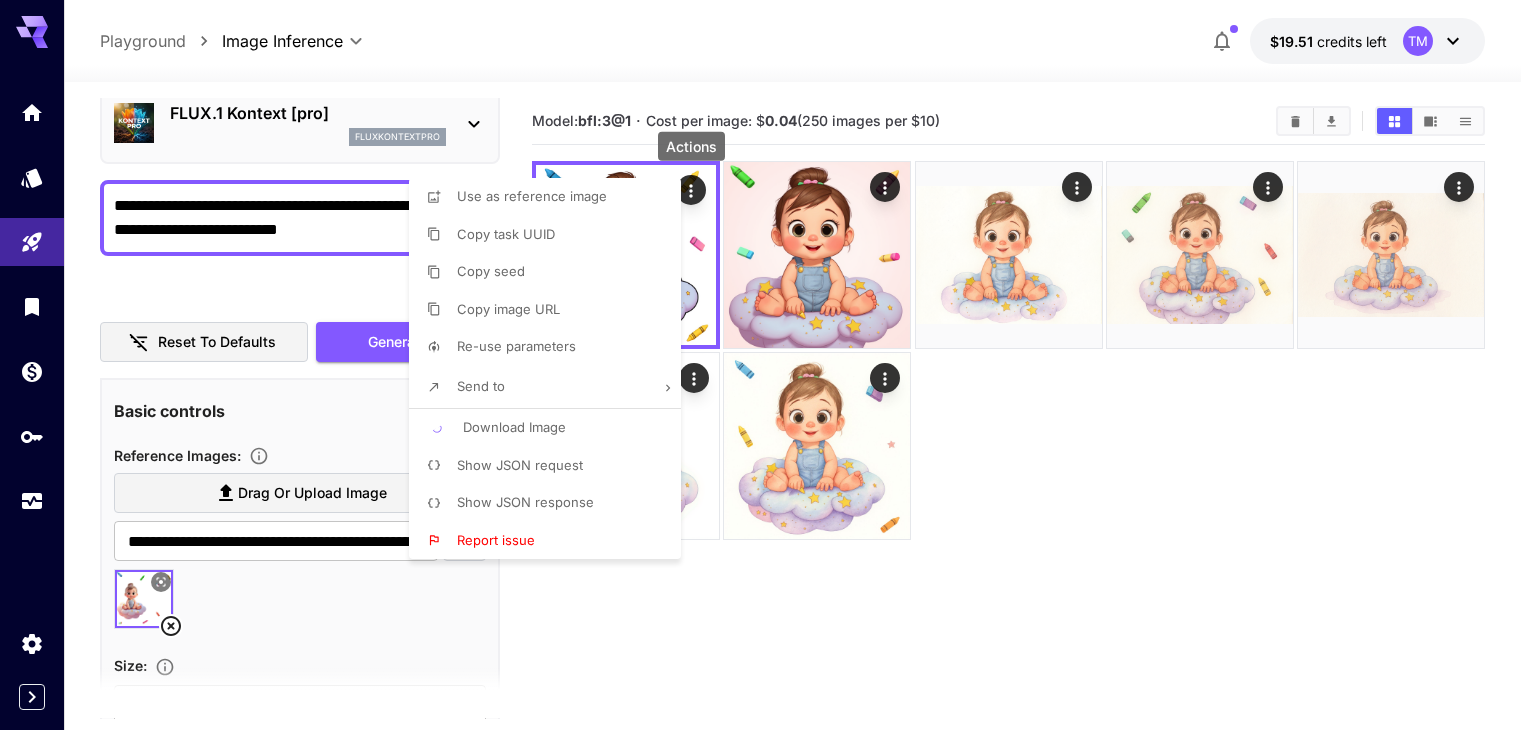 click at bounding box center [768, 365] 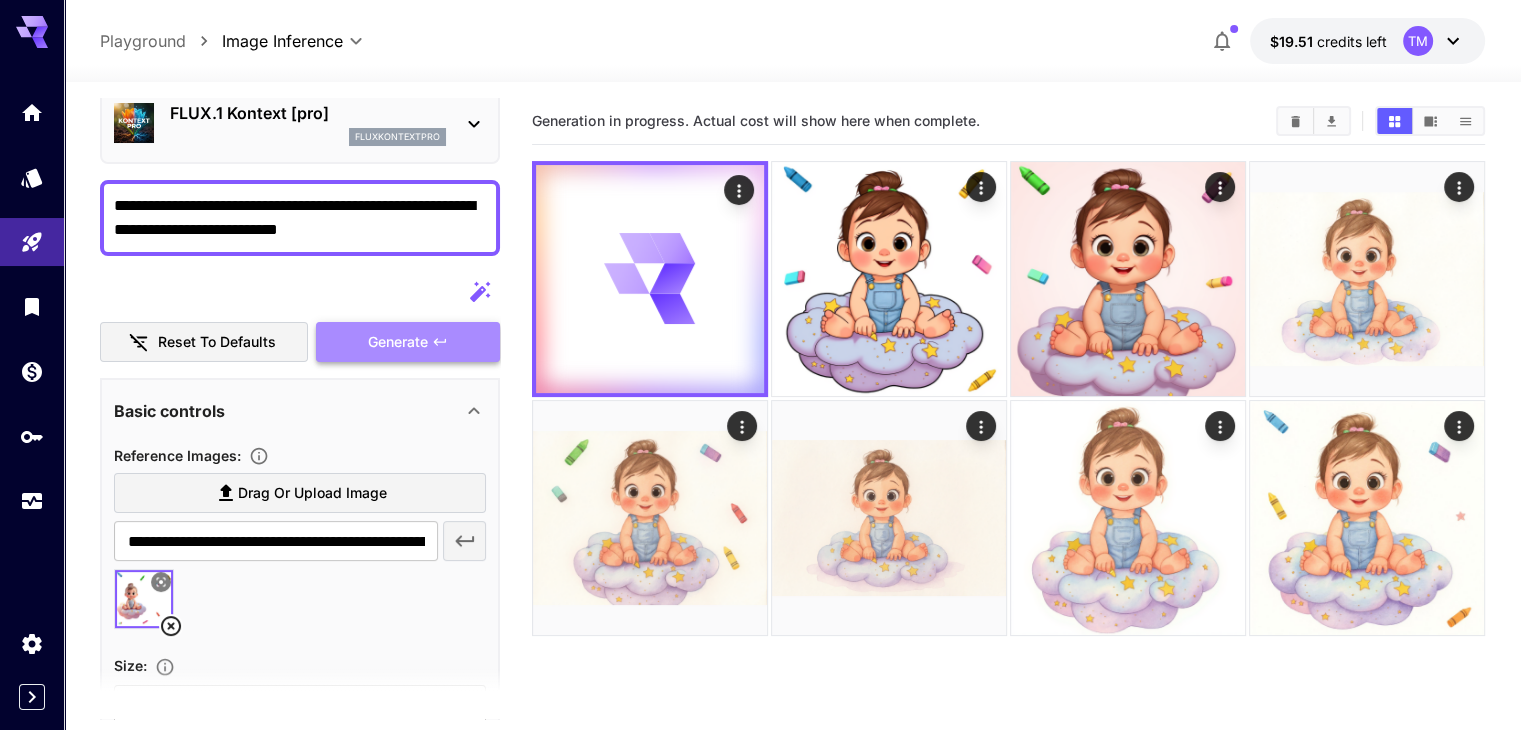 click on "Generate" at bounding box center [408, 342] 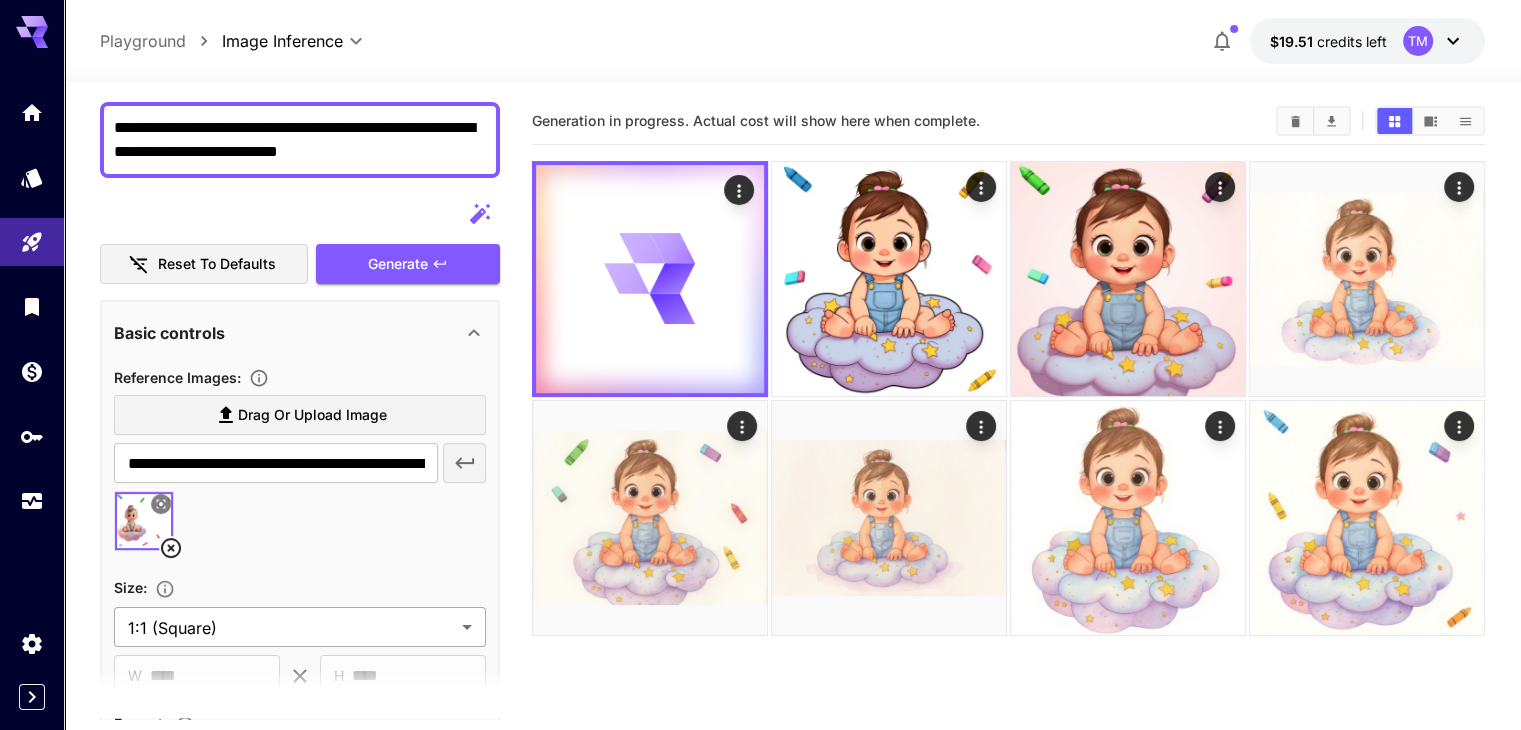 scroll, scrollTop: 286, scrollLeft: 0, axis: vertical 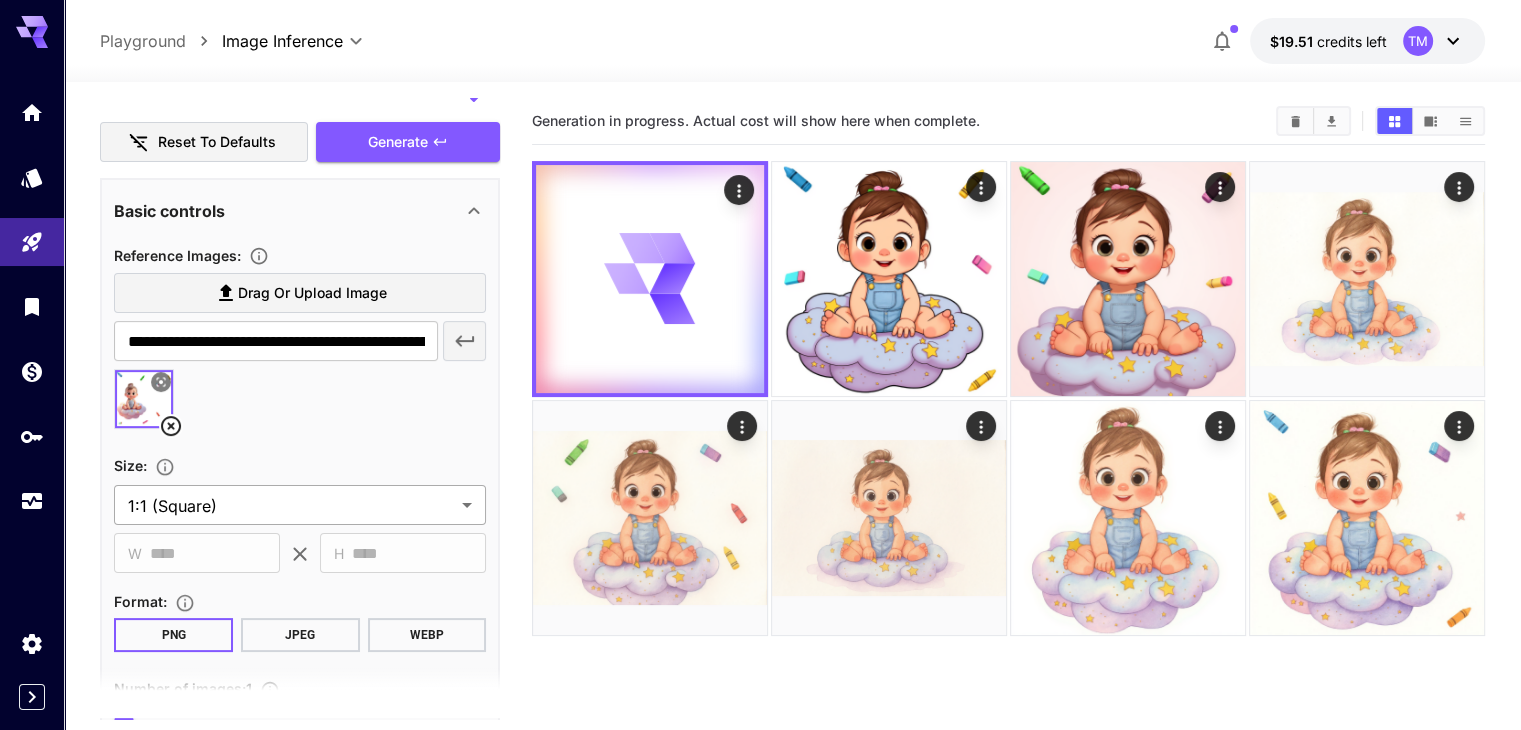 click on "**********" at bounding box center [760, 444] 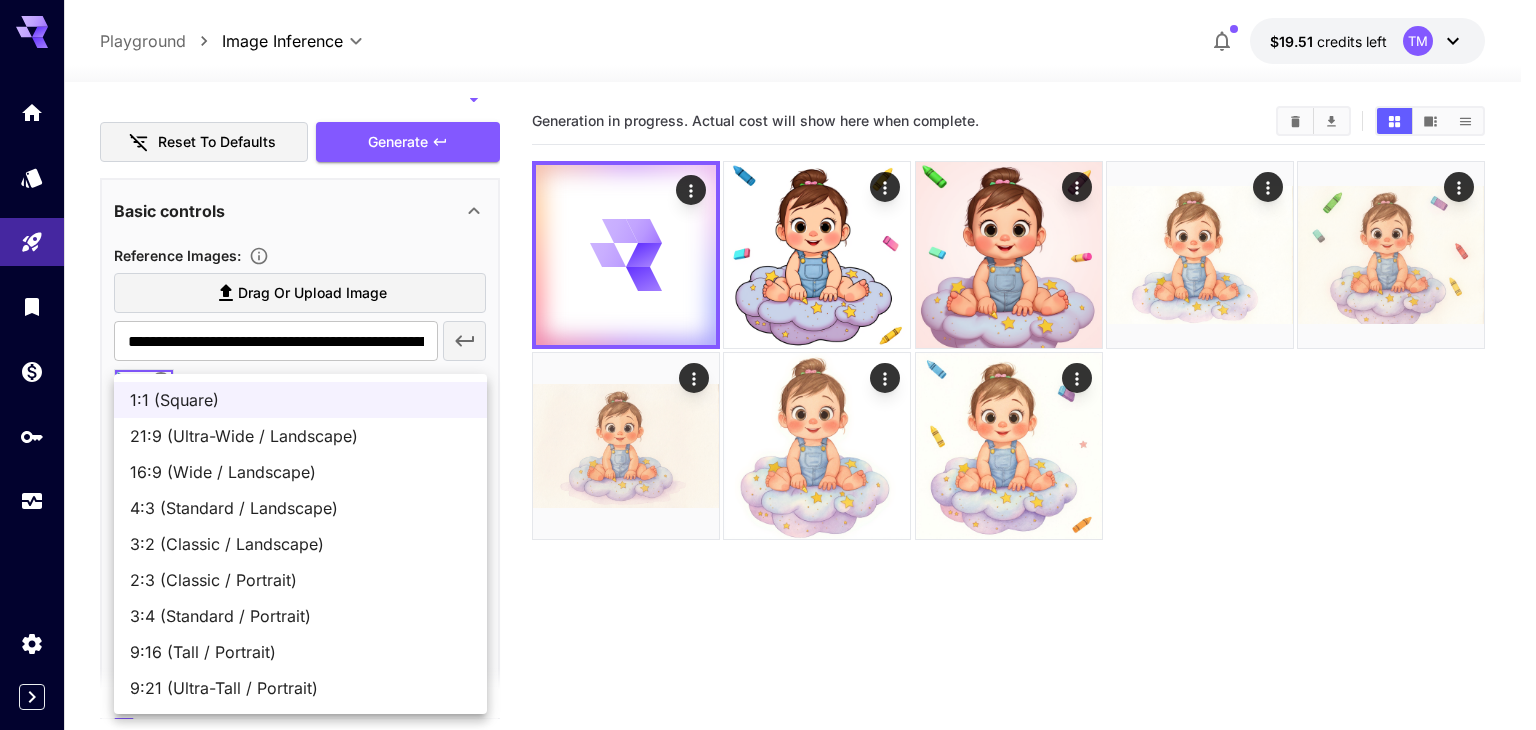 click on "4:3 (Standard / Landscape)" at bounding box center [300, 508] 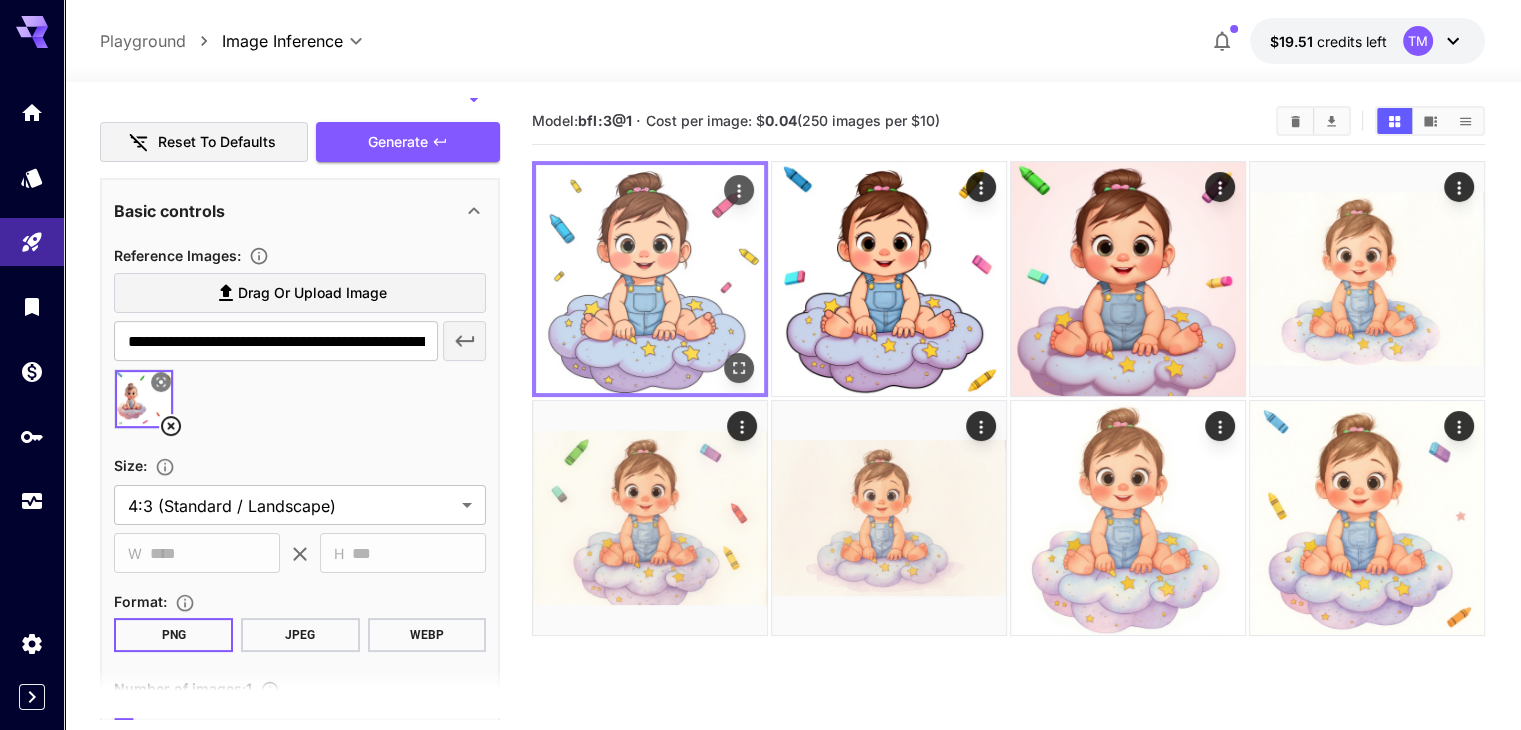 click at bounding box center (650, 279) 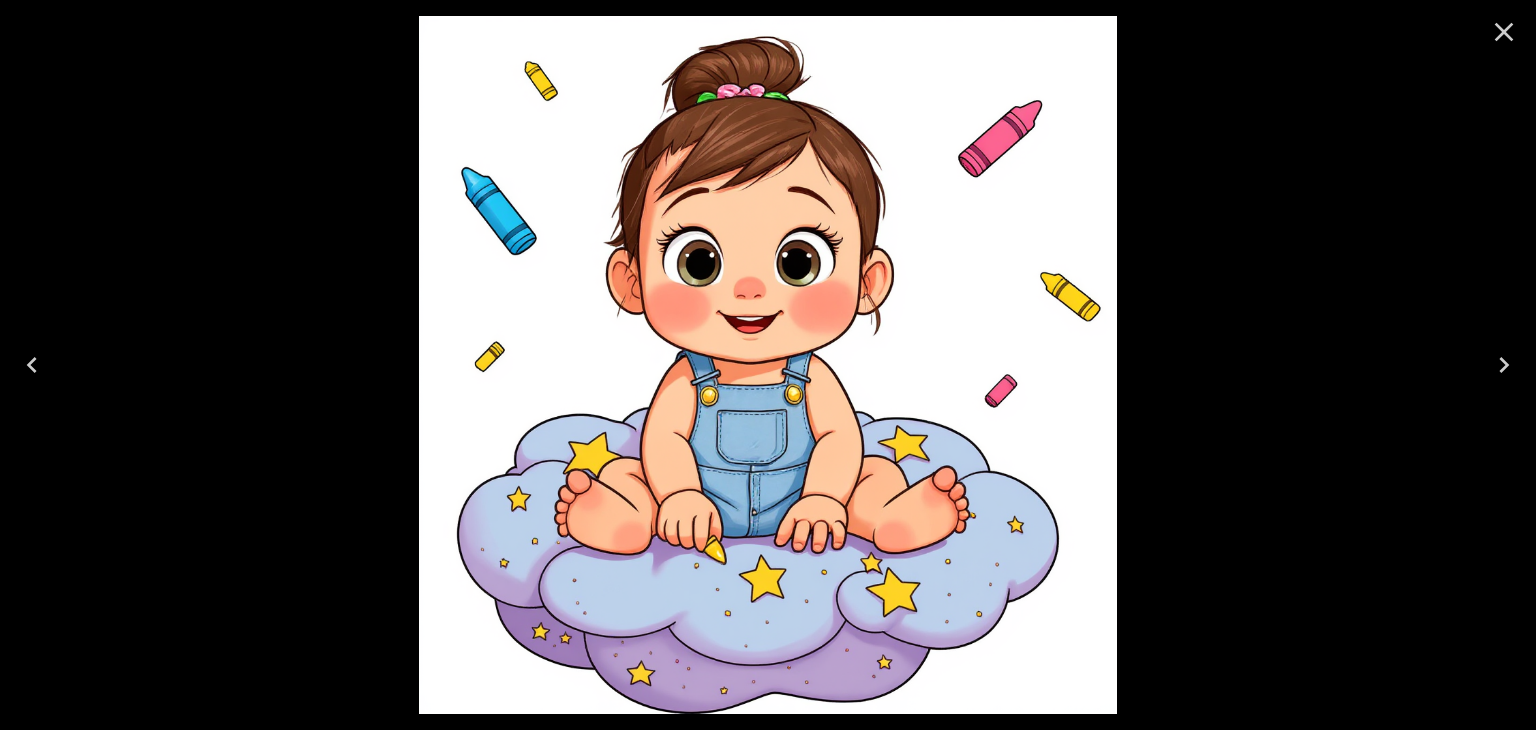 click 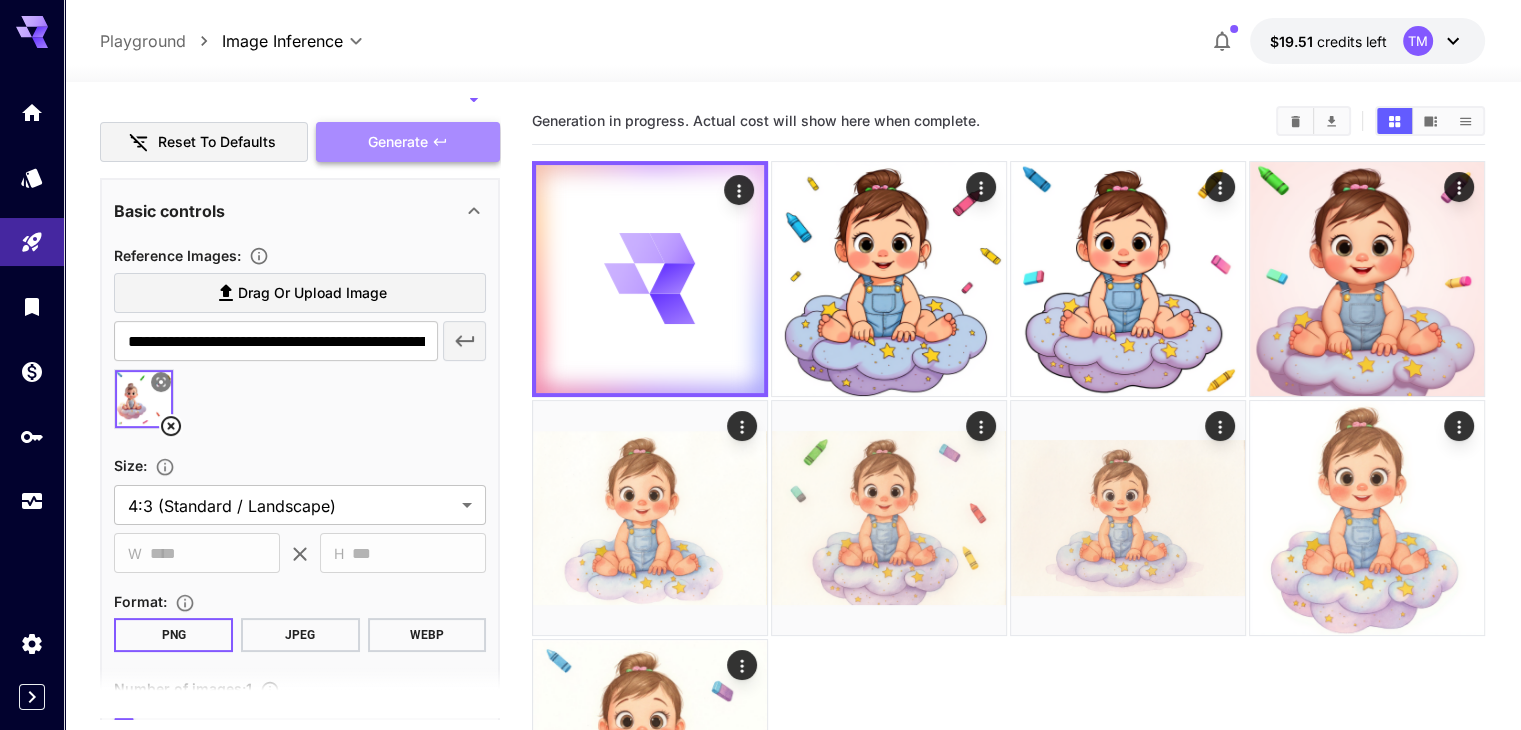 click 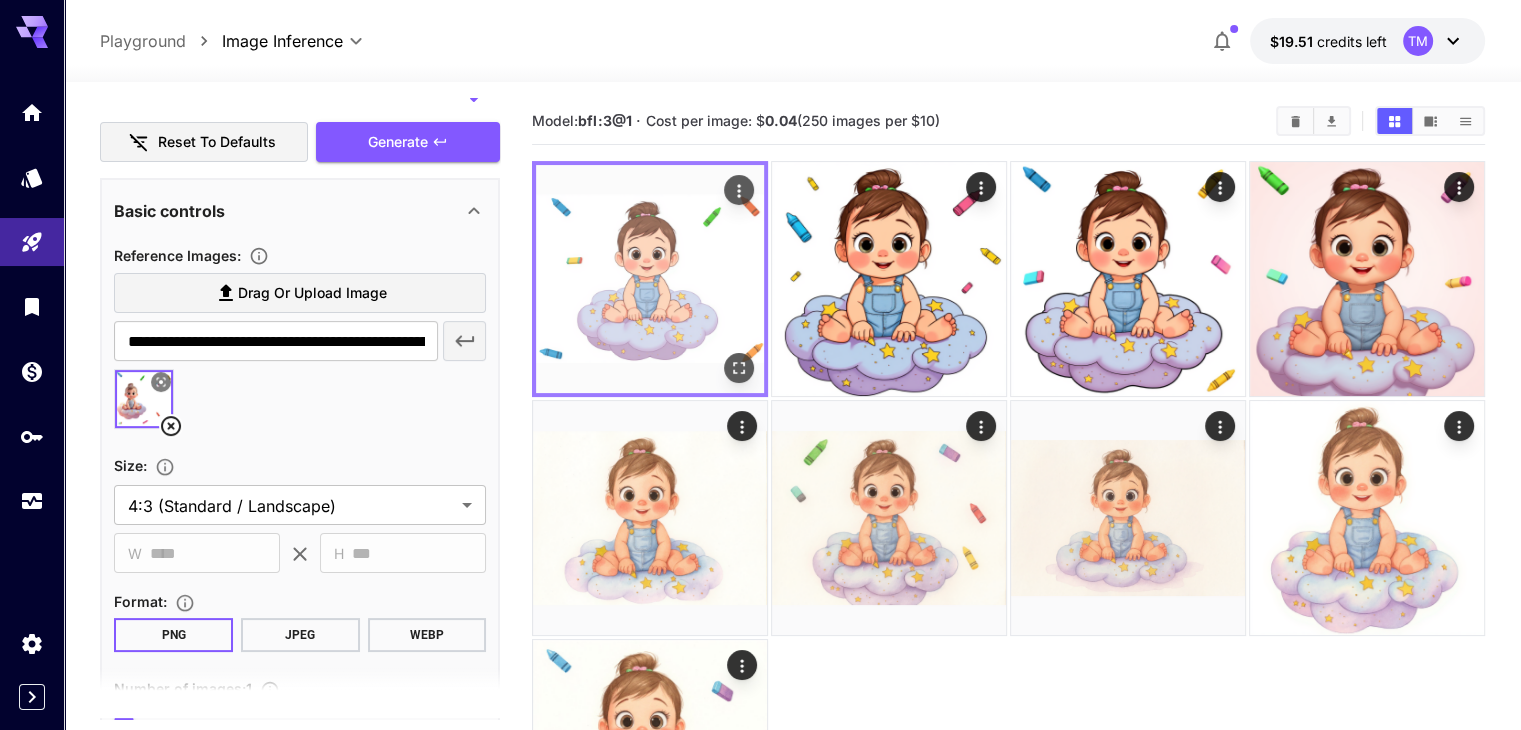 click at bounding box center [650, 279] 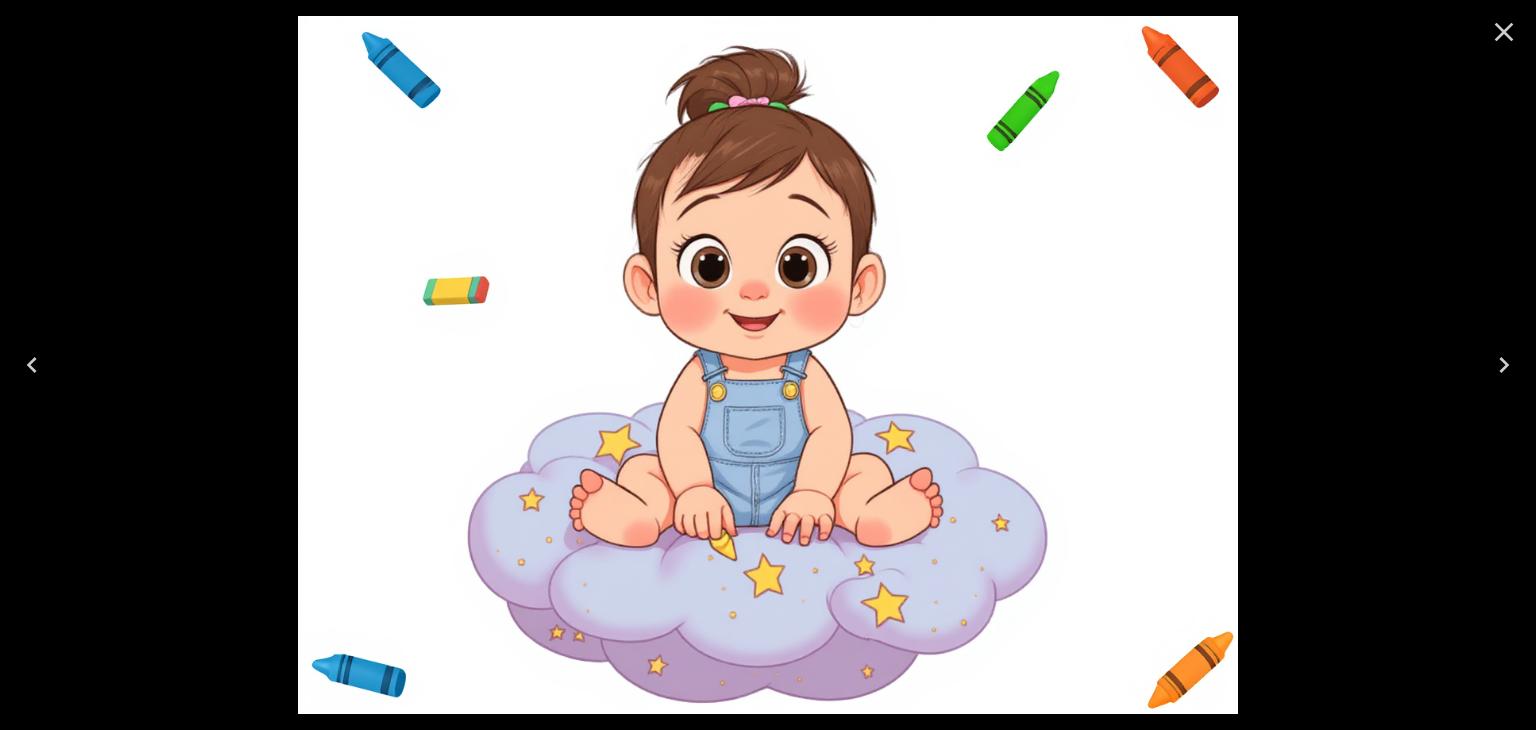 click 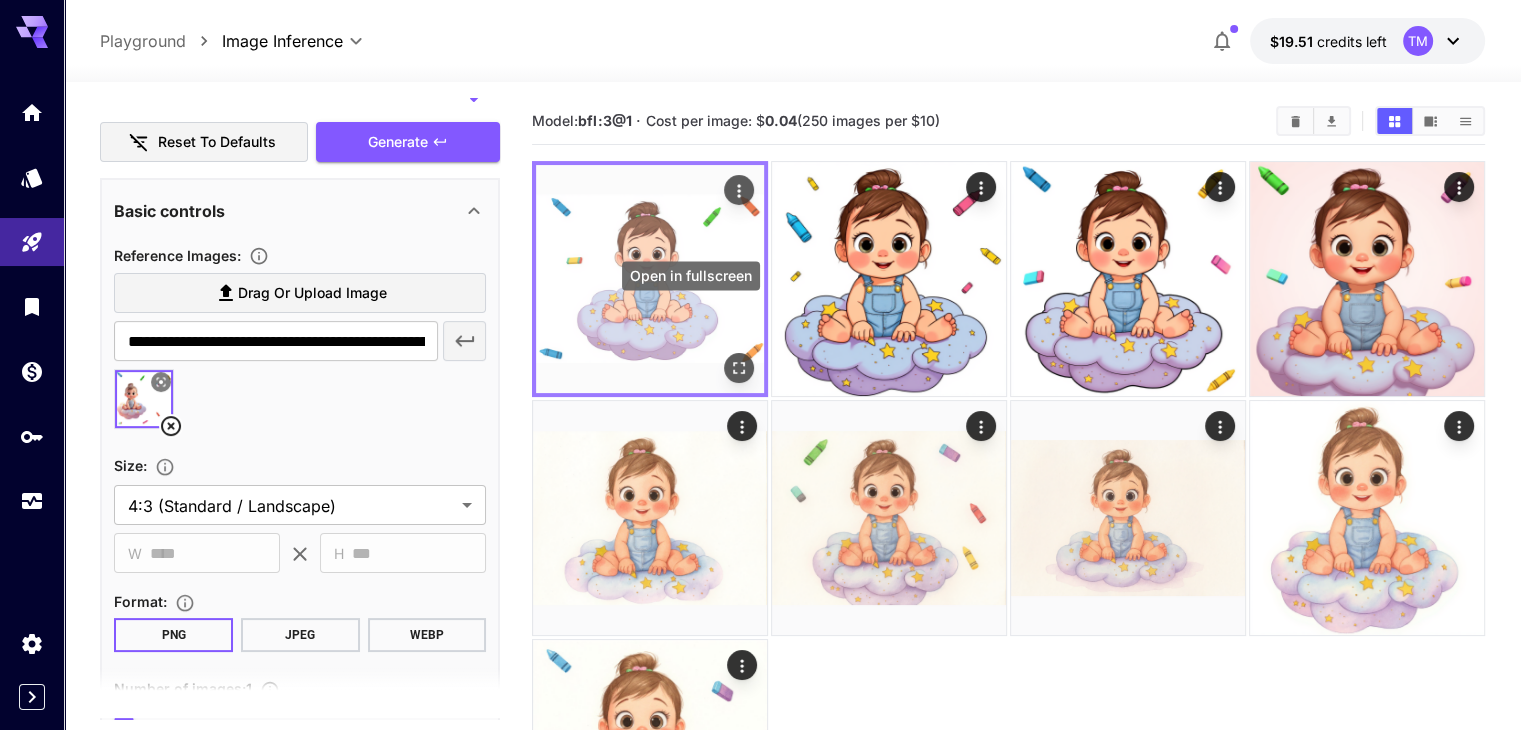 click 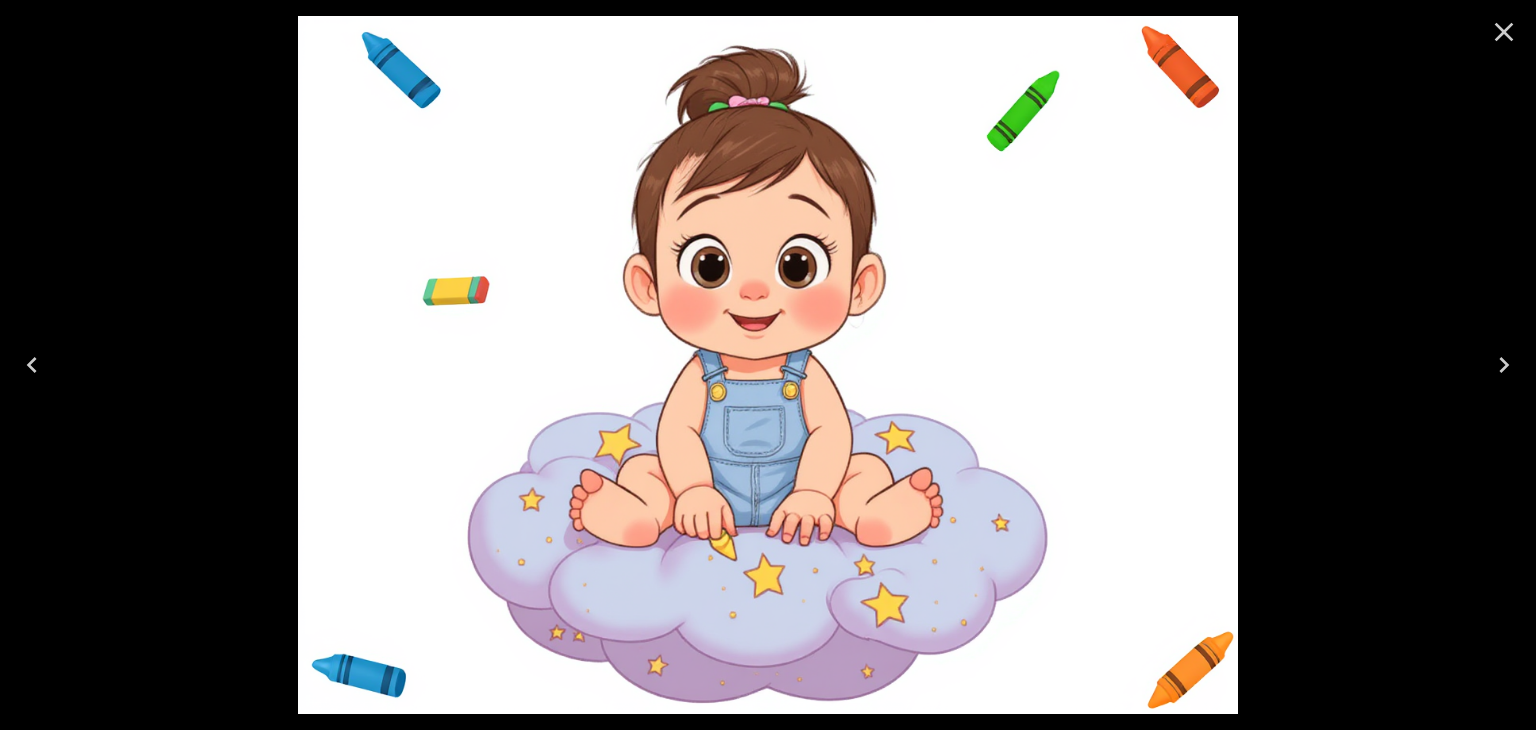 click 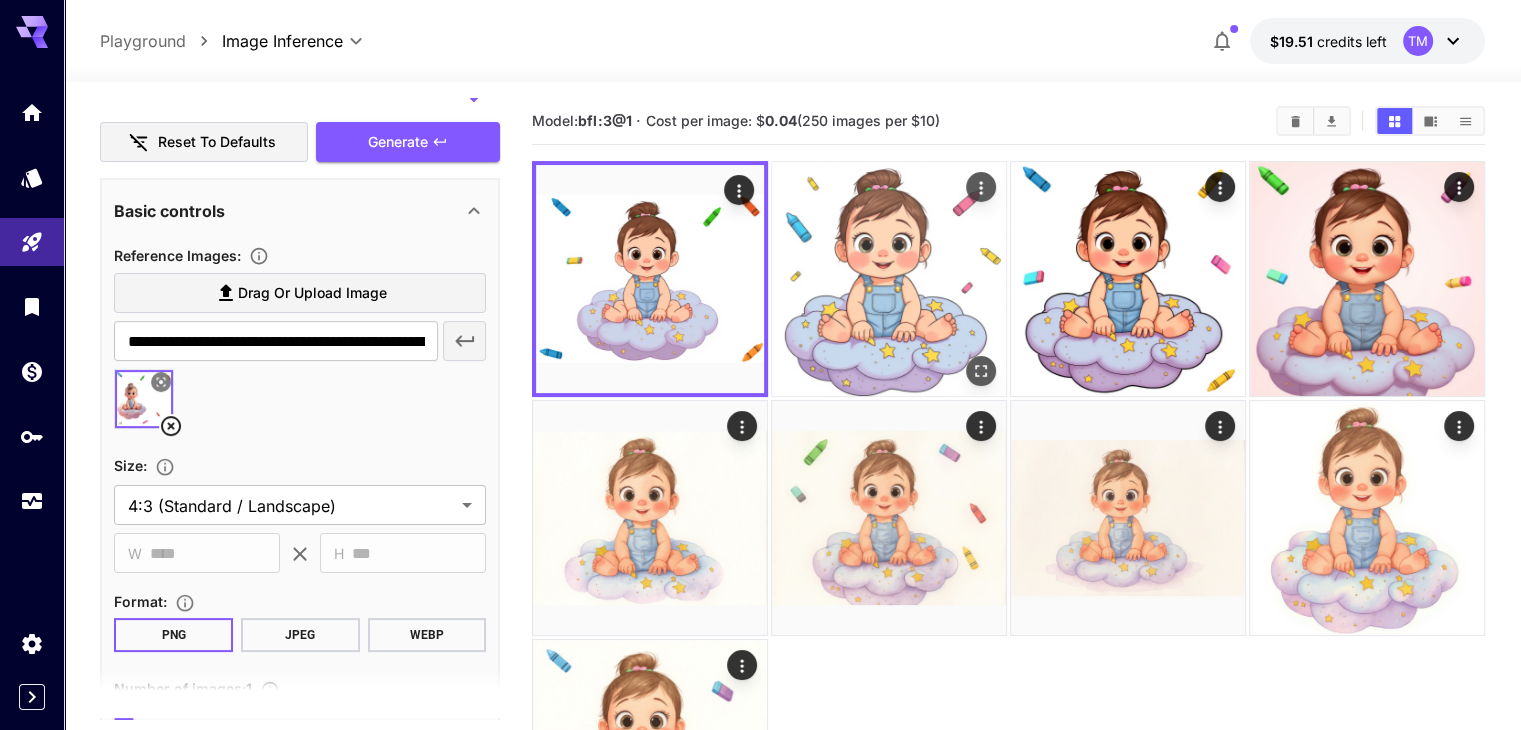 click at bounding box center [889, 279] 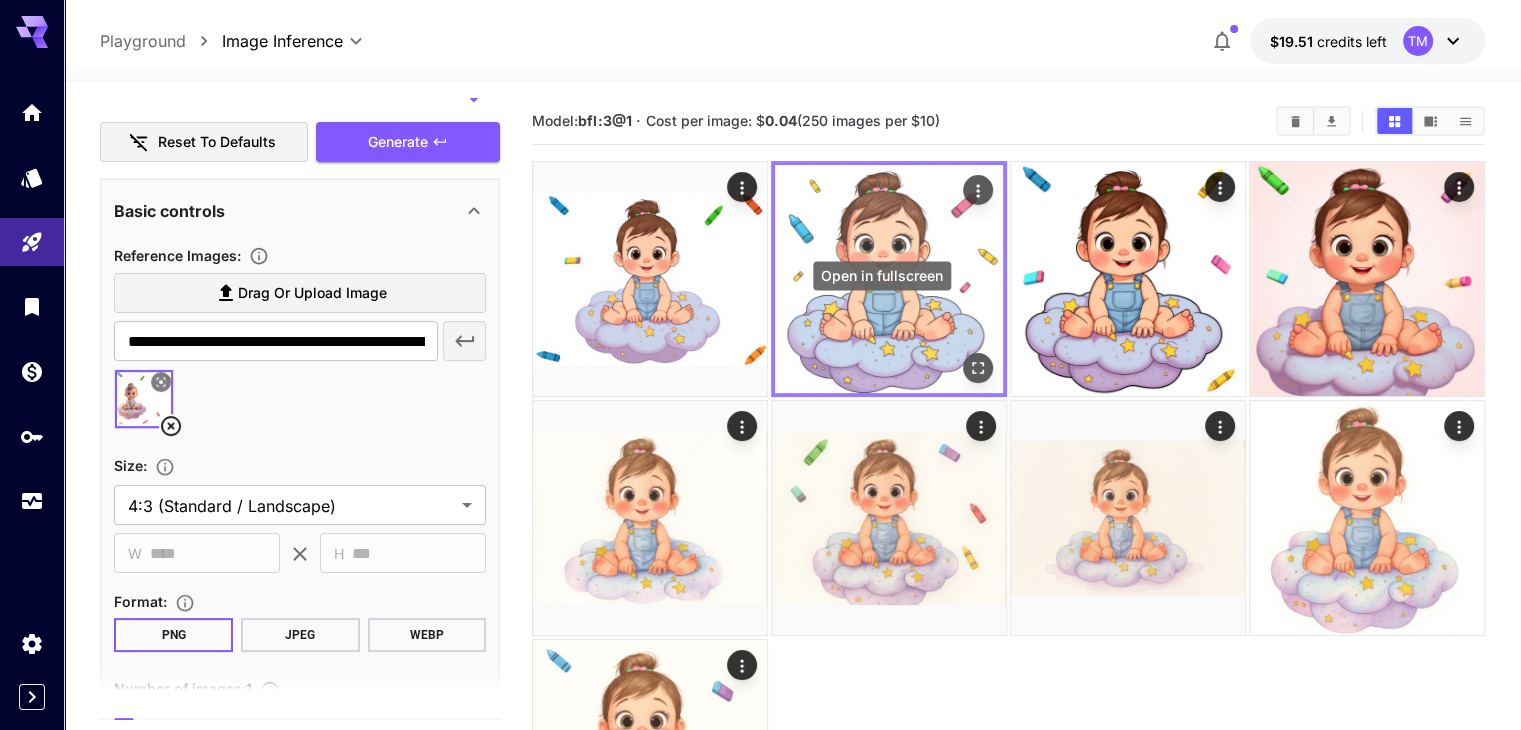 click 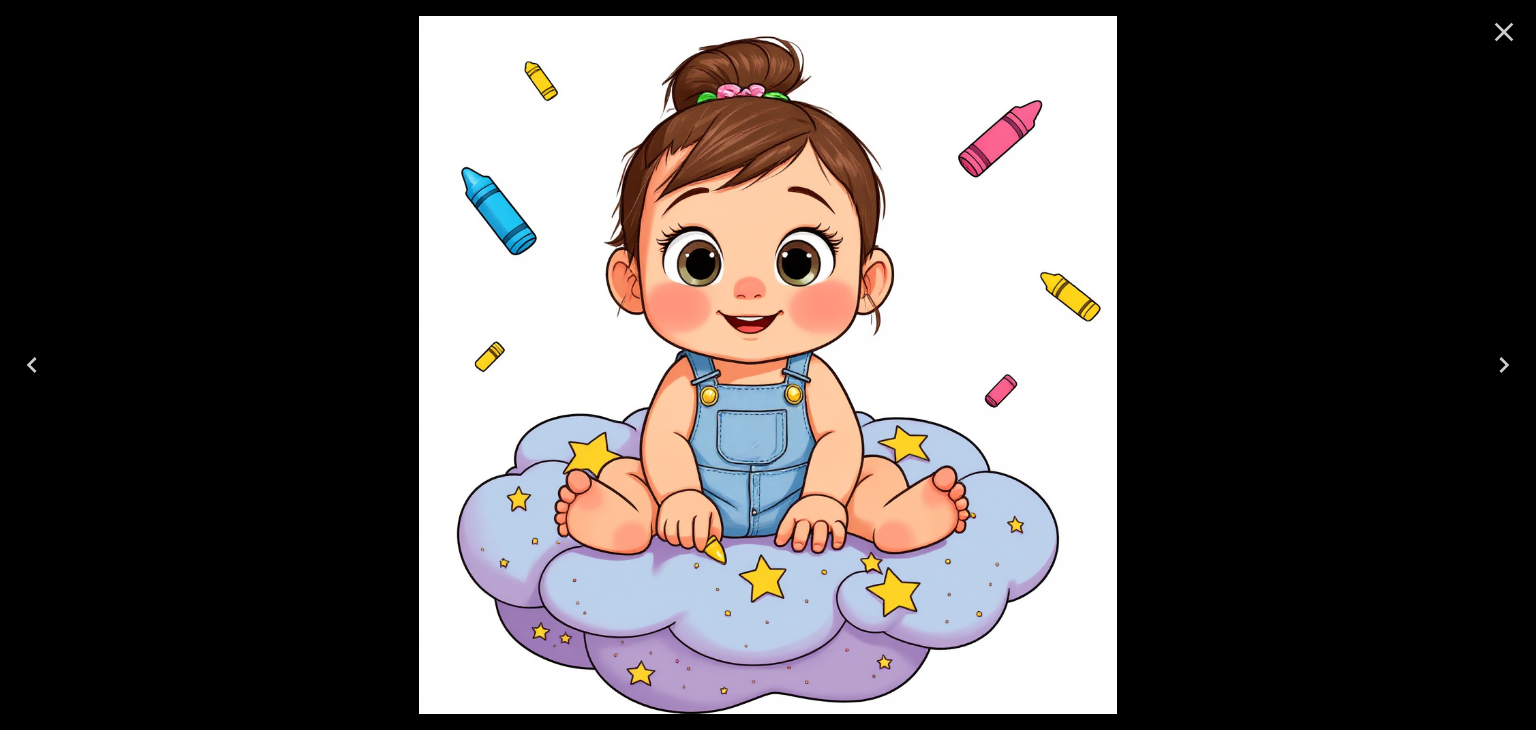 click 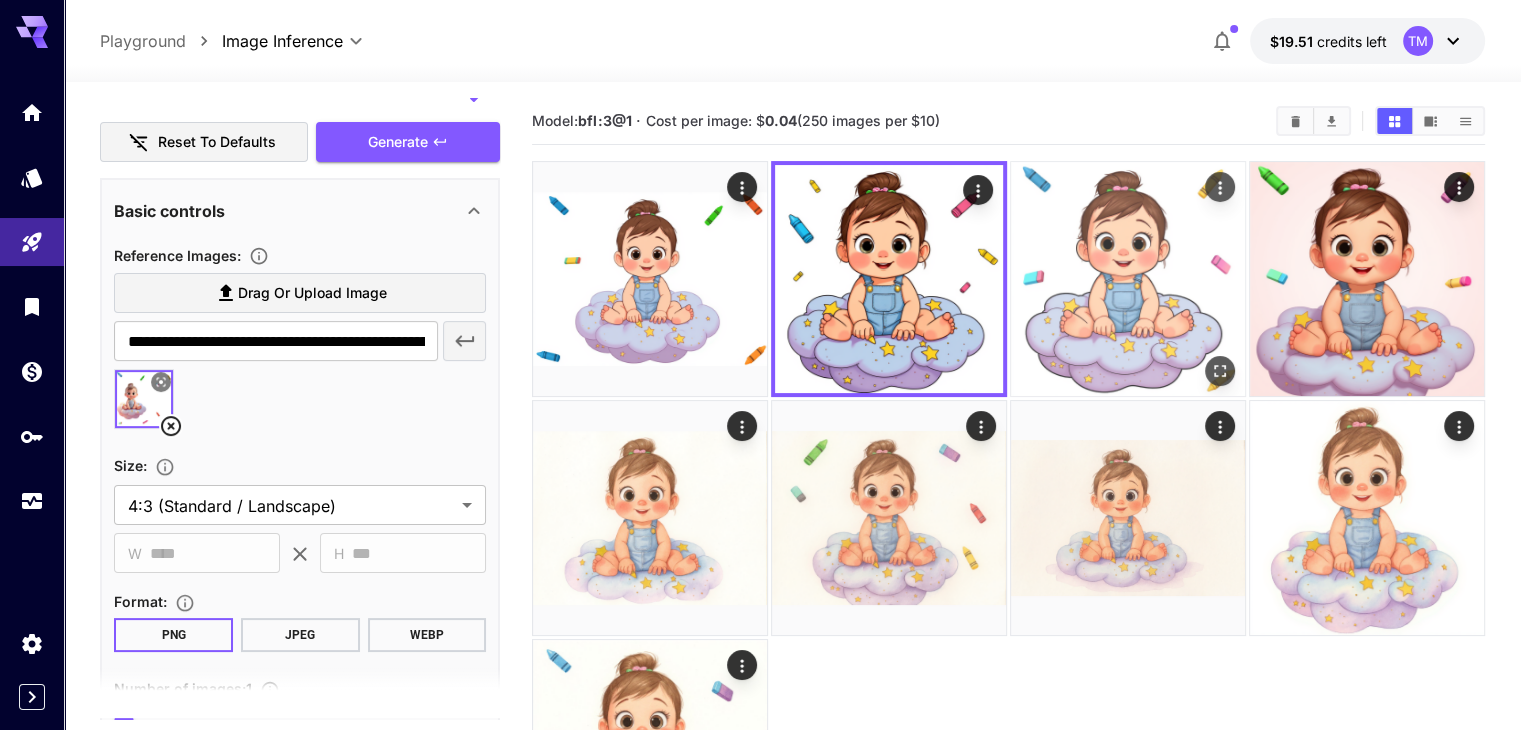 click at bounding box center (1128, 279) 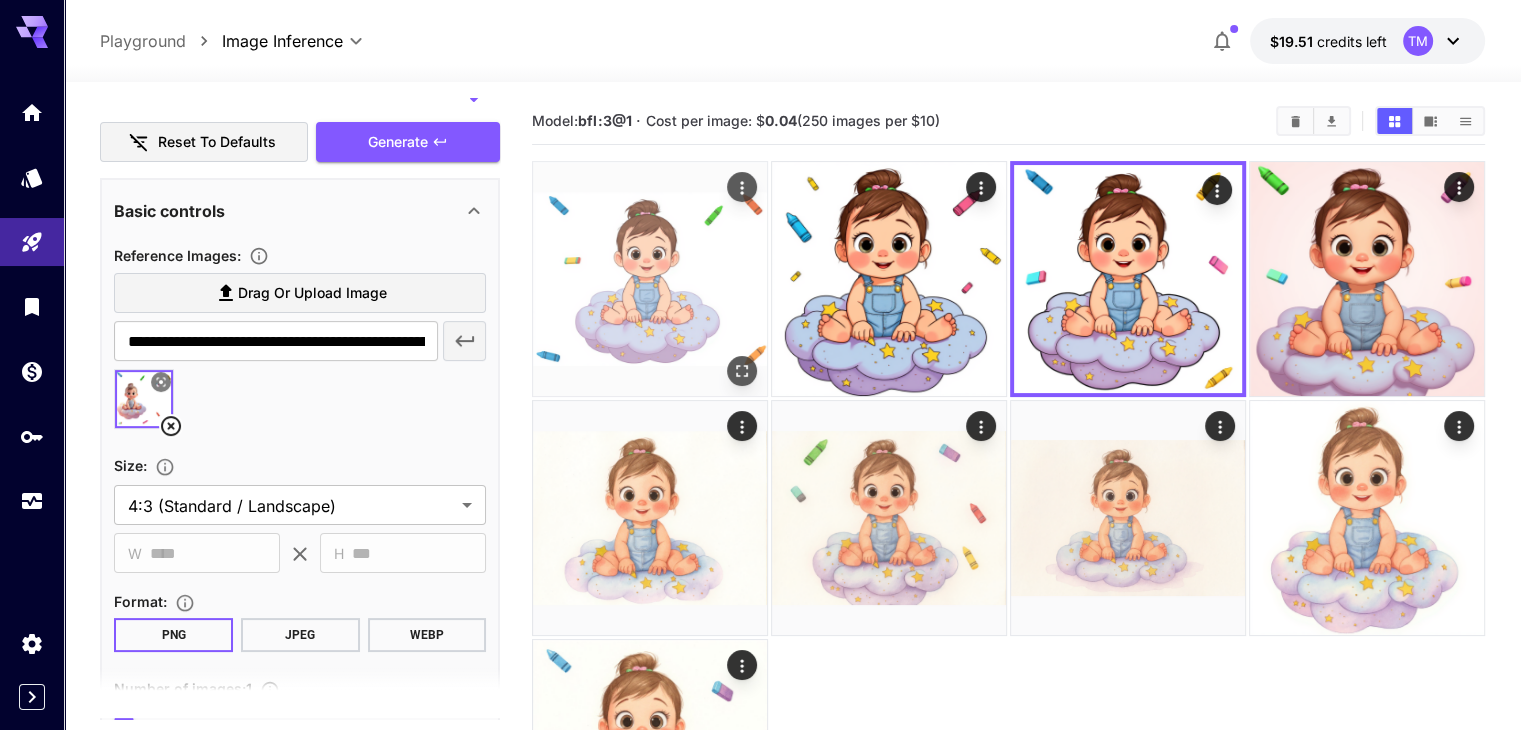 click at bounding box center (650, 279) 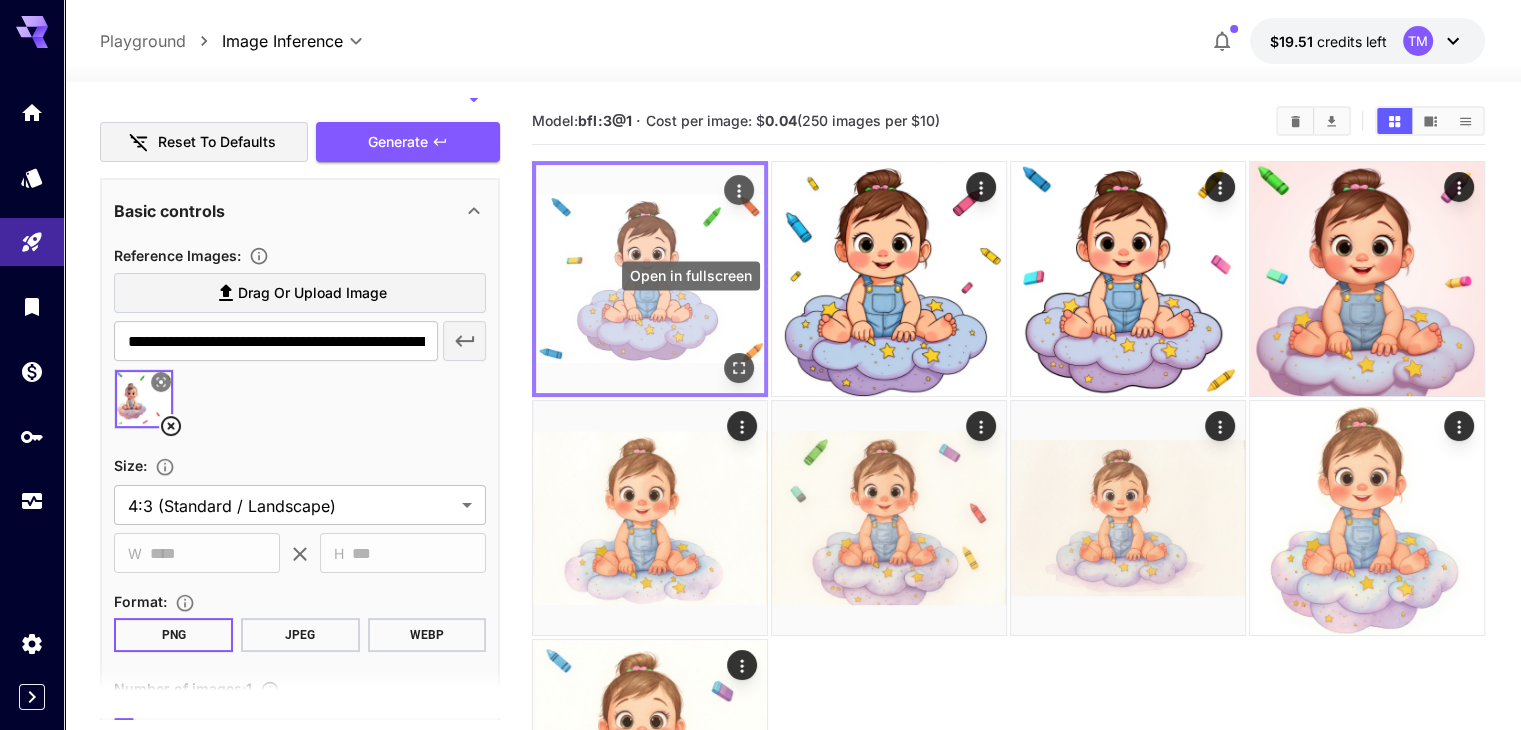 click 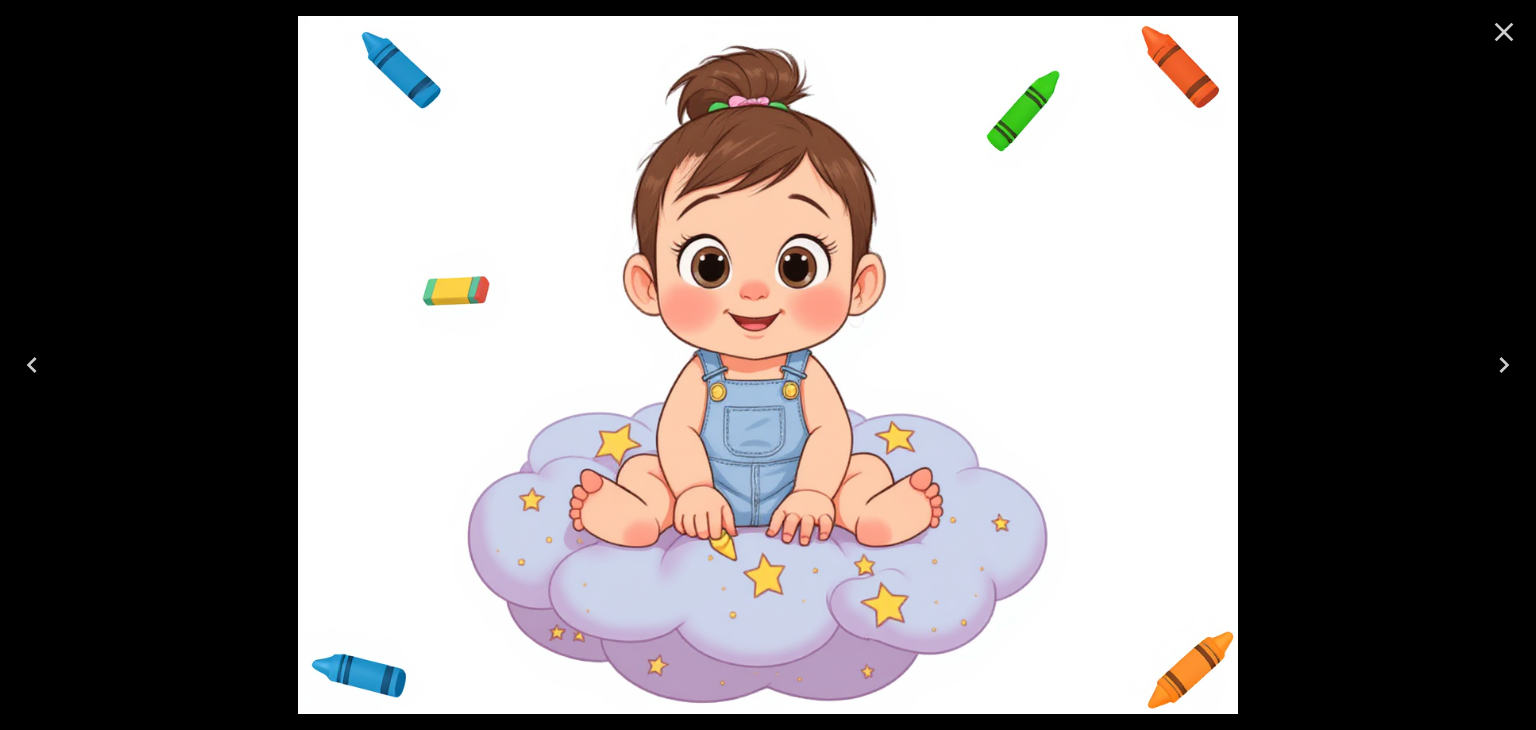 click at bounding box center (768, 365) 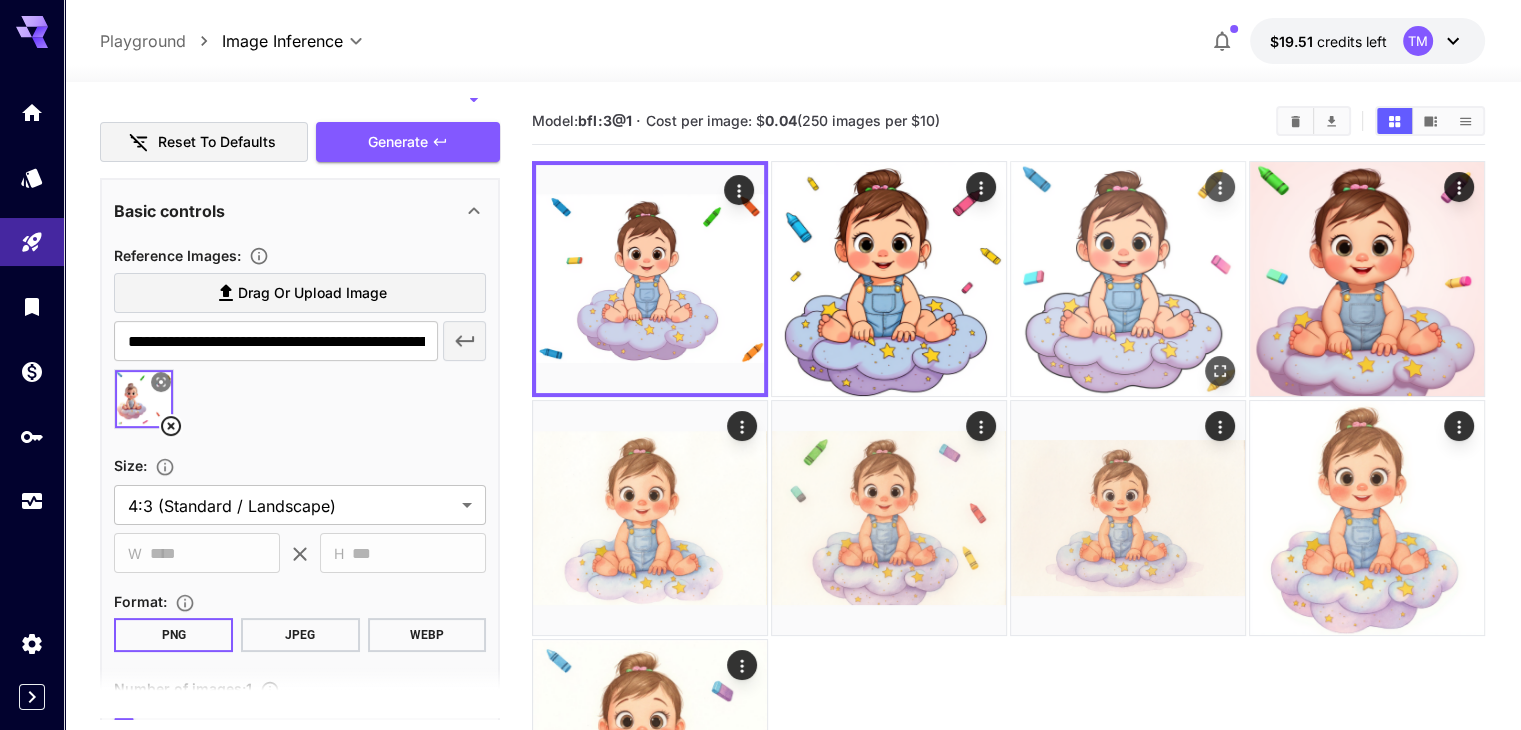 click at bounding box center [1128, 279] 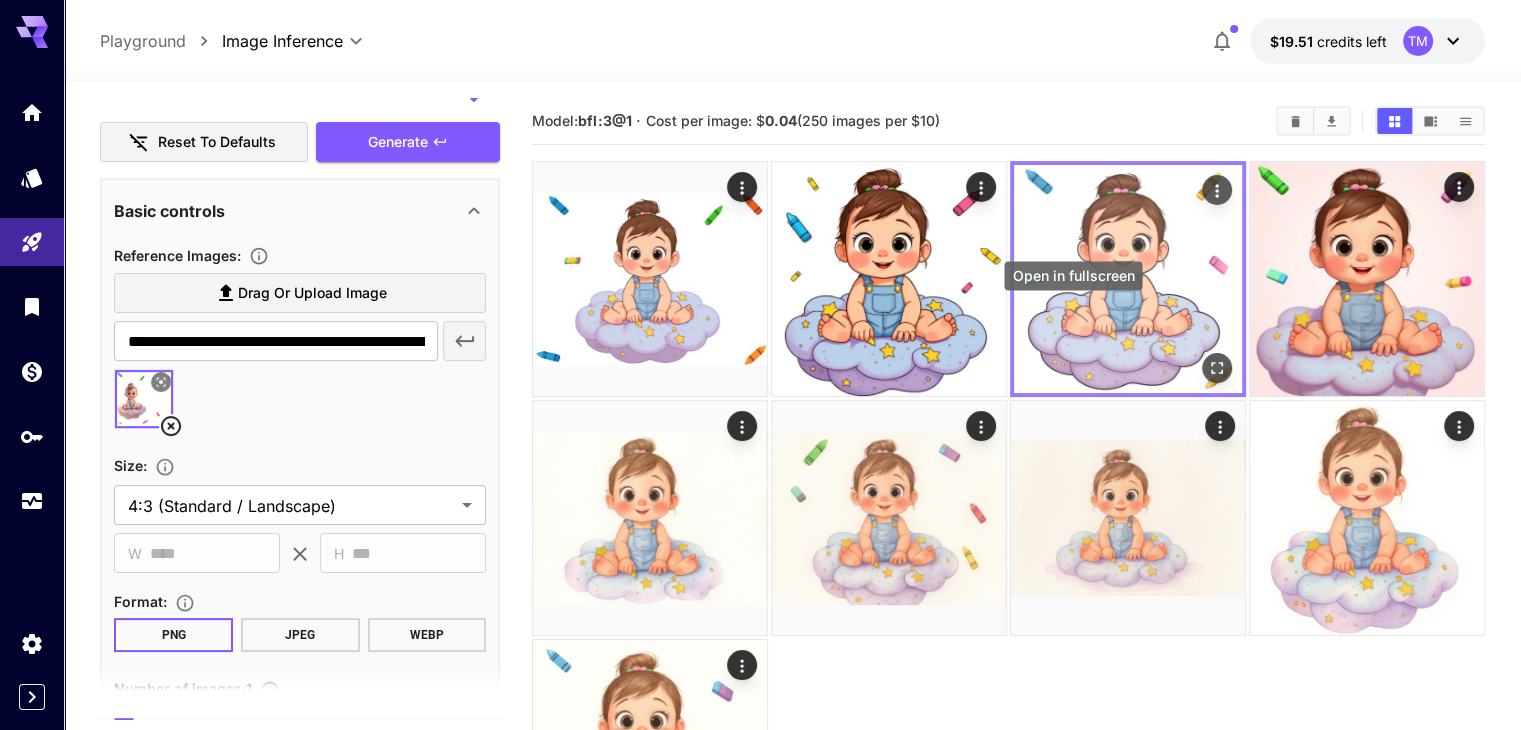 click 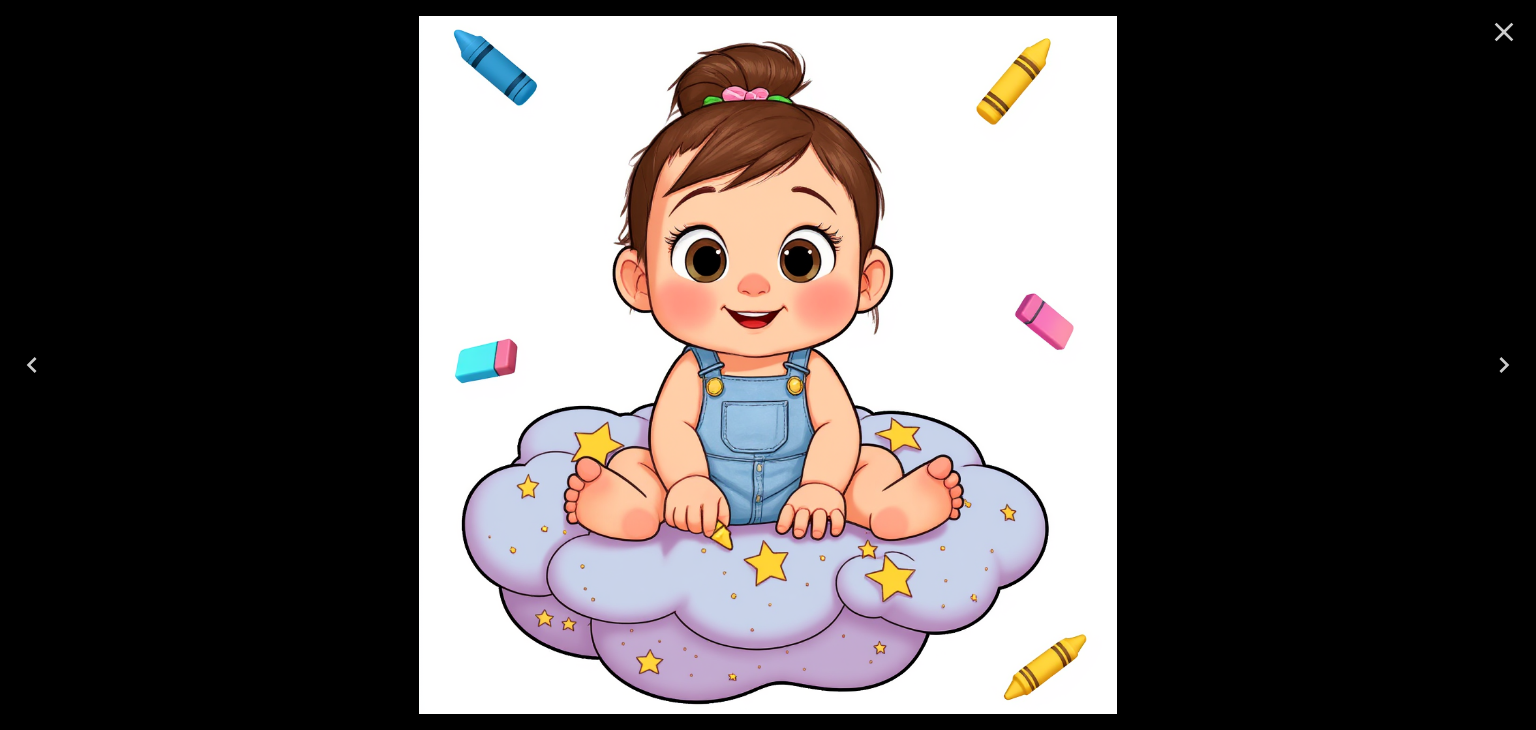 click 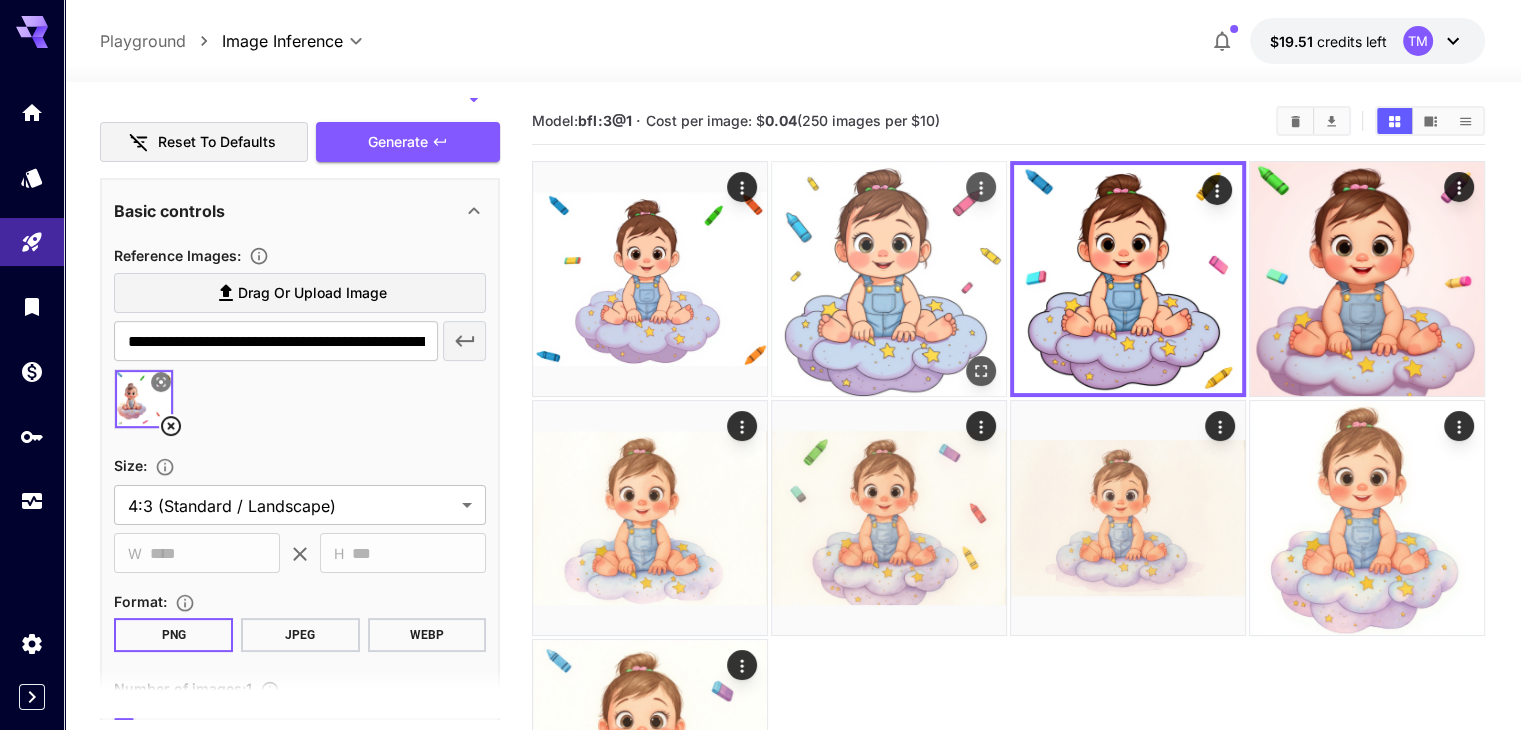 click at bounding box center [889, 279] 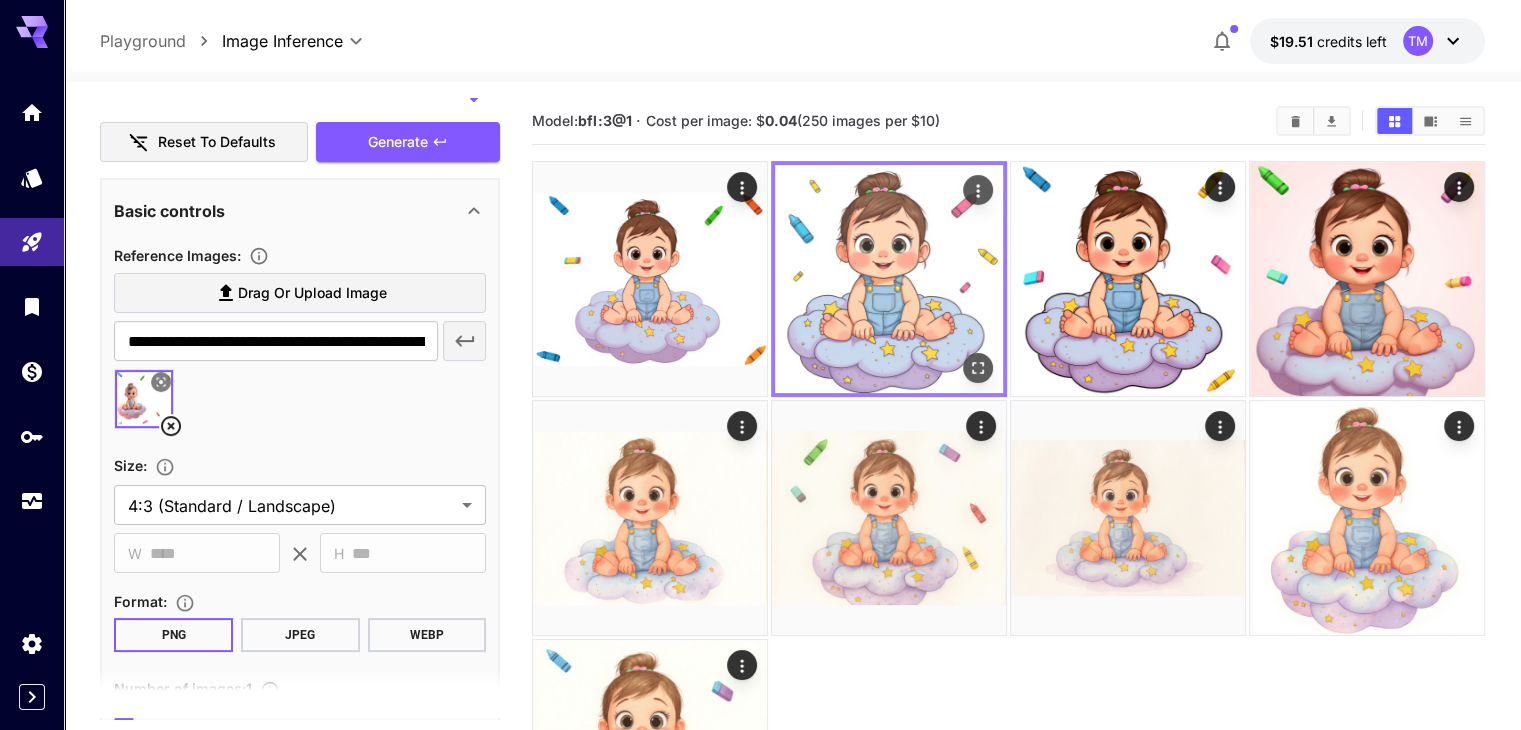 click at bounding box center [889, 279] 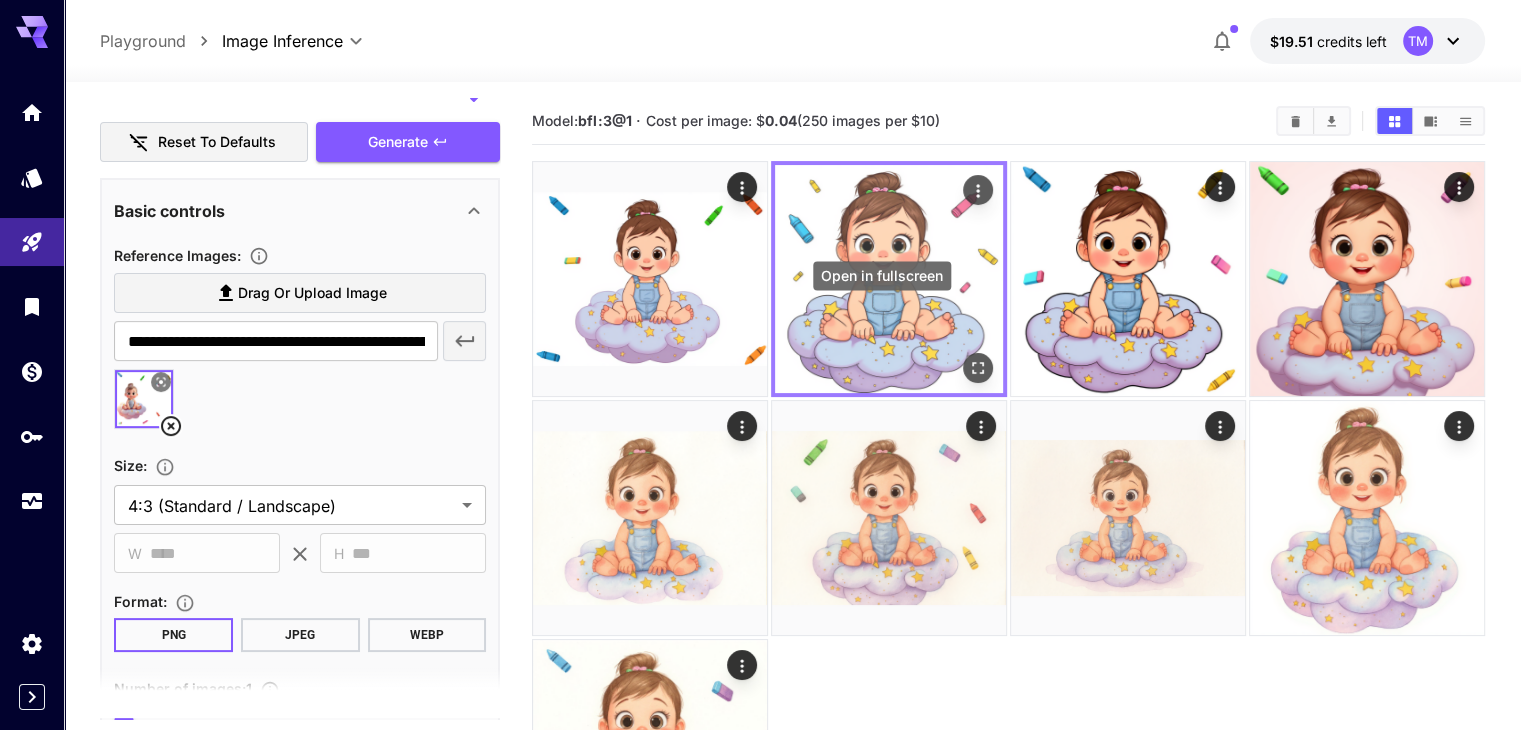 click at bounding box center (978, 368) 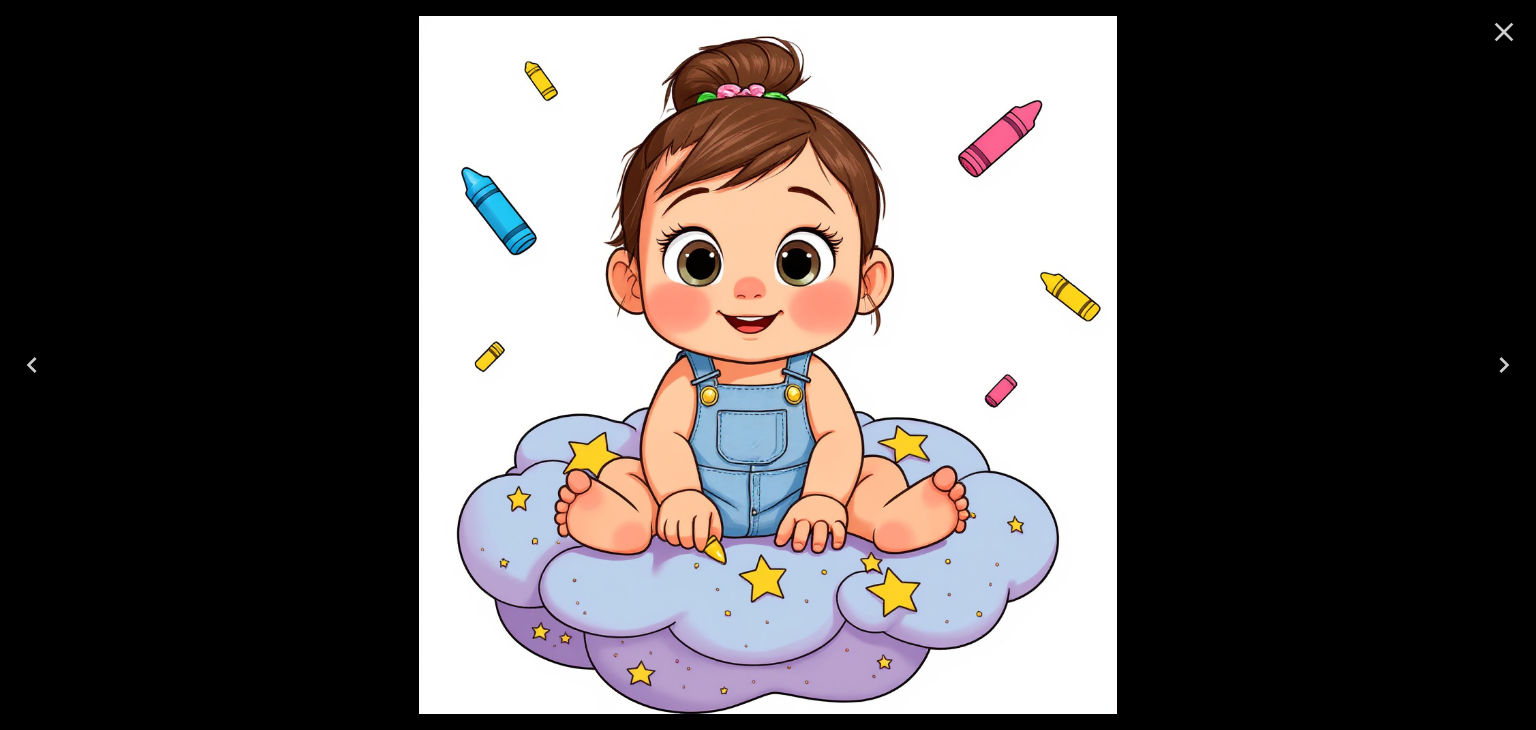 click at bounding box center [768, 365] 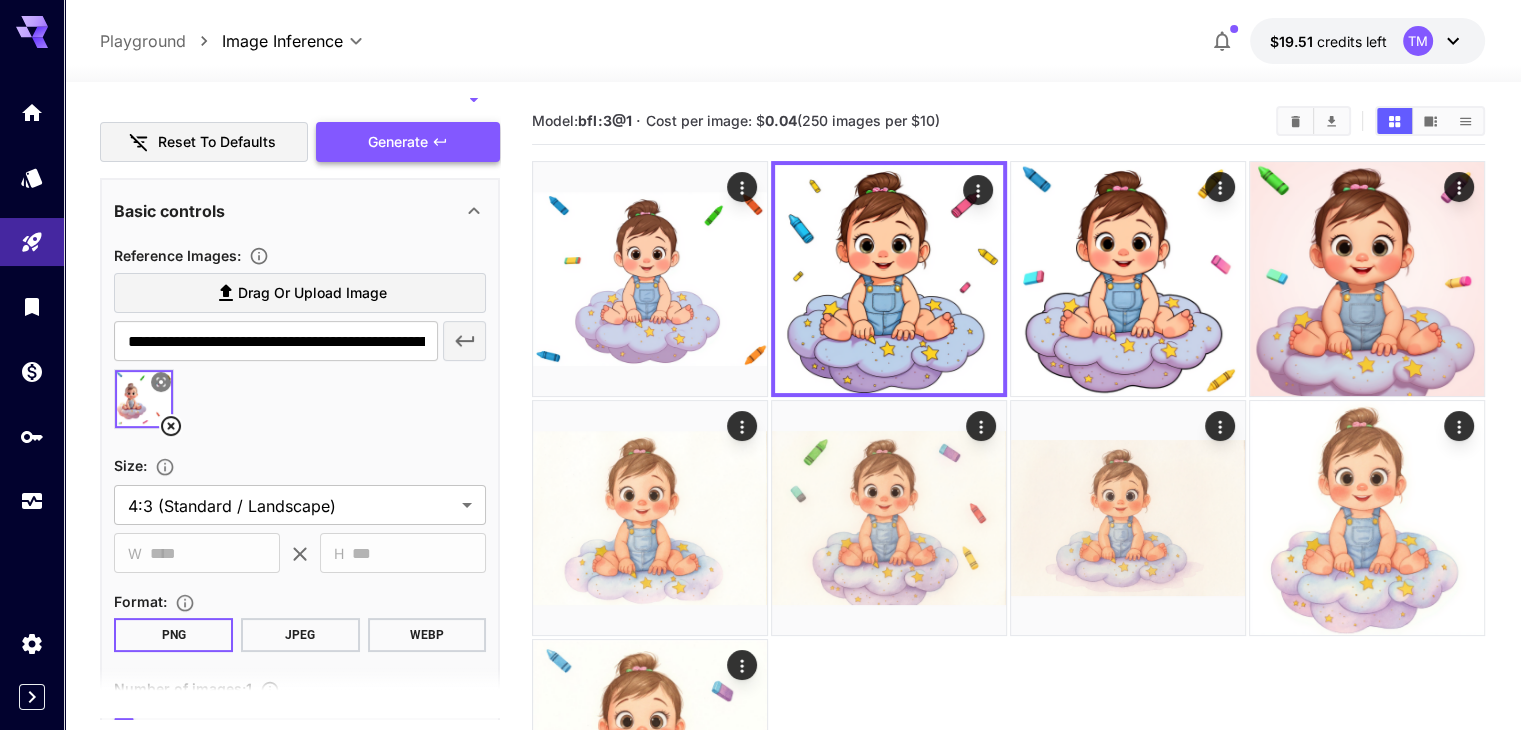 click on "Generate" at bounding box center [398, 142] 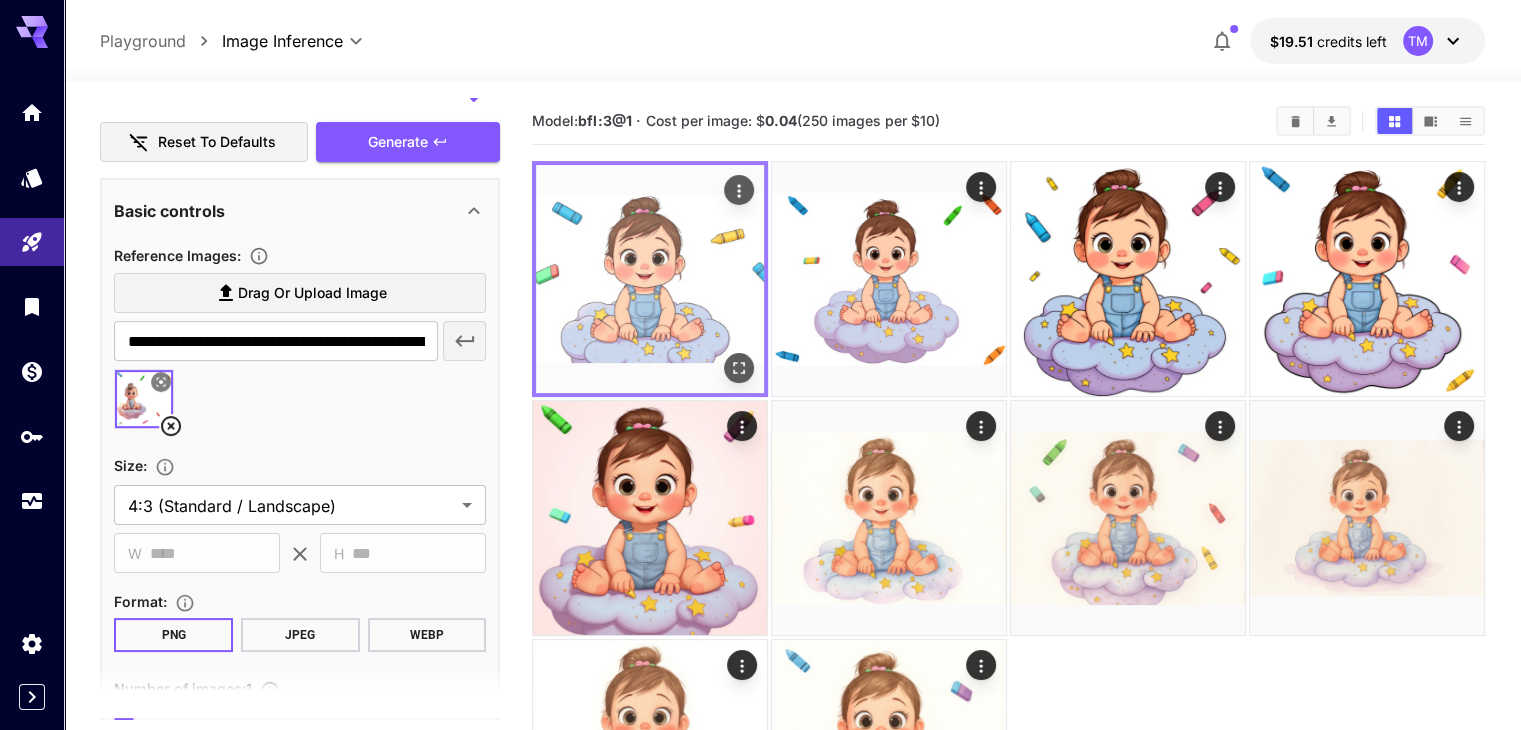 click at bounding box center (650, 279) 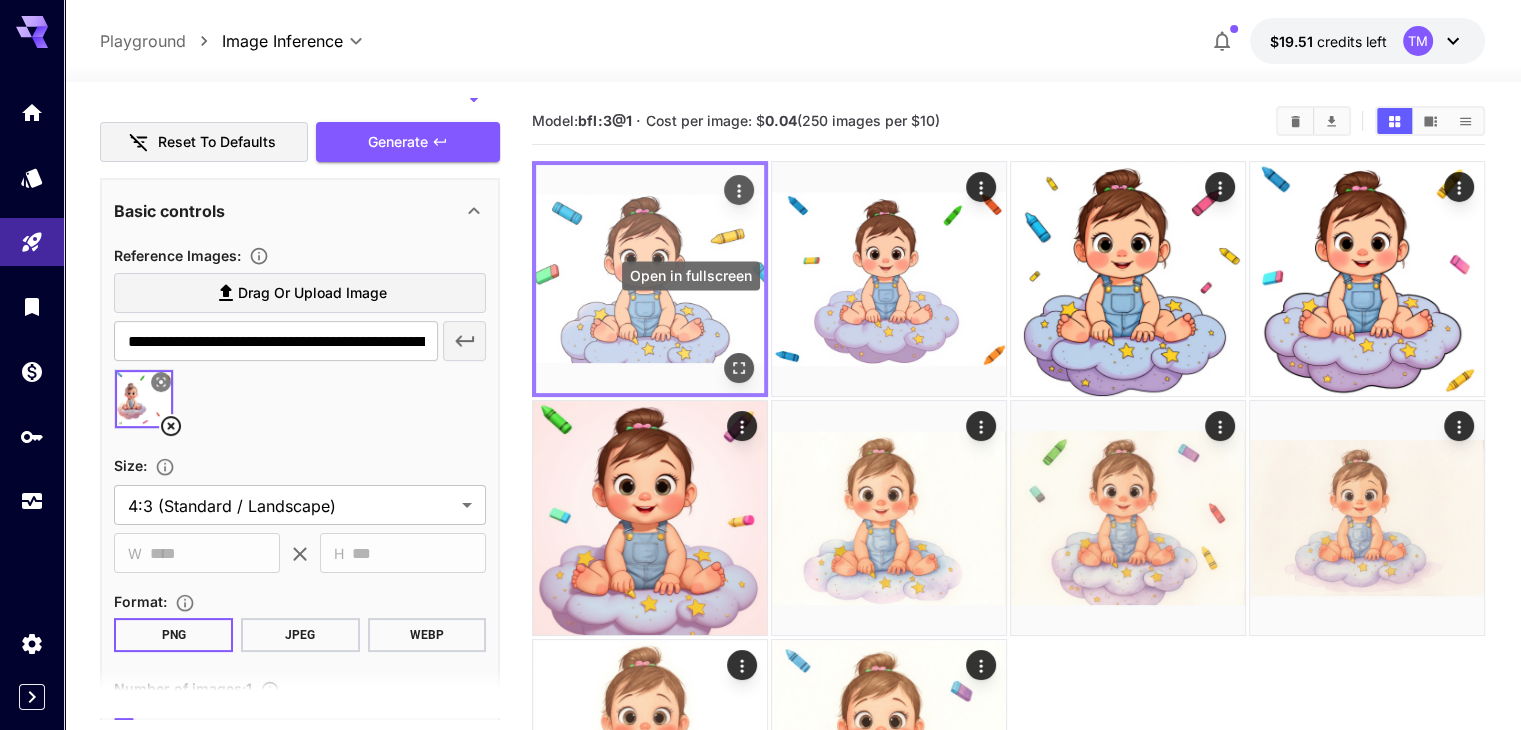 click at bounding box center (739, 368) 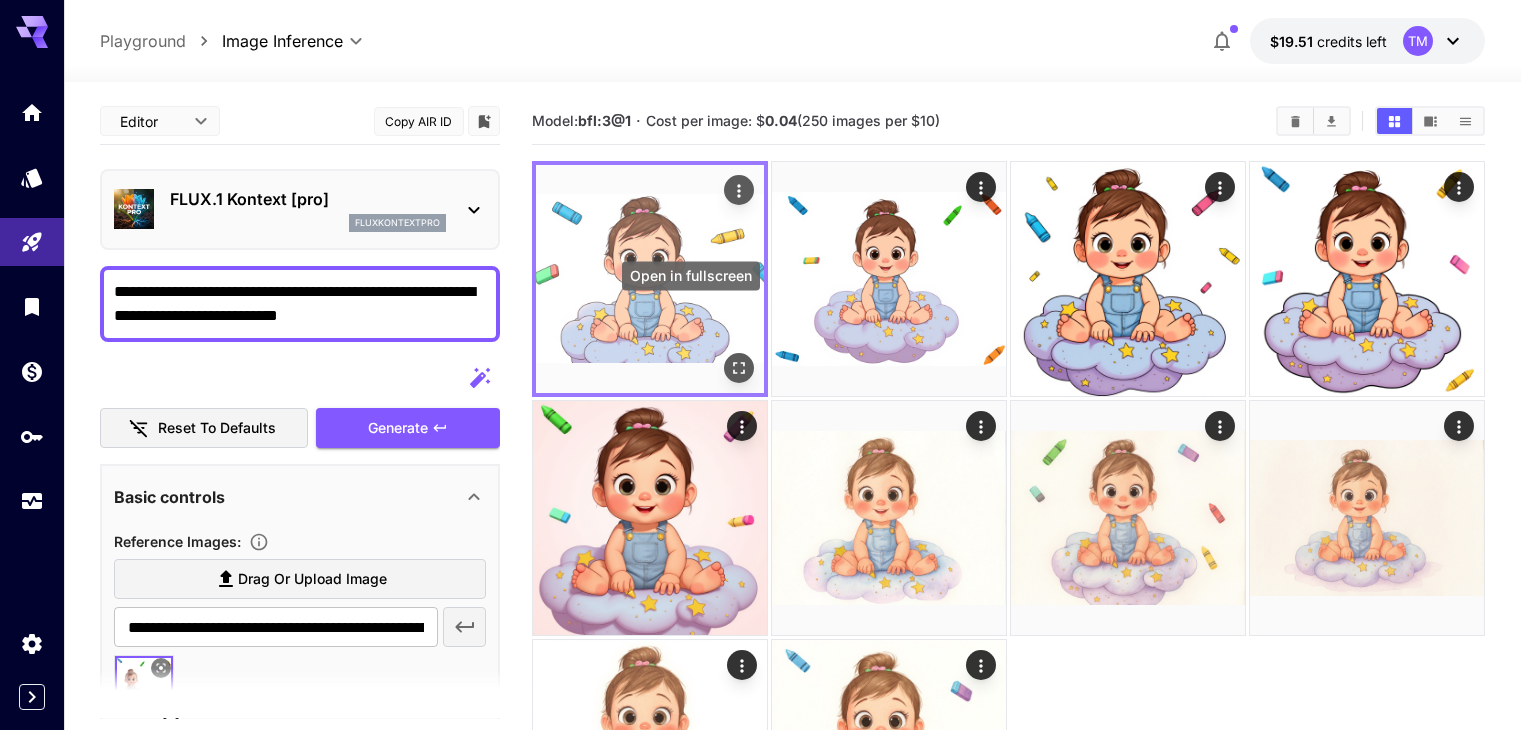 scroll, scrollTop: 0, scrollLeft: 0, axis: both 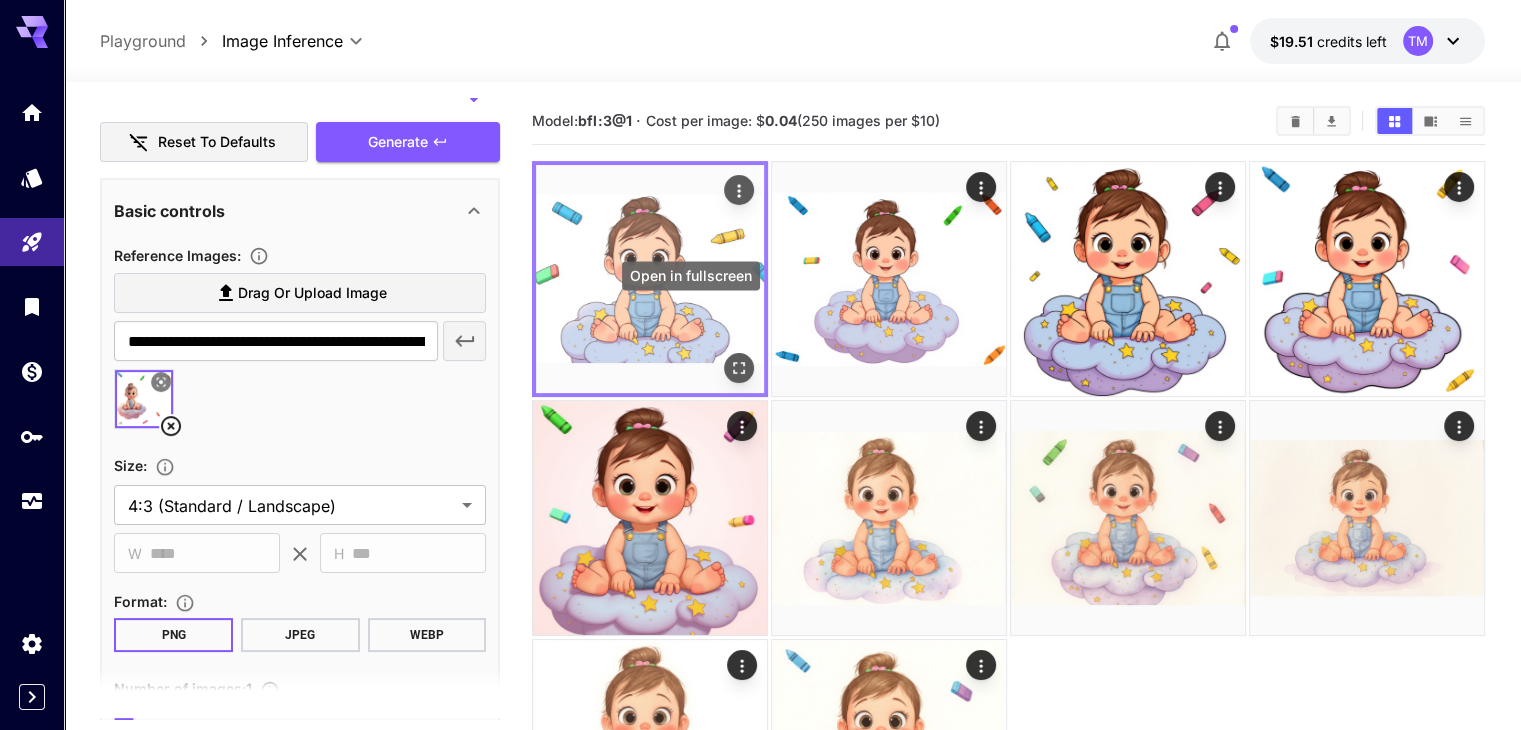 click at bounding box center [739, 368] 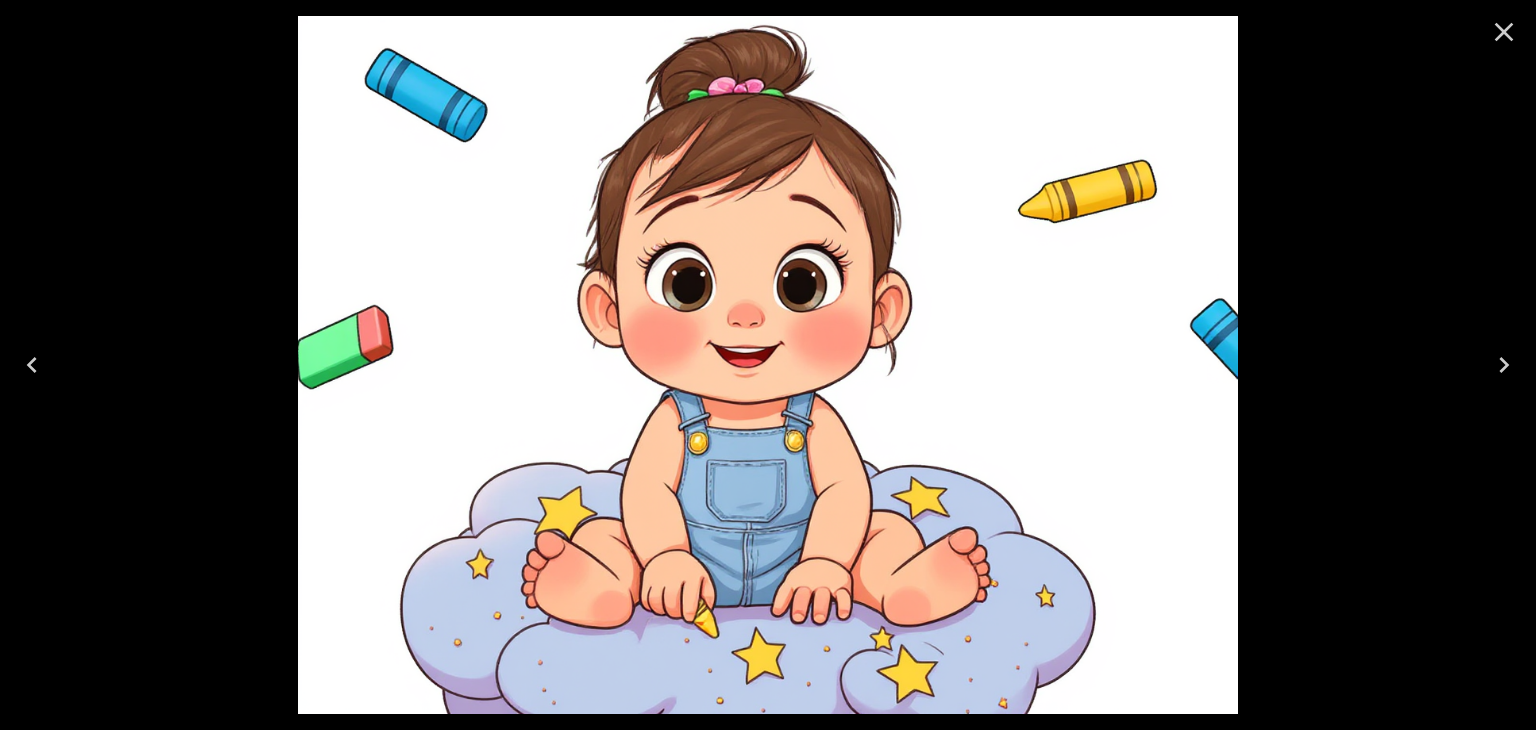 click 